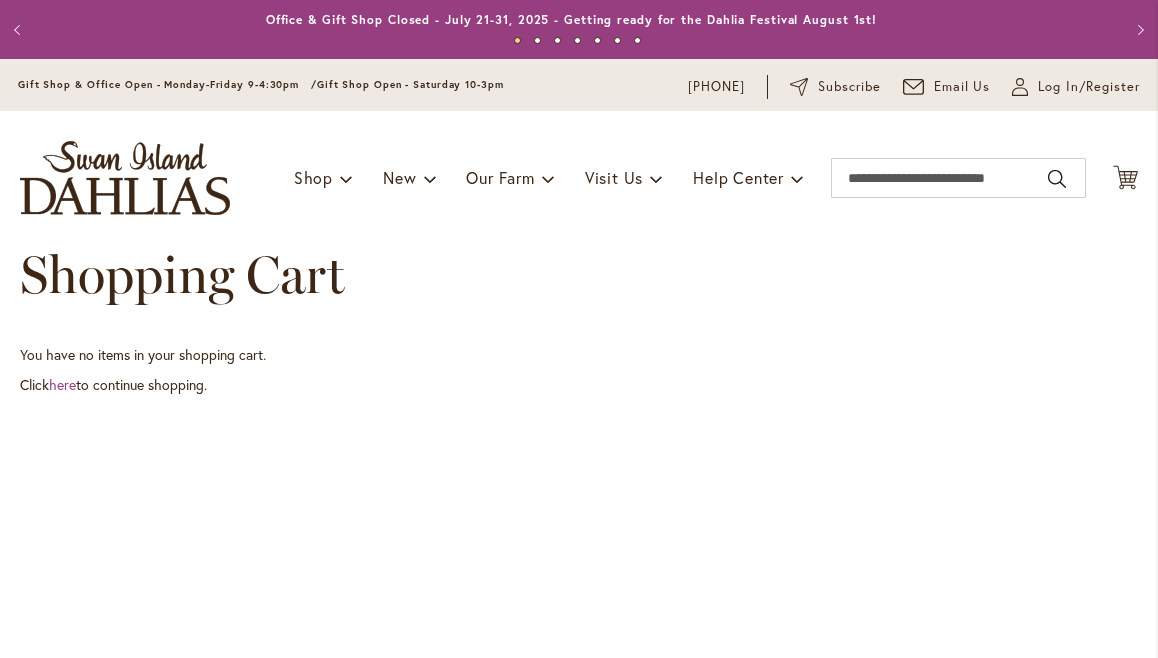 scroll, scrollTop: 0, scrollLeft: 0, axis: both 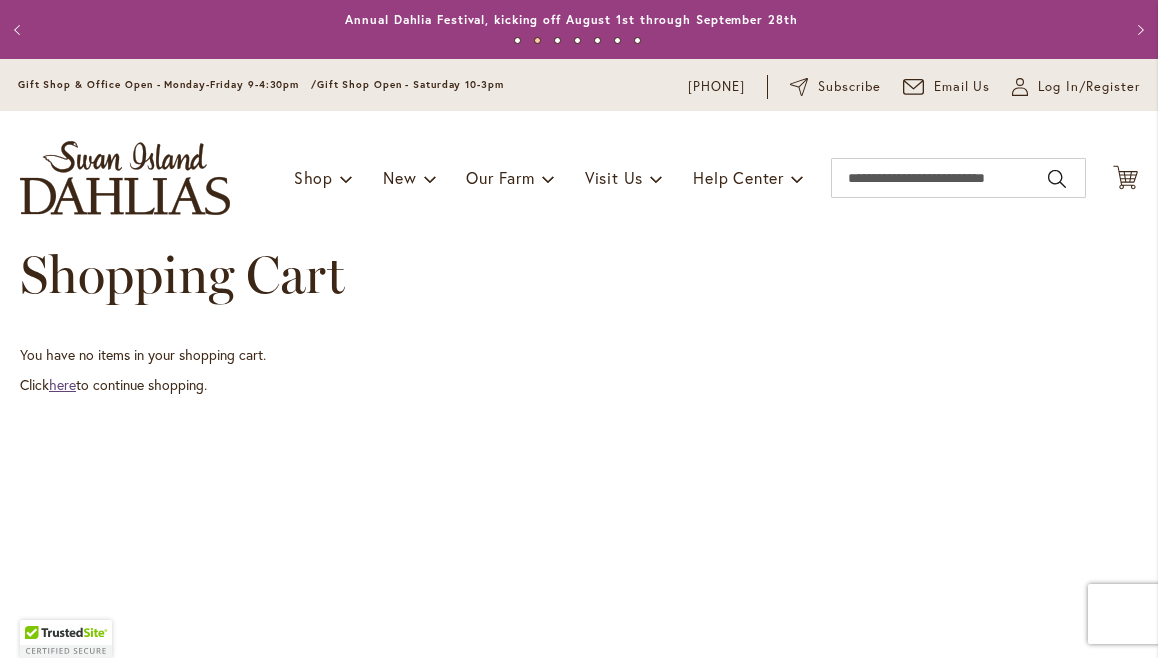 click on "here" at bounding box center (62, 384) 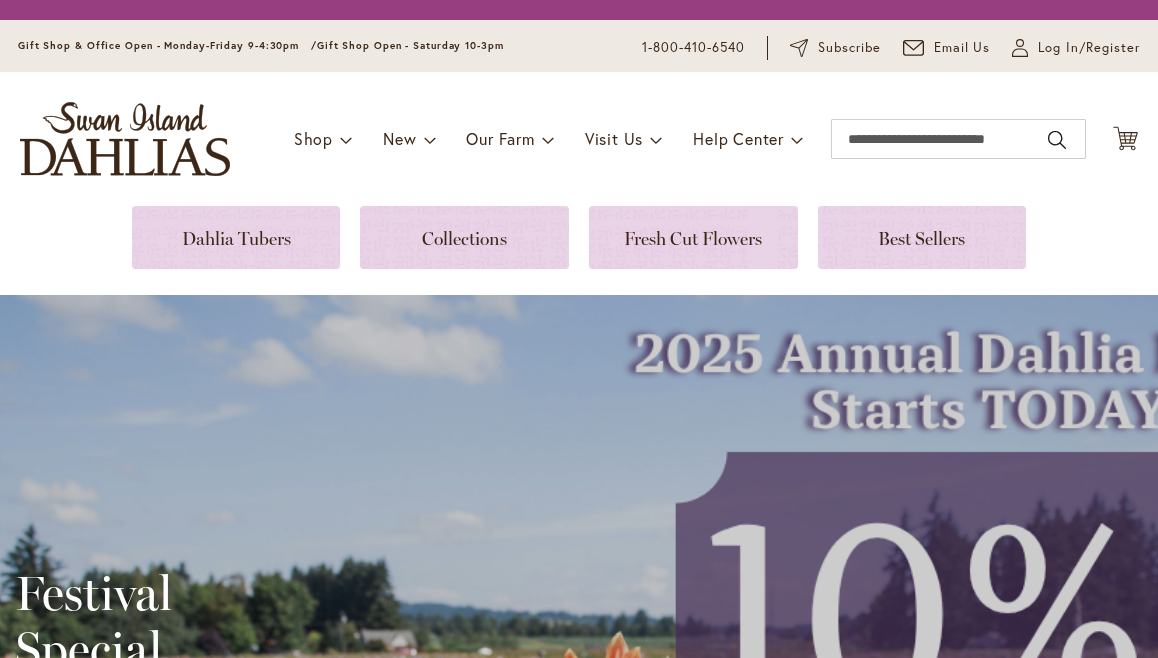 scroll, scrollTop: 0, scrollLeft: 0, axis: both 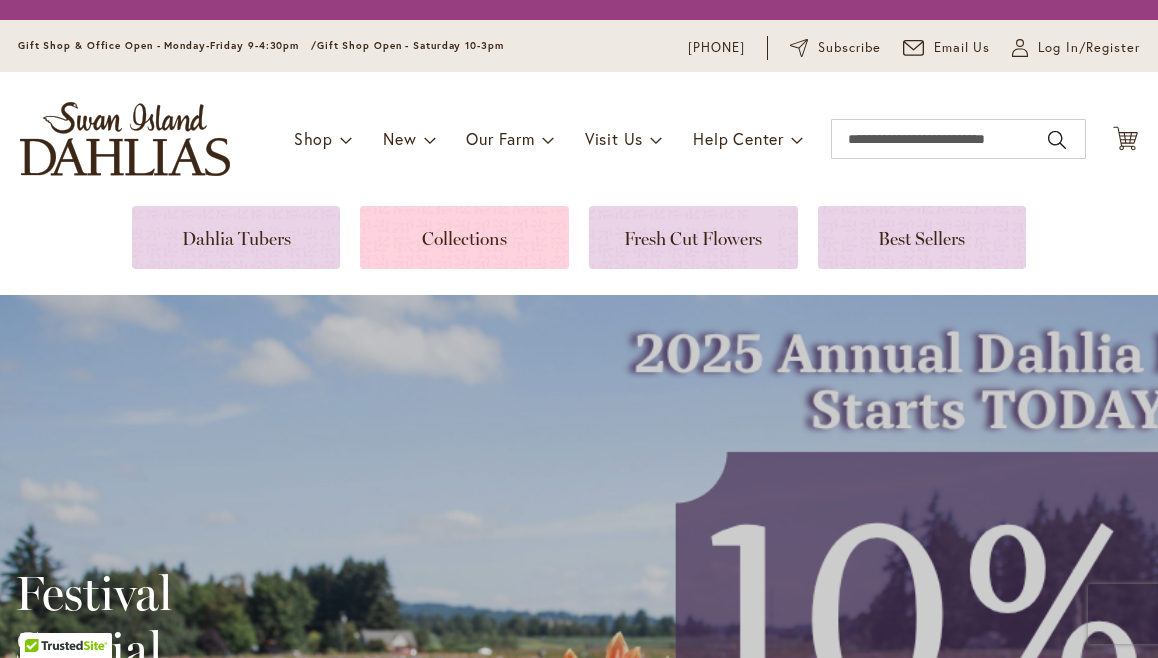 click at bounding box center (464, 237) 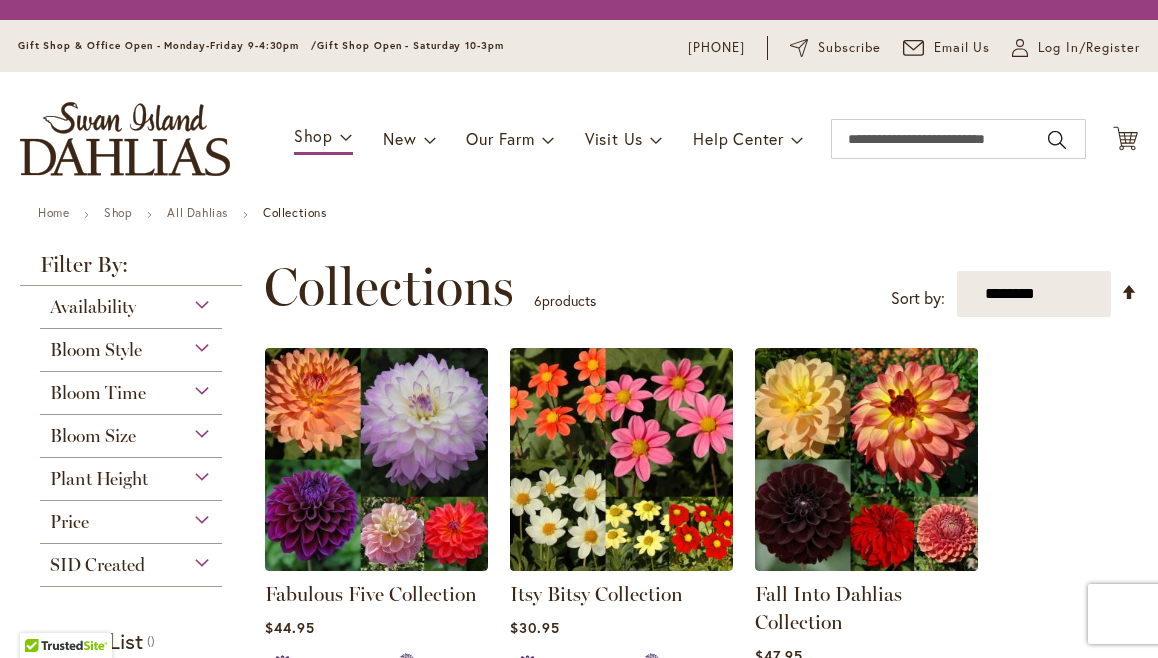 scroll, scrollTop: 0, scrollLeft: 0, axis: both 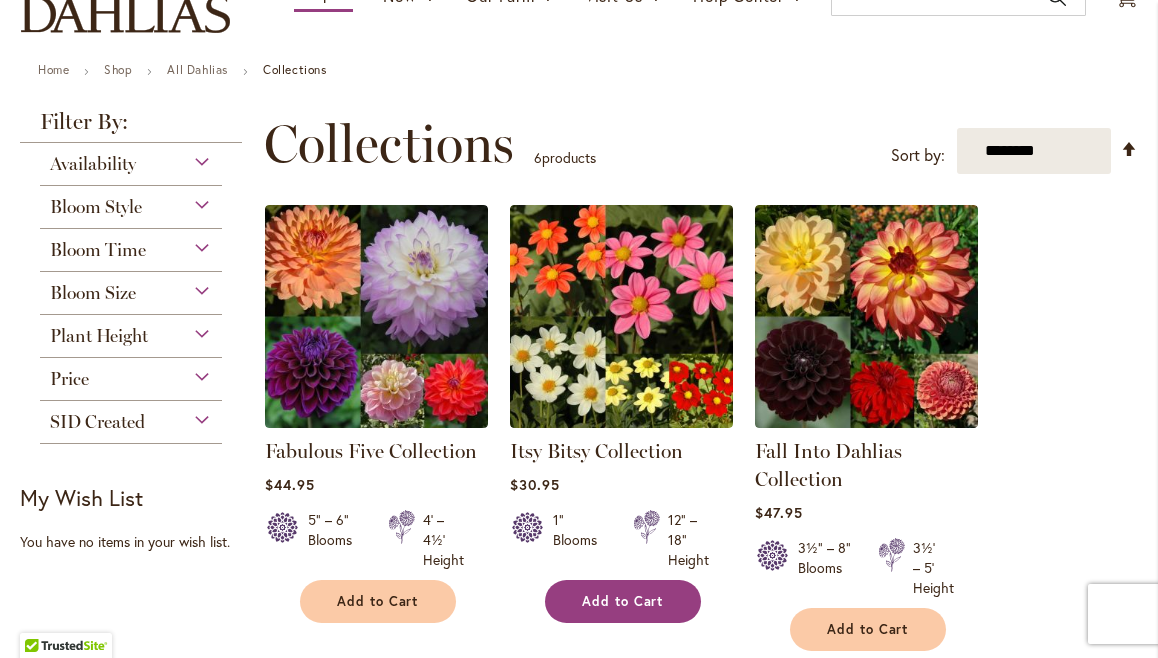 click on "Add to Cart" at bounding box center (623, 601) 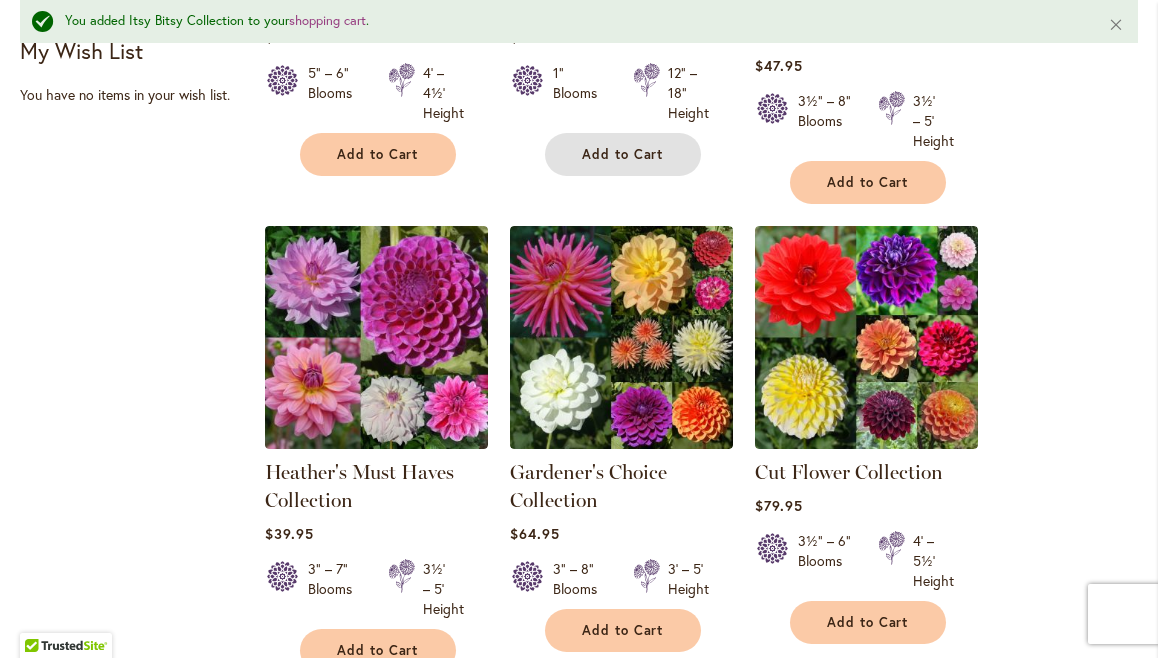 scroll, scrollTop: 742, scrollLeft: 0, axis: vertical 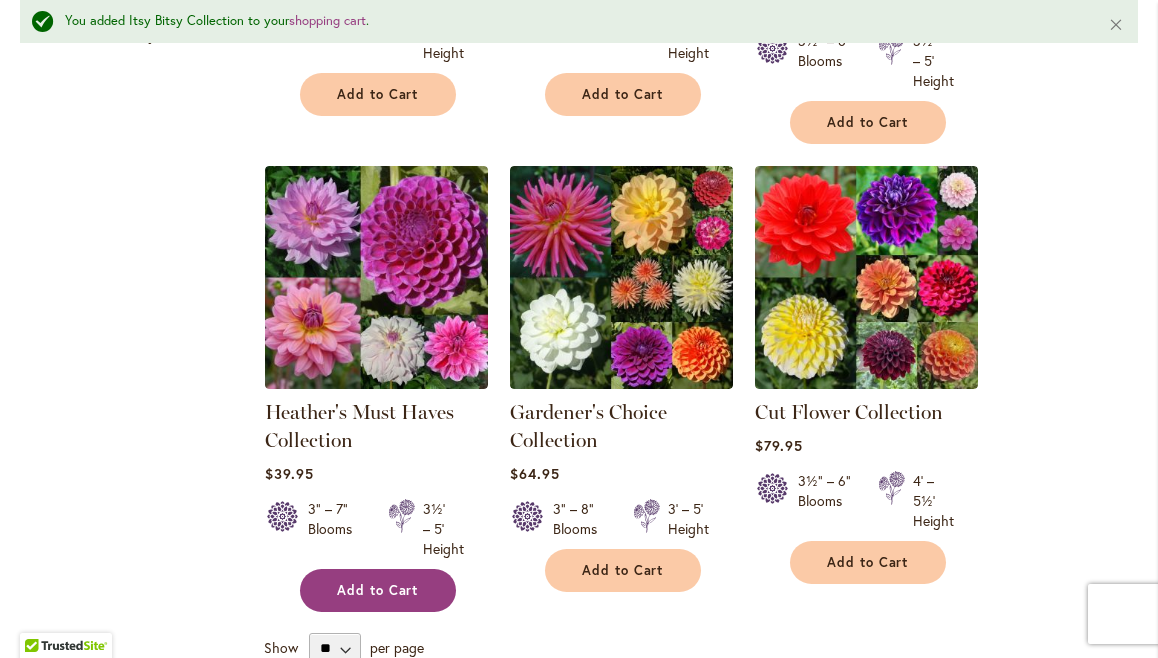 click on "Add to Cart" at bounding box center (378, 590) 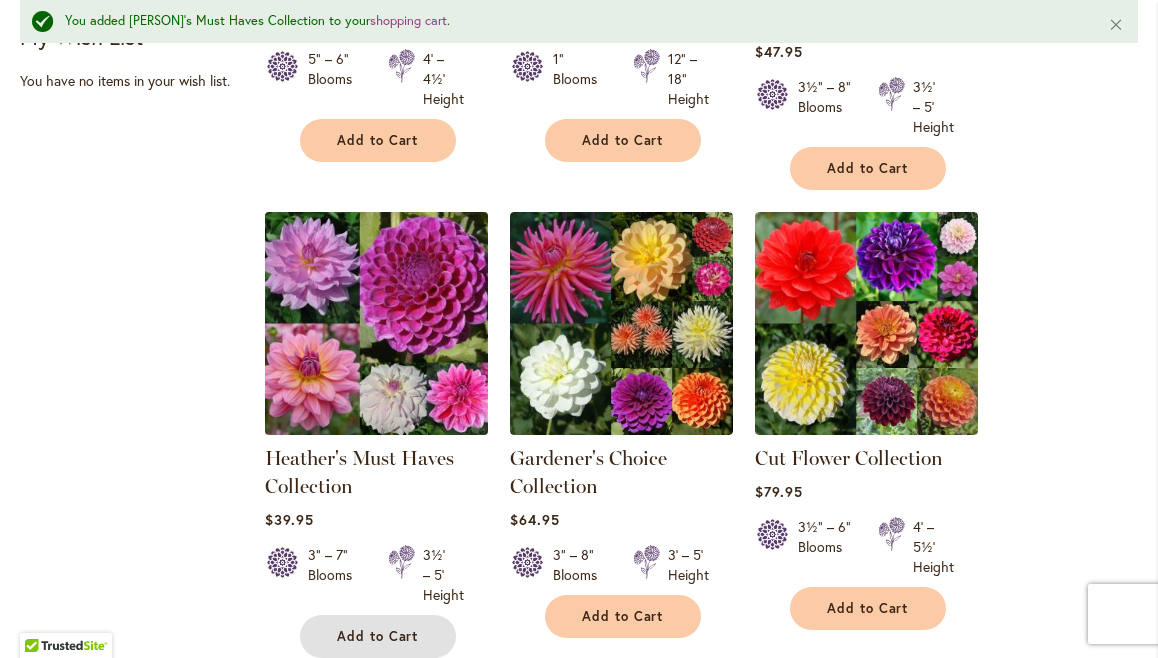 scroll, scrollTop: 0, scrollLeft: 0, axis: both 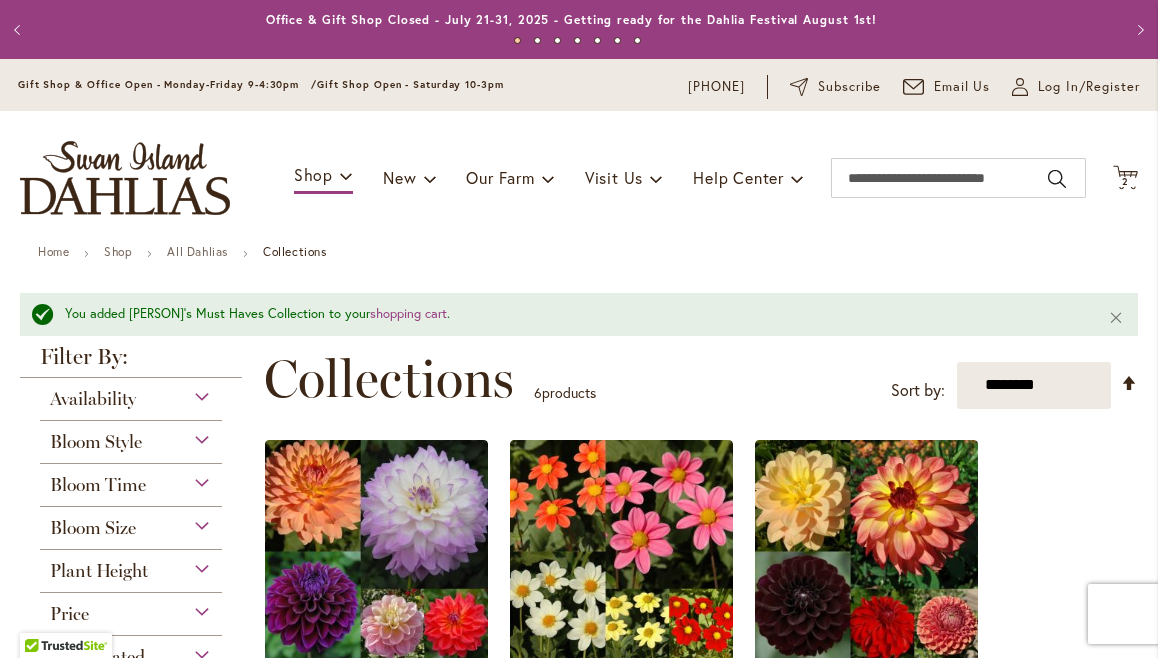 click on "Bloom Time" at bounding box center (98, 485) 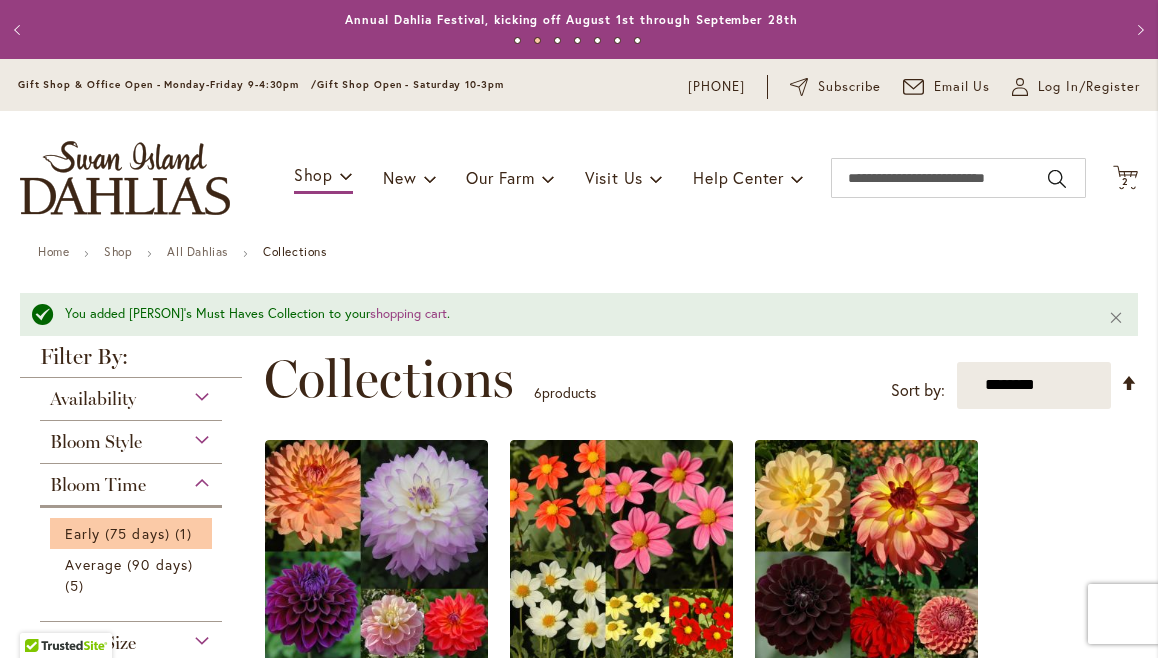 scroll, scrollTop: 85, scrollLeft: 0, axis: vertical 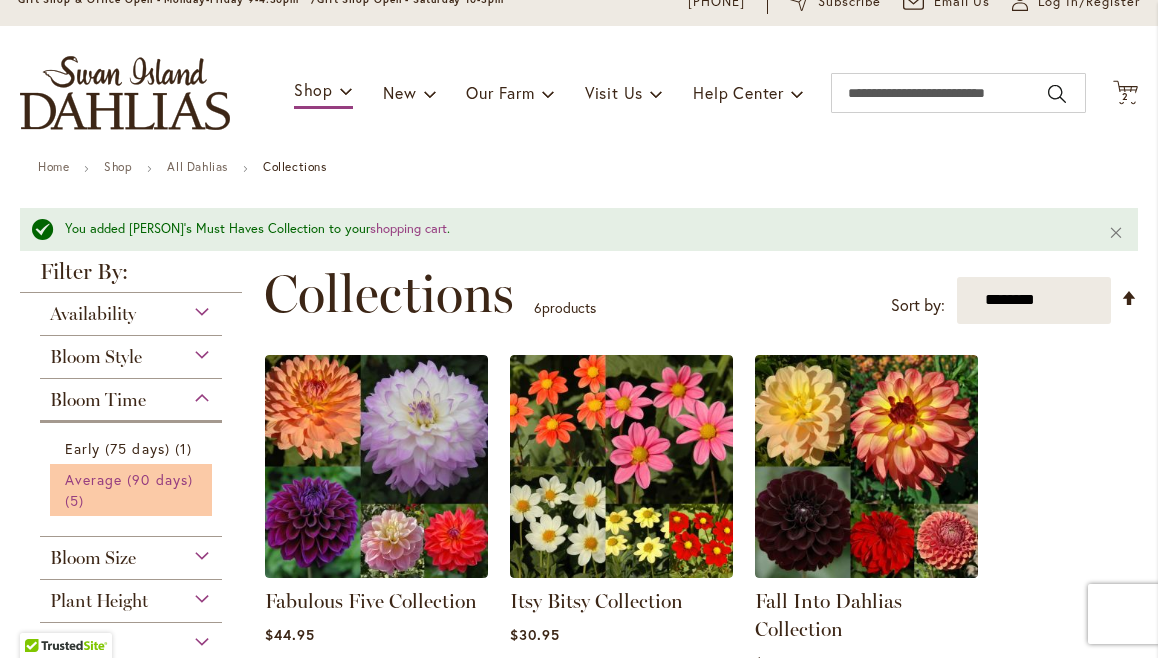 click on "Average (90 days)" at bounding box center [129, 479] 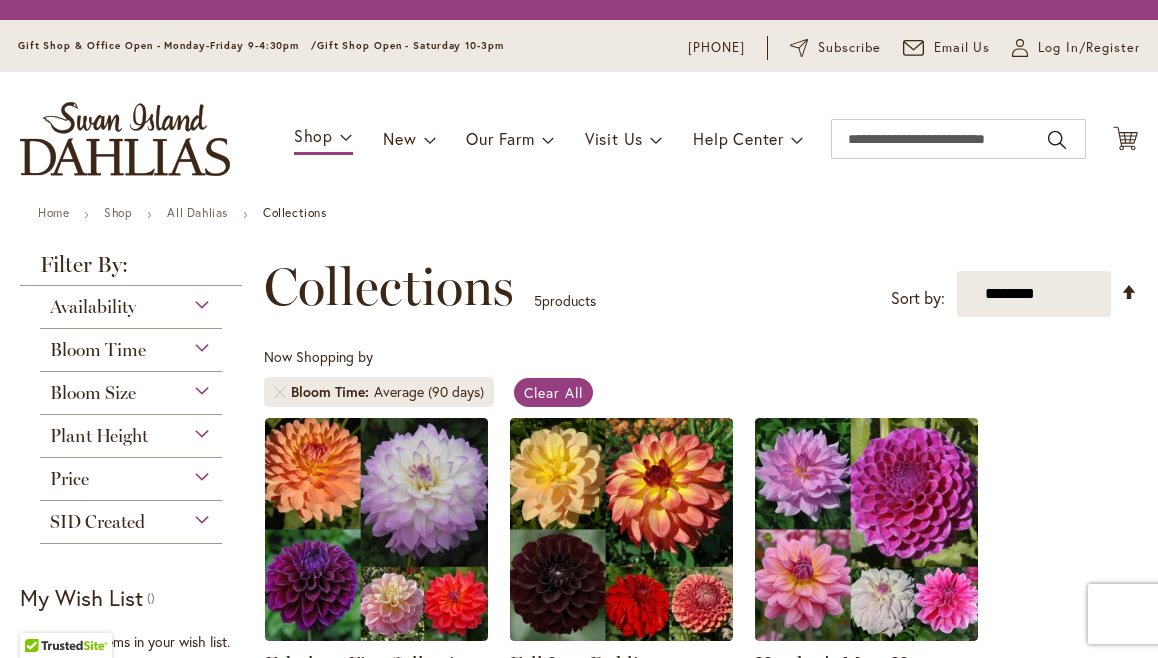 scroll, scrollTop: 0, scrollLeft: 0, axis: both 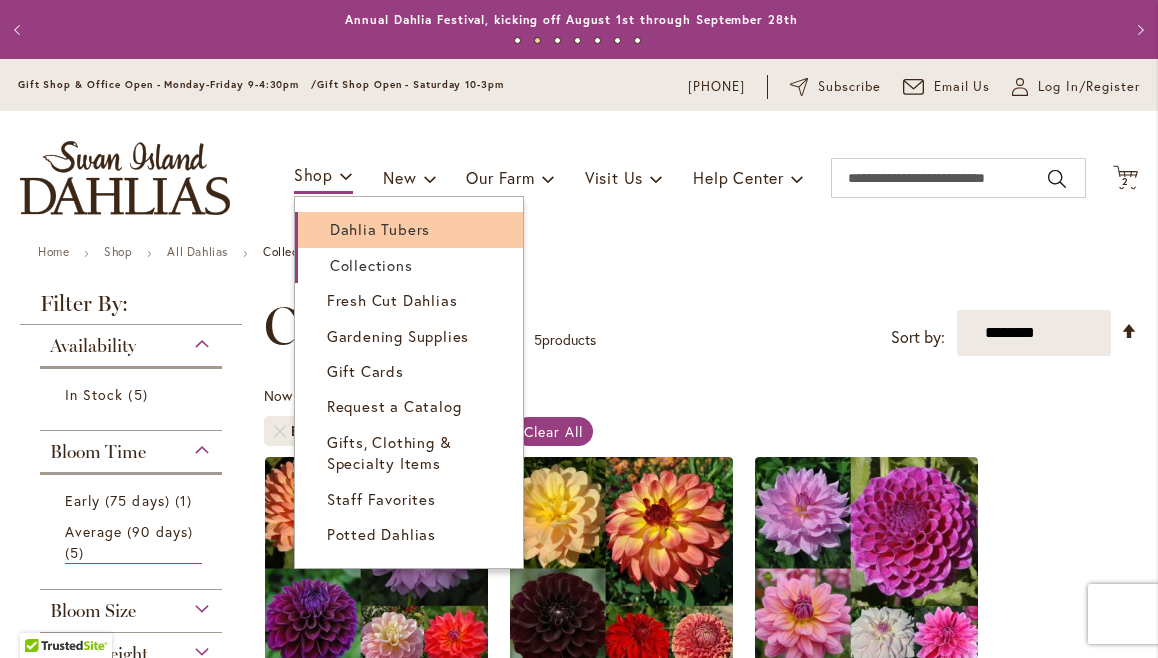 click on "Dahlia Tubers" at bounding box center (409, 229) 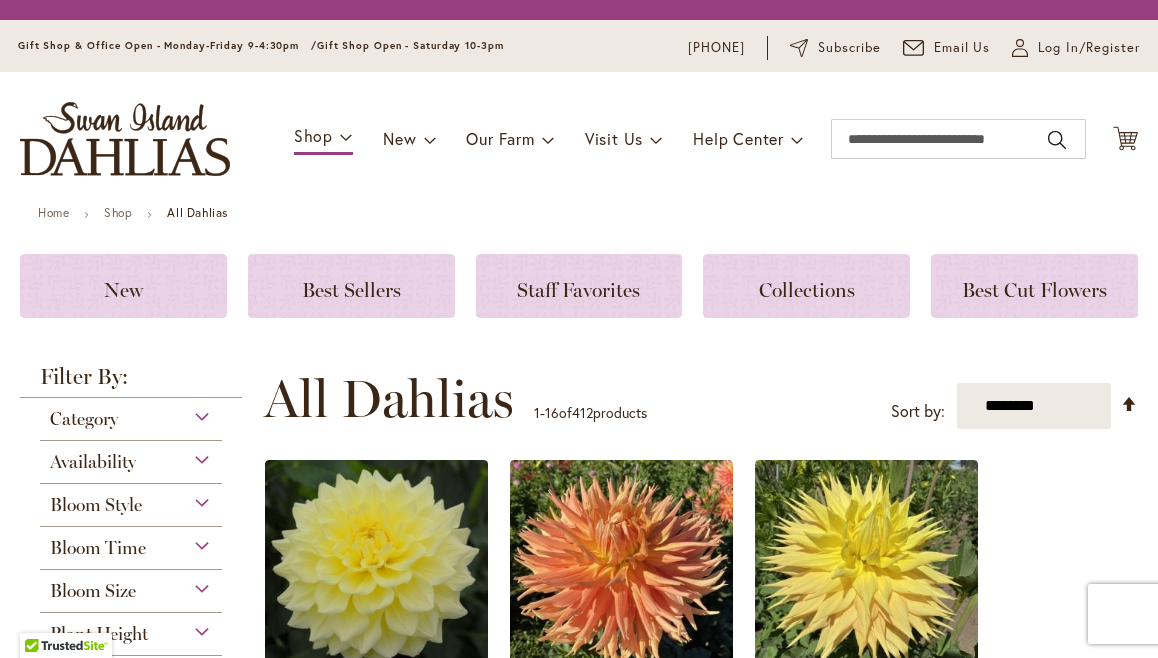 scroll, scrollTop: 0, scrollLeft: 0, axis: both 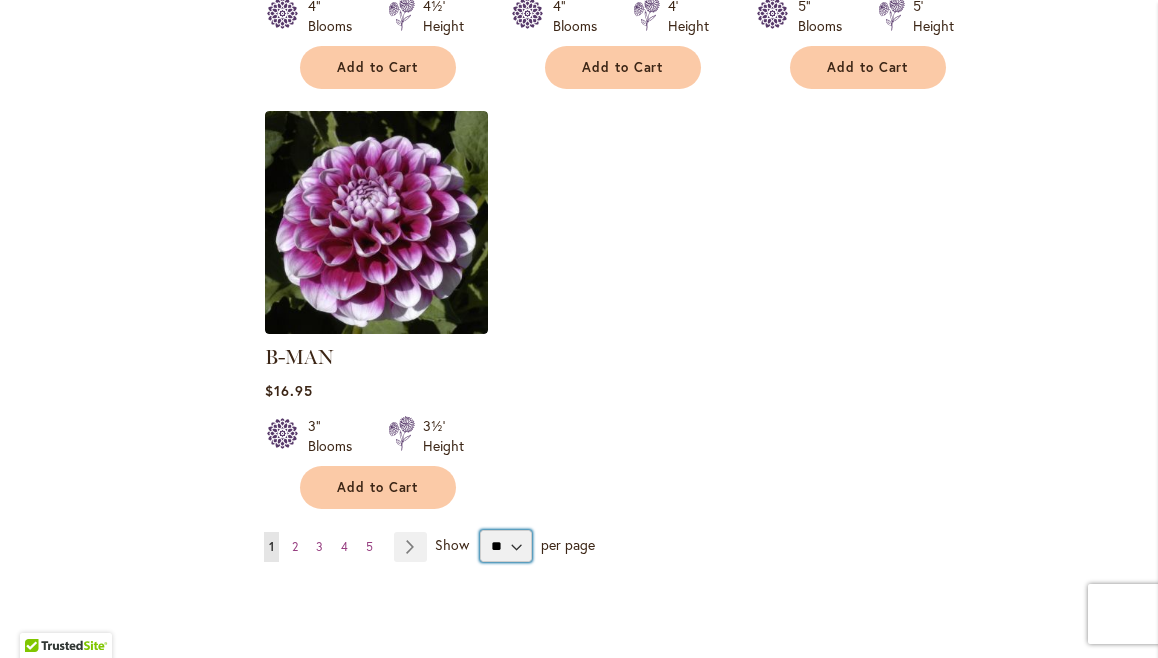 click on "**
**
**
**" at bounding box center (506, 546) 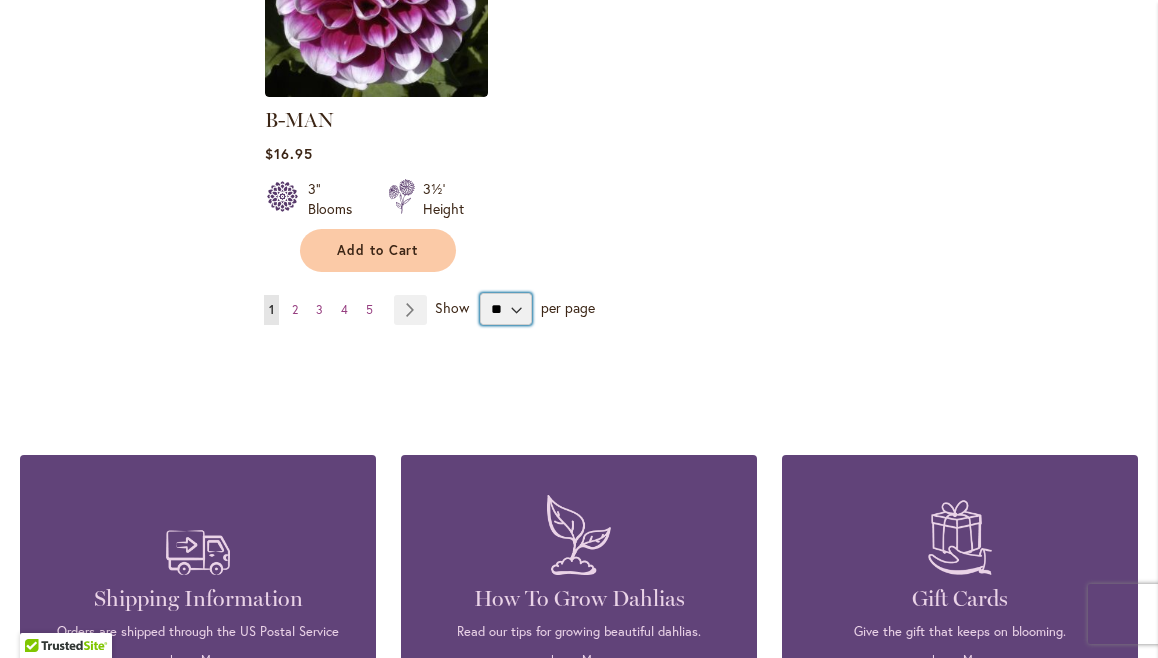 scroll, scrollTop: 2726, scrollLeft: 0, axis: vertical 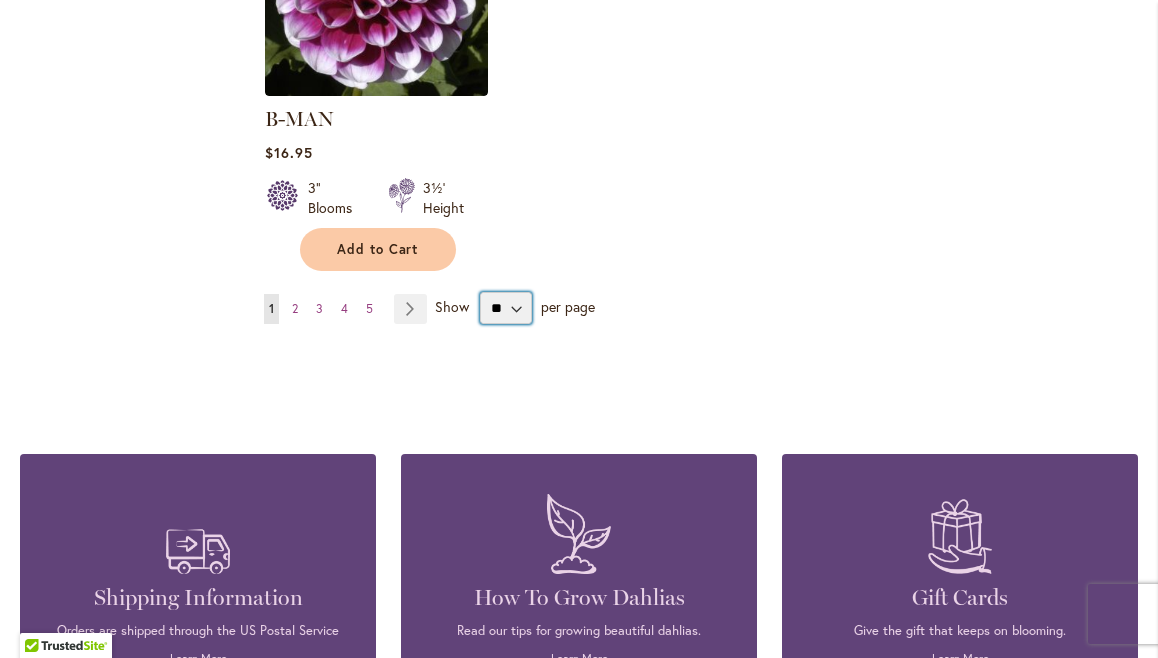 click on "**
**
**
**" at bounding box center (506, 308) 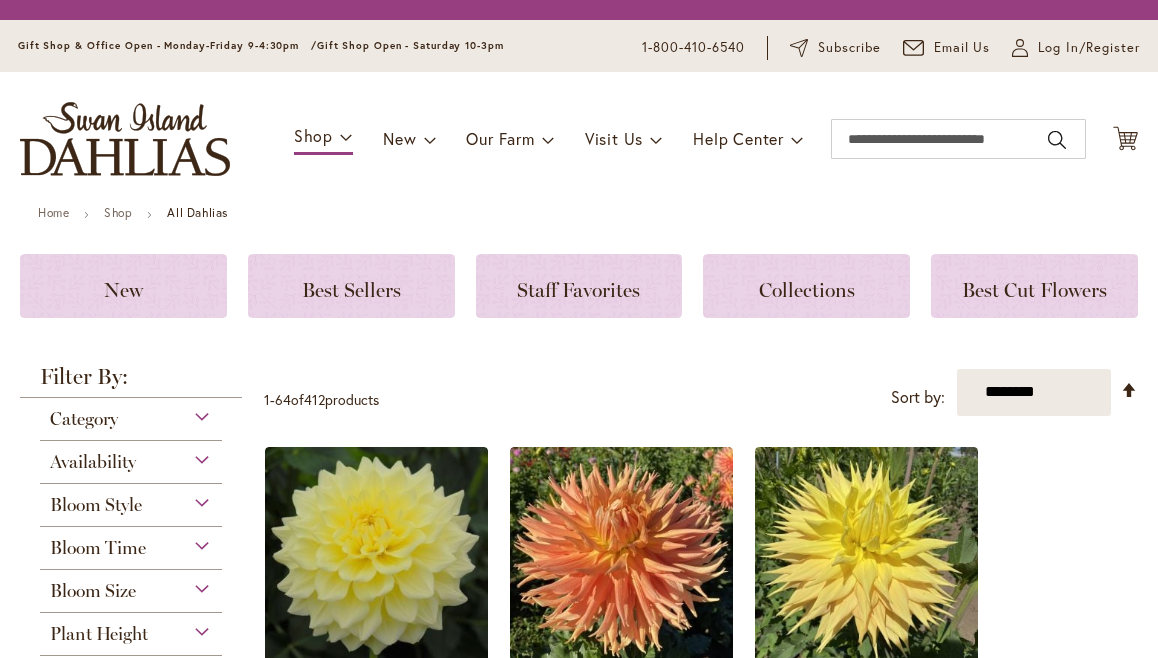 scroll, scrollTop: 0, scrollLeft: 0, axis: both 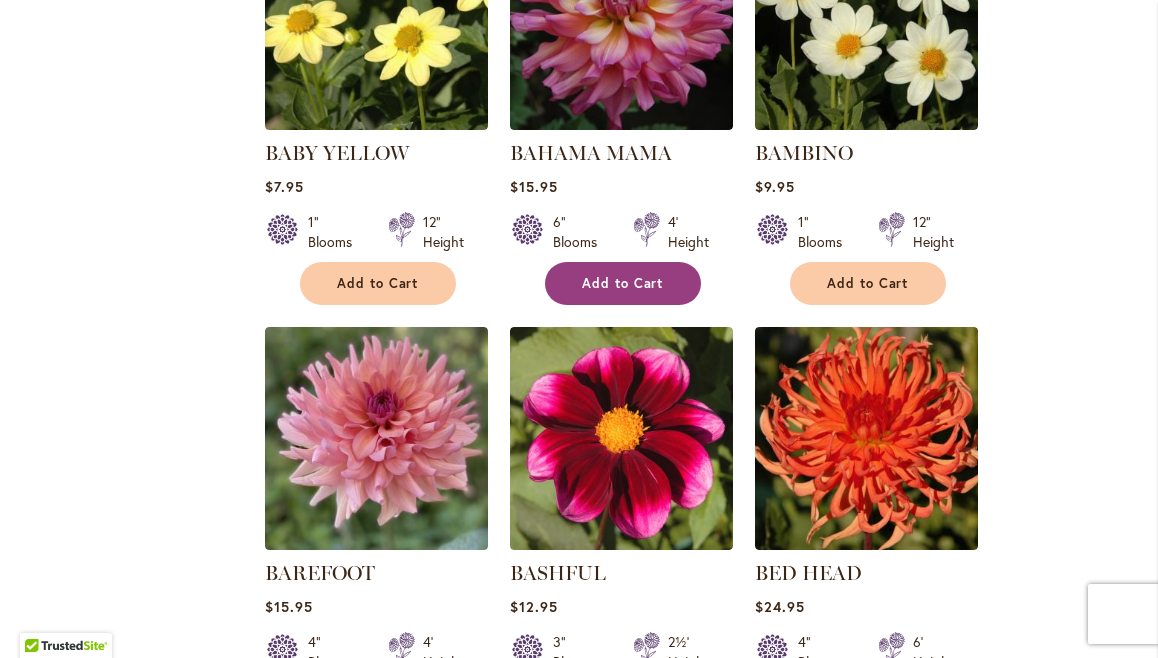 click on "Add to Cart" at bounding box center [623, 283] 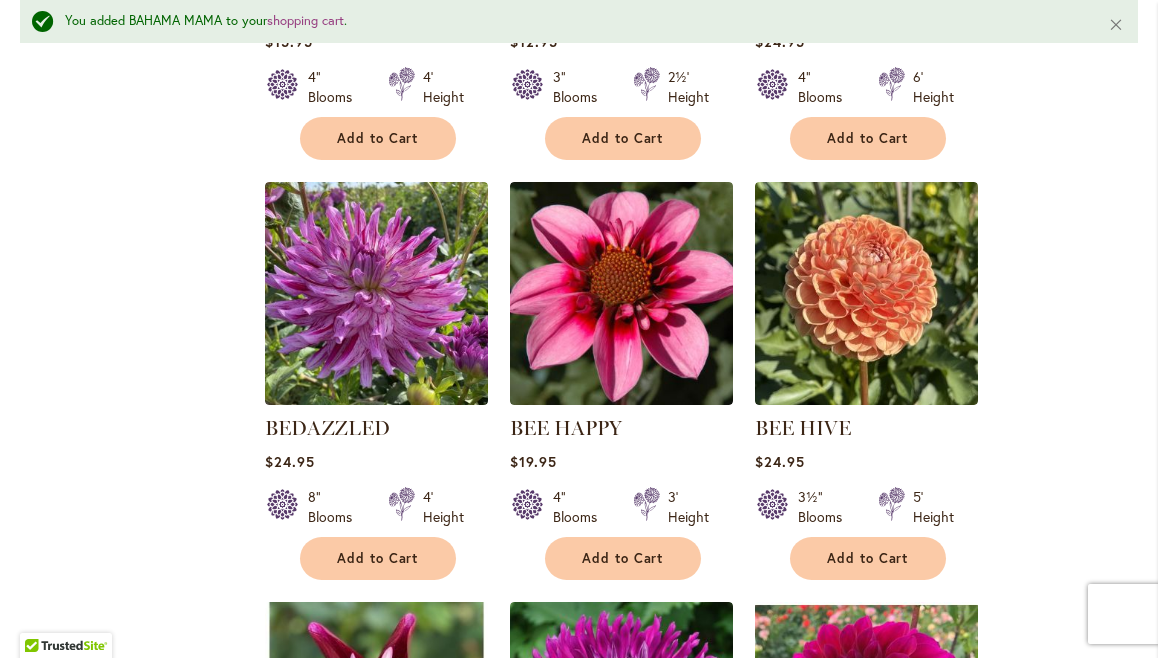 scroll, scrollTop: 3800, scrollLeft: 0, axis: vertical 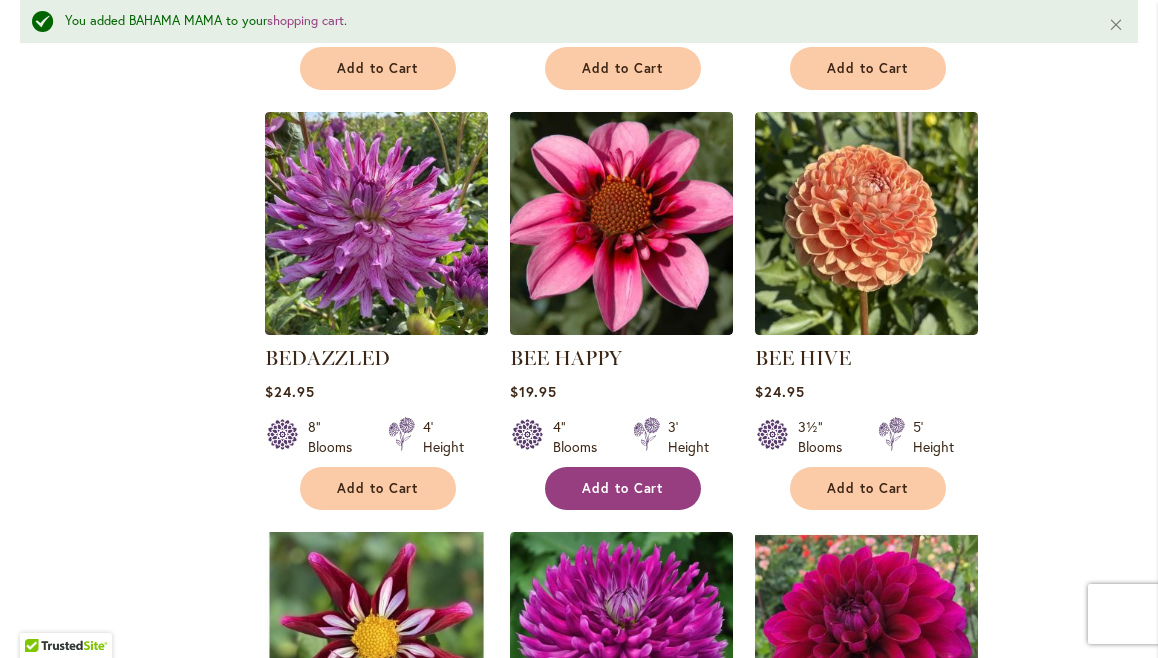 click on "Add to Cart" at bounding box center [623, 488] 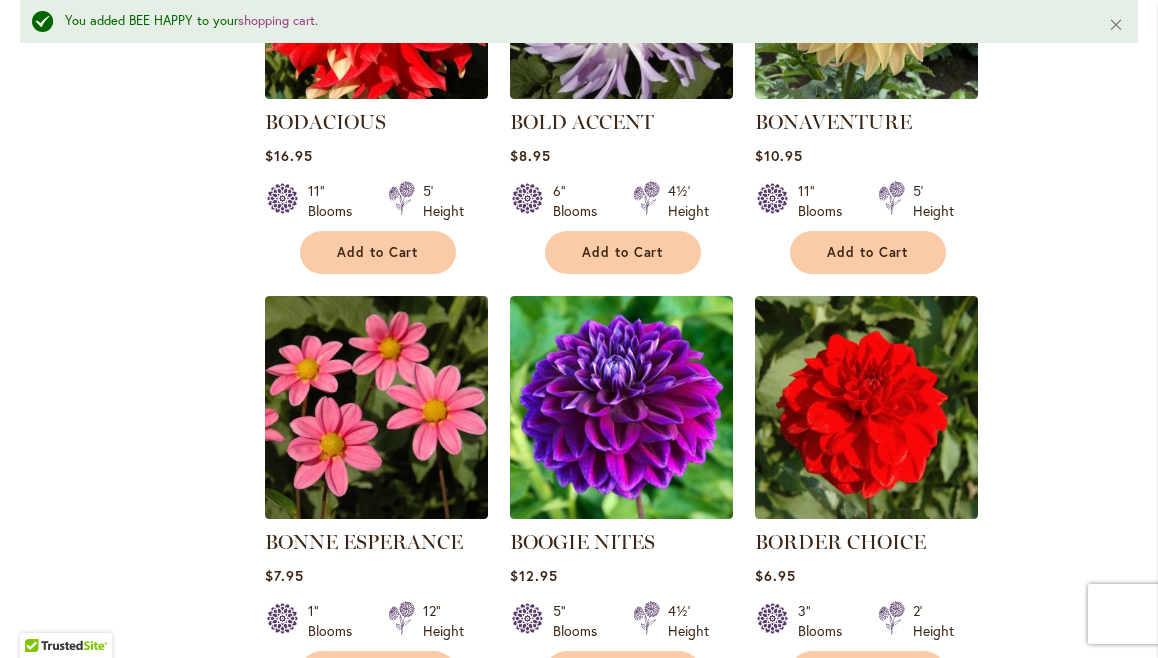 scroll, scrollTop: 6709, scrollLeft: 0, axis: vertical 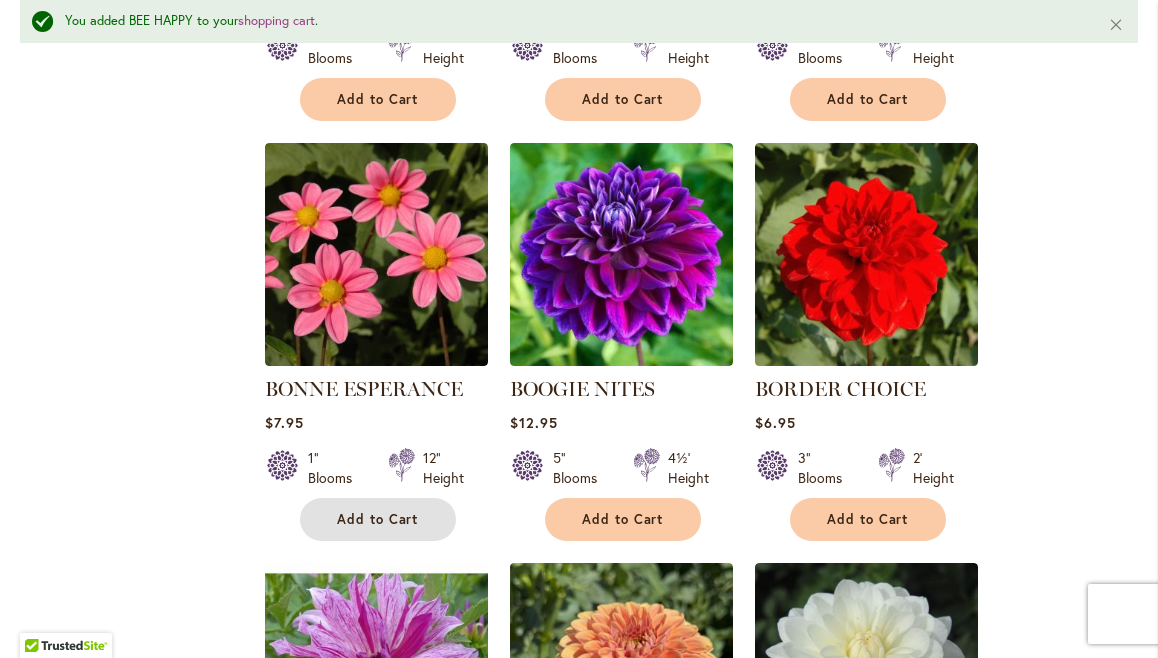 drag, startPoint x: 360, startPoint y: 507, endPoint x: 361, endPoint y: 497, distance: 10.049875 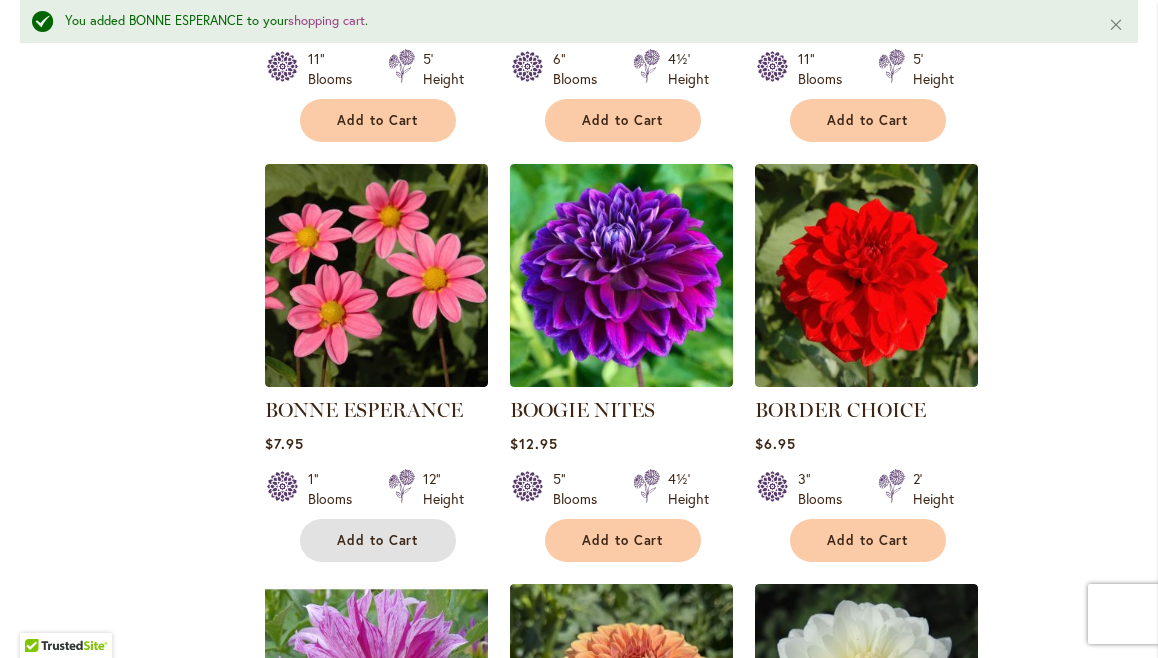 scroll, scrollTop: 6693, scrollLeft: 0, axis: vertical 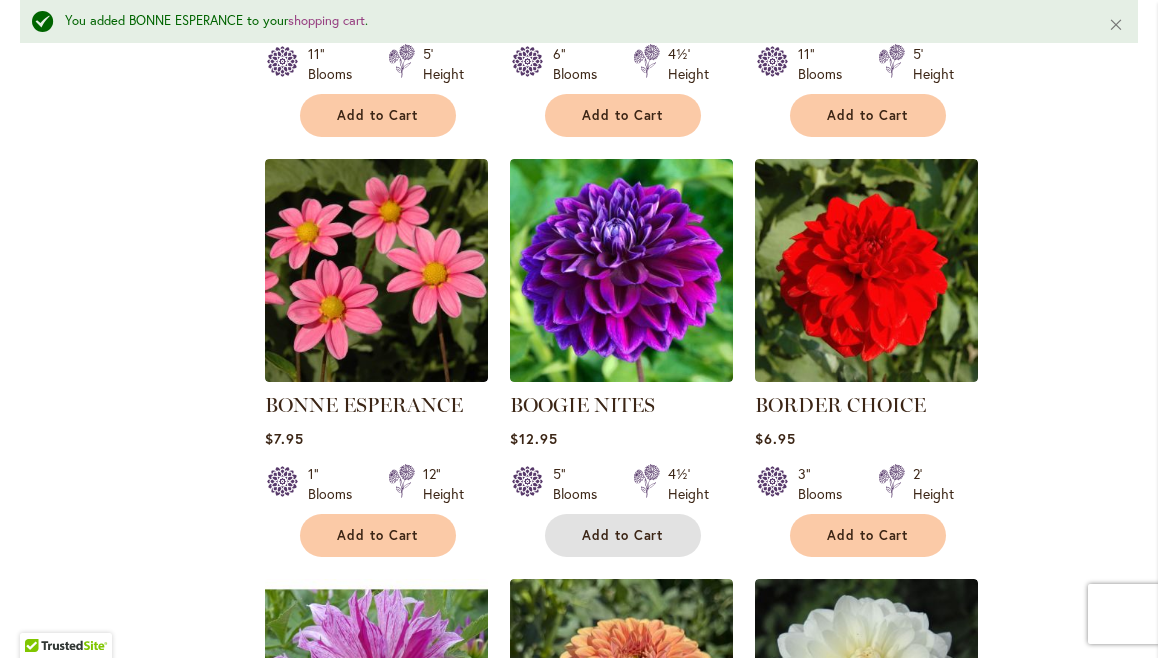 drag, startPoint x: 639, startPoint y: 520, endPoint x: 618, endPoint y: 527, distance: 22.135944 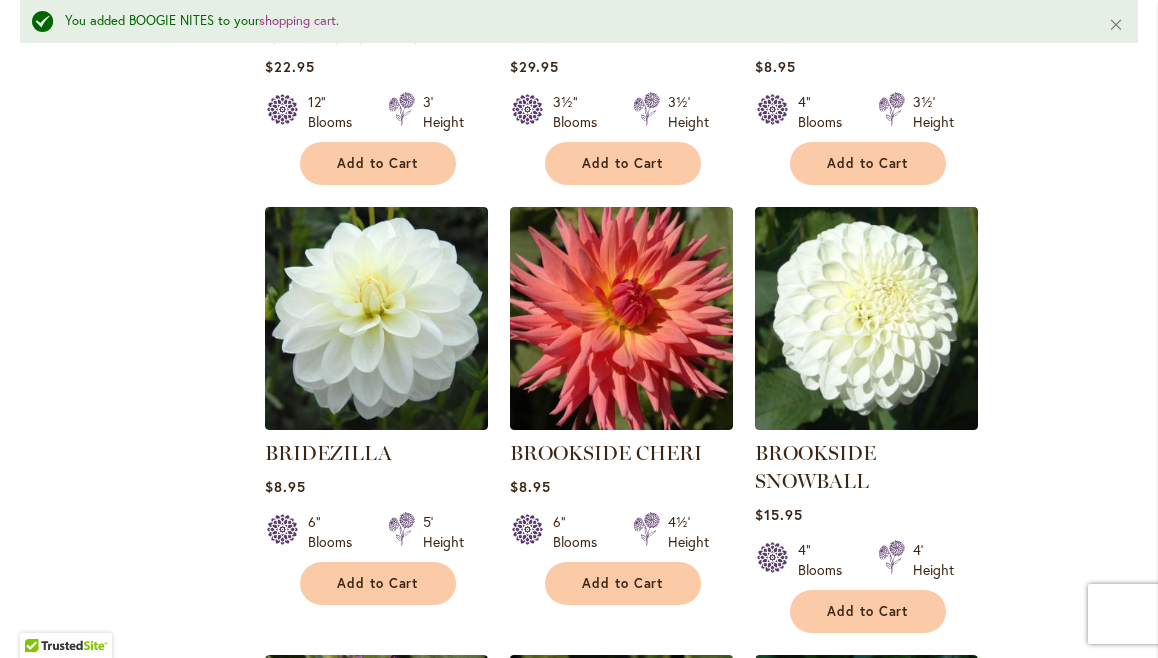 scroll, scrollTop: 7590, scrollLeft: 0, axis: vertical 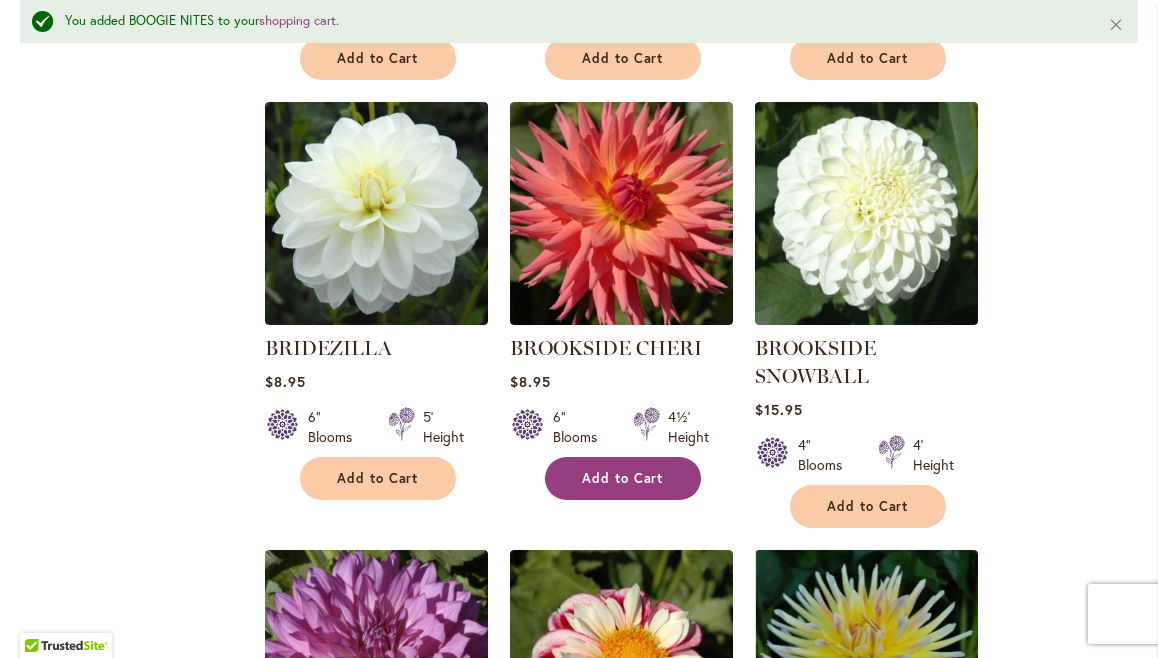 click on "Add to Cart" at bounding box center (623, 478) 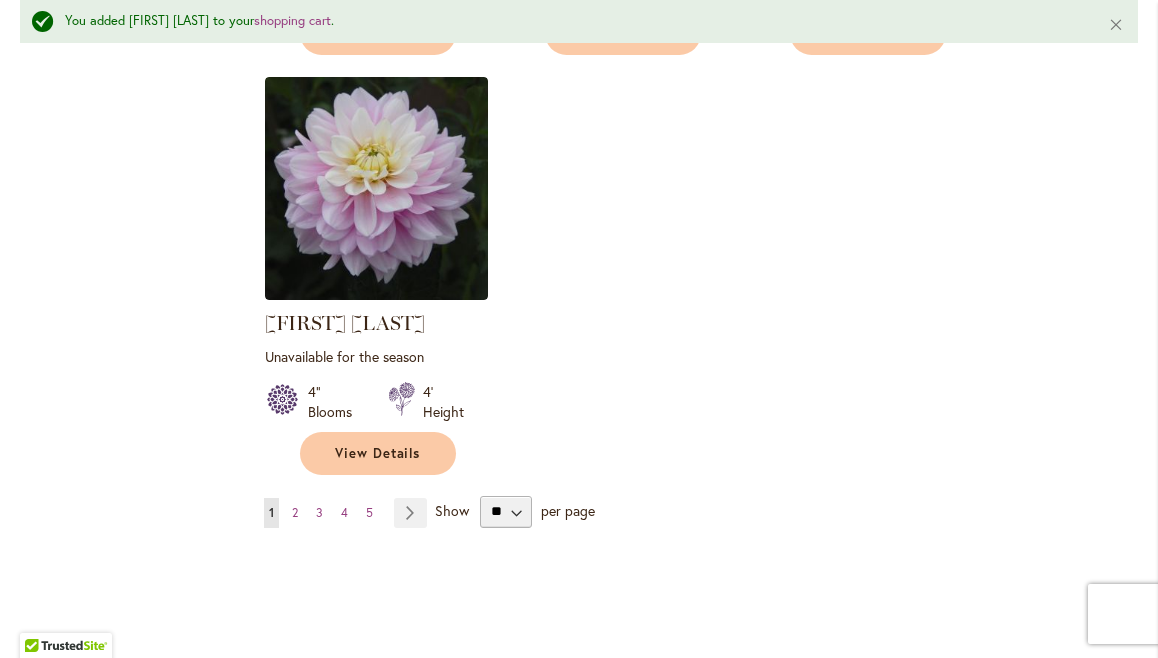 scroll, scrollTop: 9324, scrollLeft: 0, axis: vertical 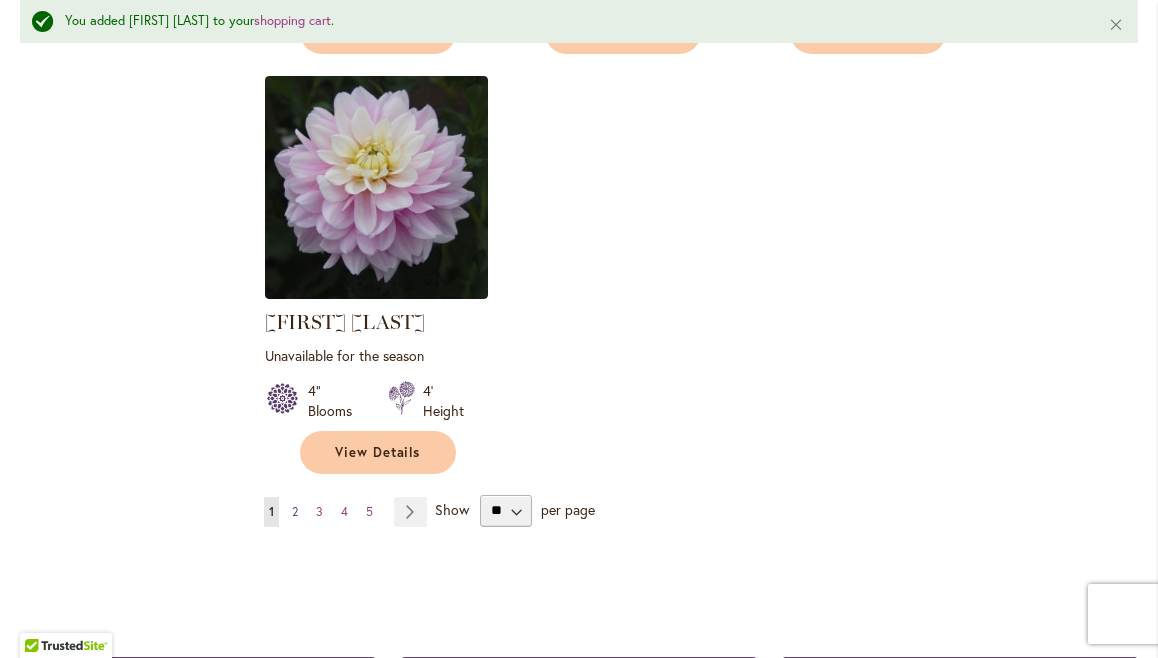 click on "Page
2" at bounding box center [295, 512] 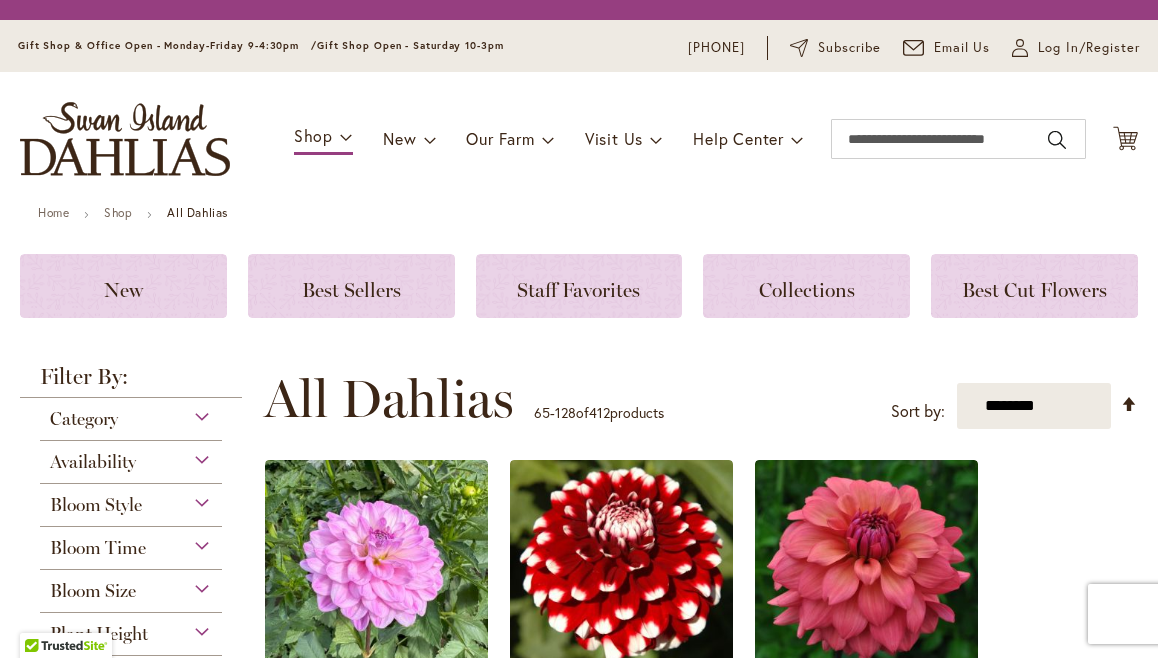 scroll, scrollTop: 0, scrollLeft: 0, axis: both 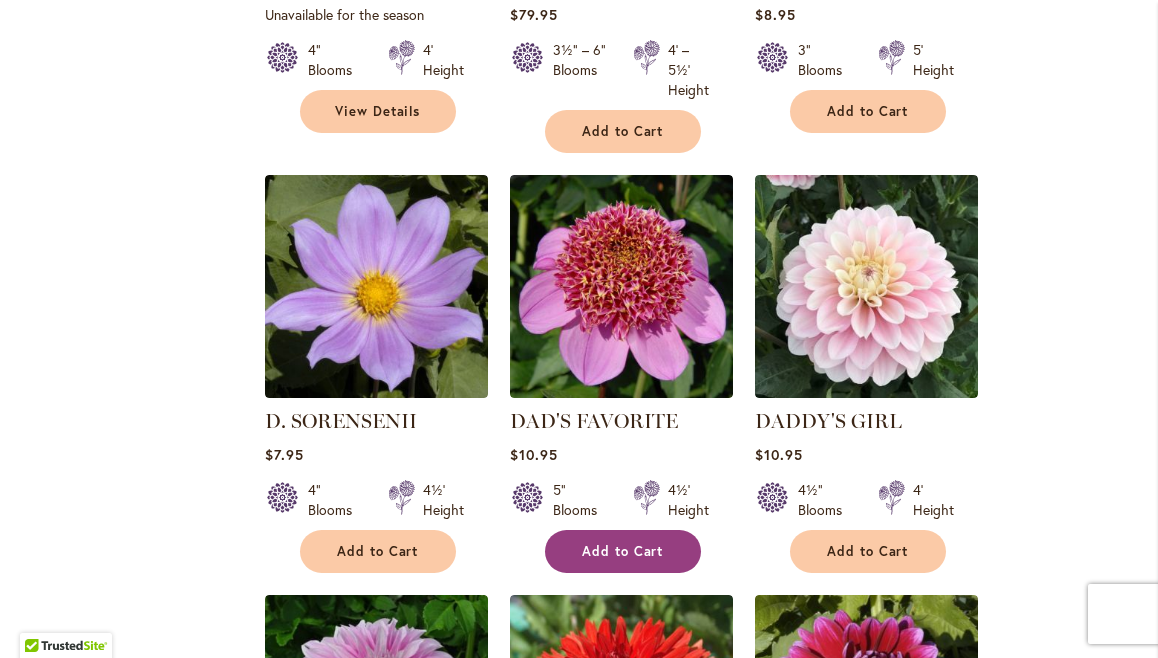 click on "Add to Cart" at bounding box center [623, 551] 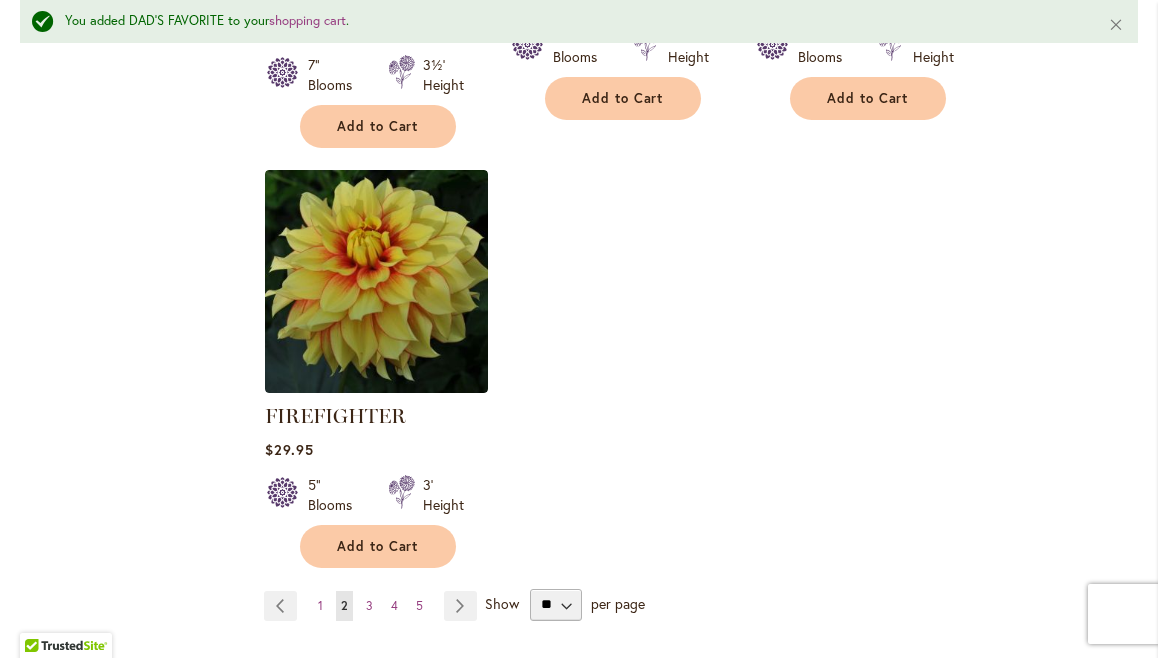 scroll, scrollTop: 9348, scrollLeft: 0, axis: vertical 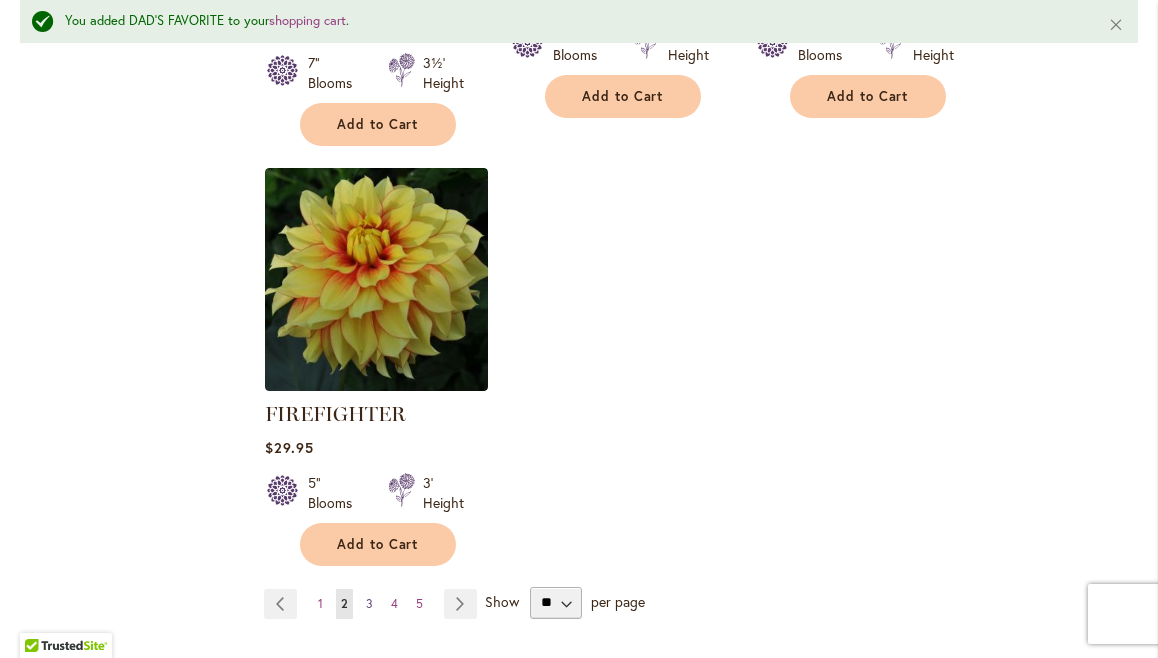 click on "3" at bounding box center [369, 603] 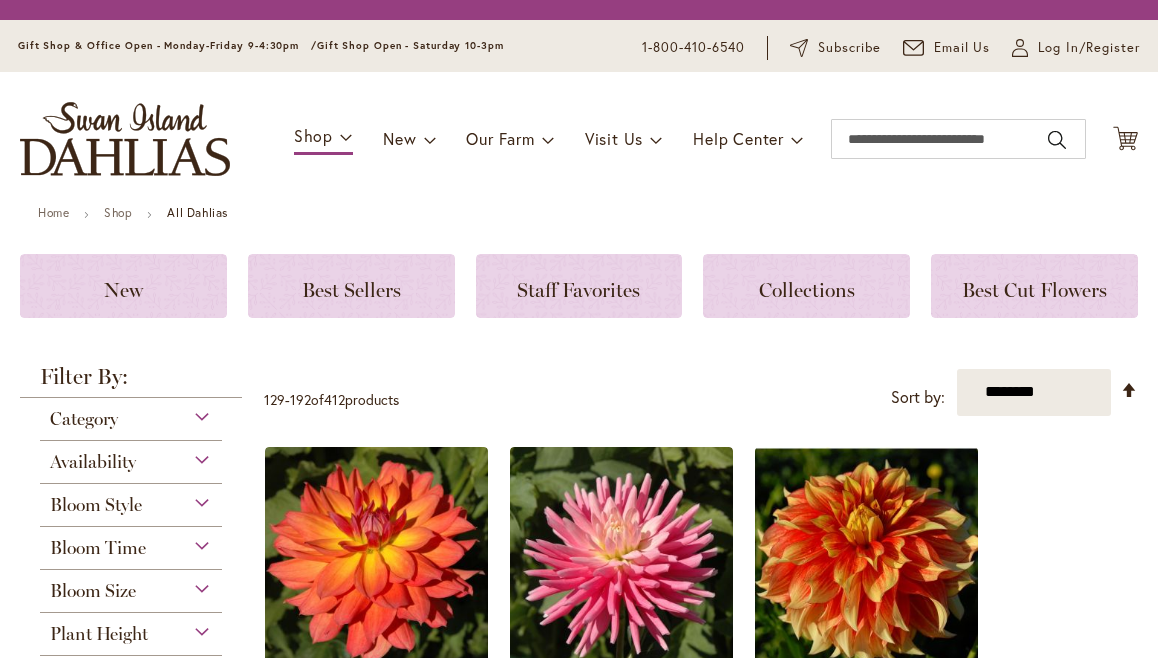 scroll, scrollTop: 0, scrollLeft: 0, axis: both 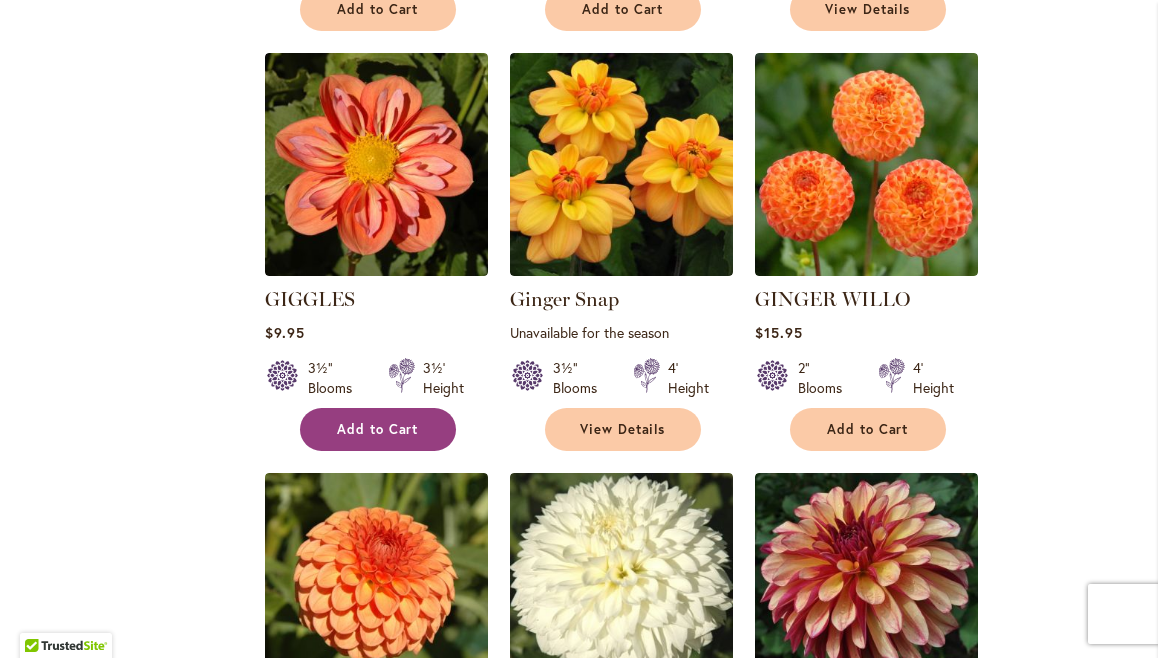 drag, startPoint x: 402, startPoint y: 425, endPoint x: 358, endPoint y: 409, distance: 46.818798 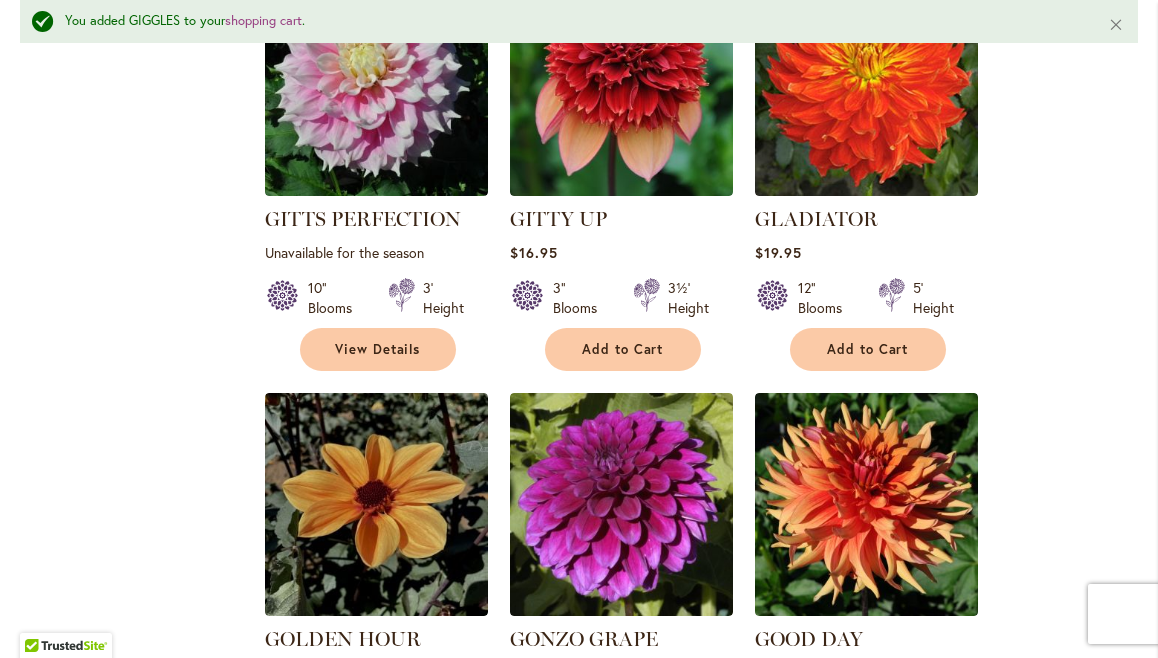 scroll, scrollTop: 4282, scrollLeft: 0, axis: vertical 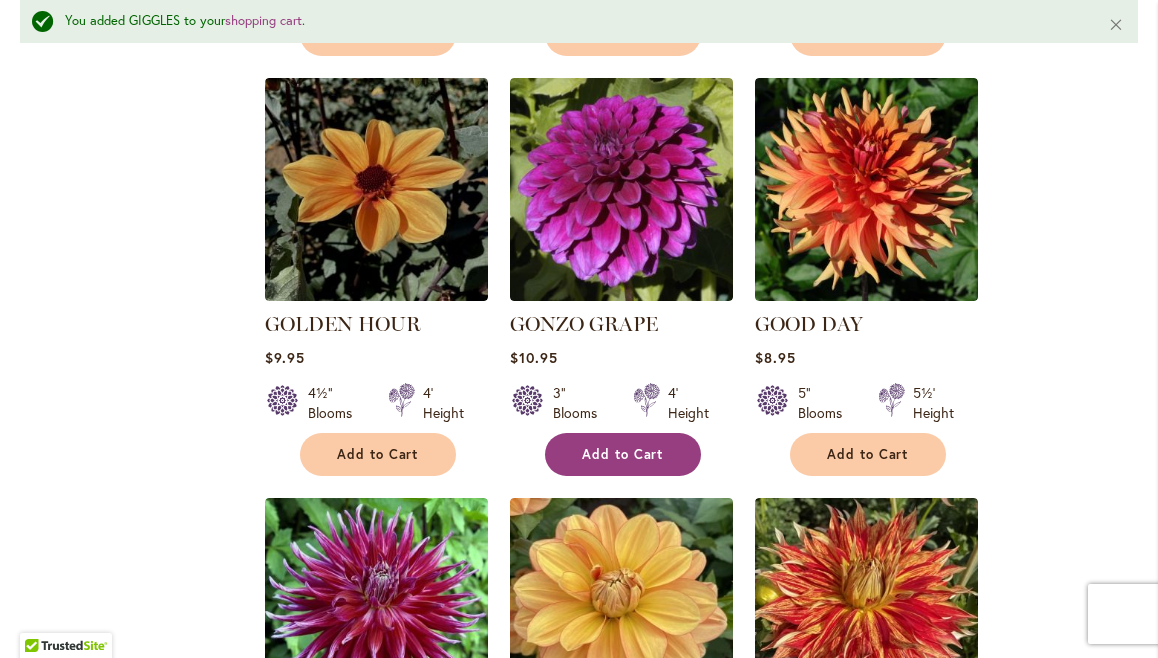click on "Add to Cart" at bounding box center [623, 454] 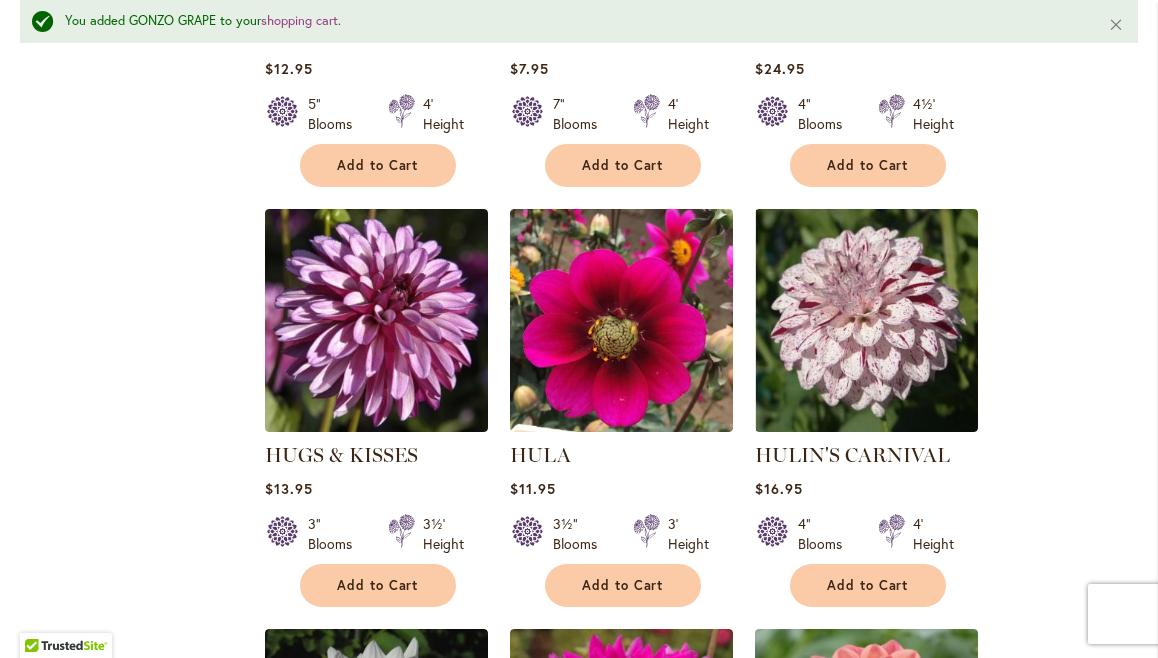 scroll, scrollTop: 8458, scrollLeft: 0, axis: vertical 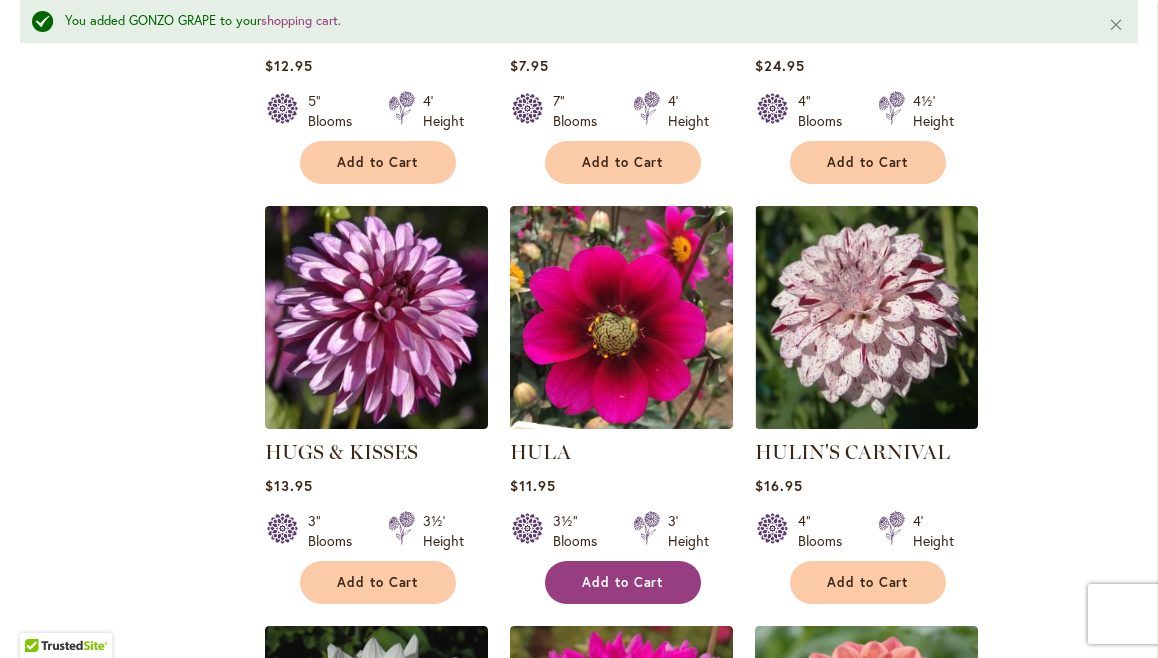 drag, startPoint x: 603, startPoint y: 553, endPoint x: 588, endPoint y: 553, distance: 15 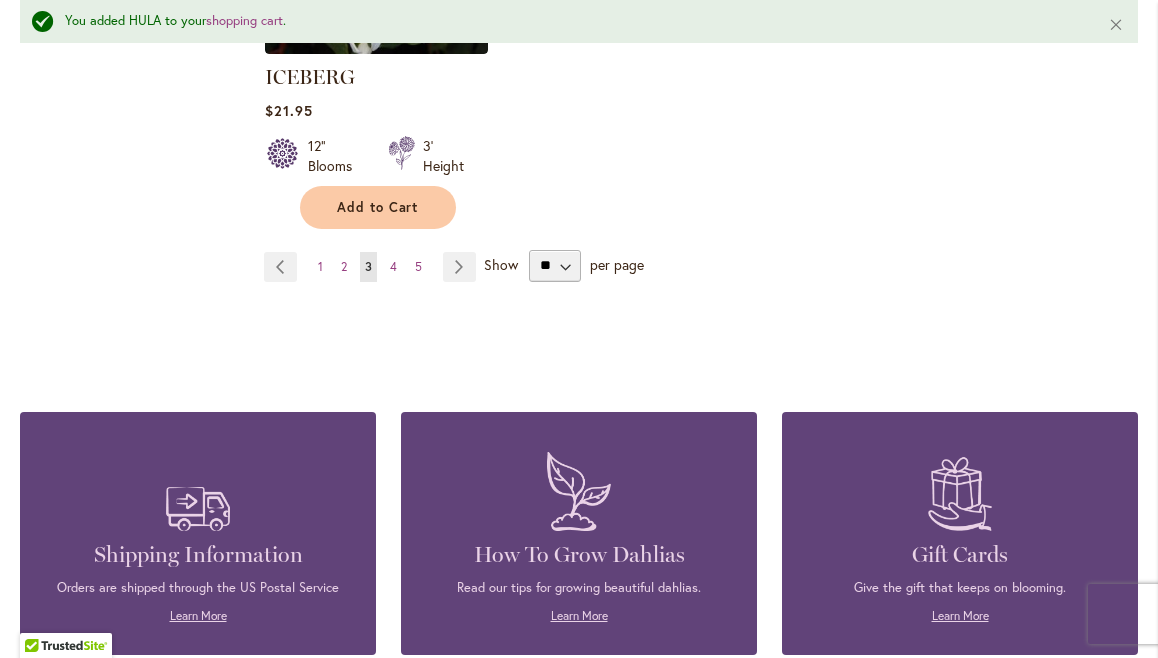 scroll, scrollTop: 9668, scrollLeft: 0, axis: vertical 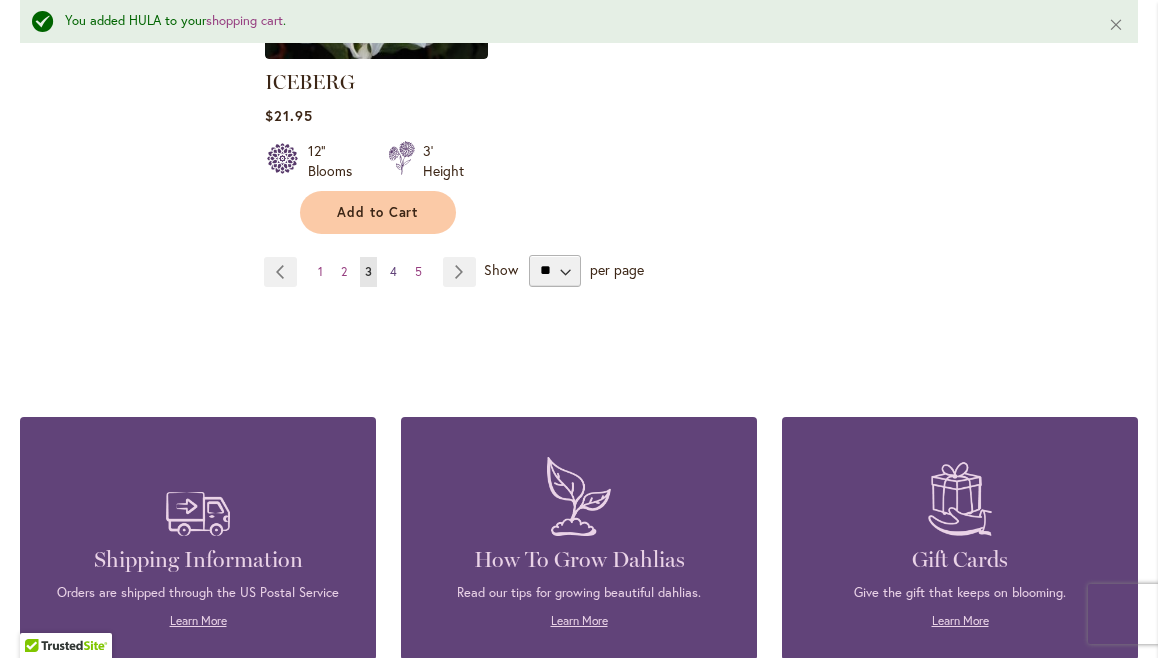 click on "4" at bounding box center (393, 271) 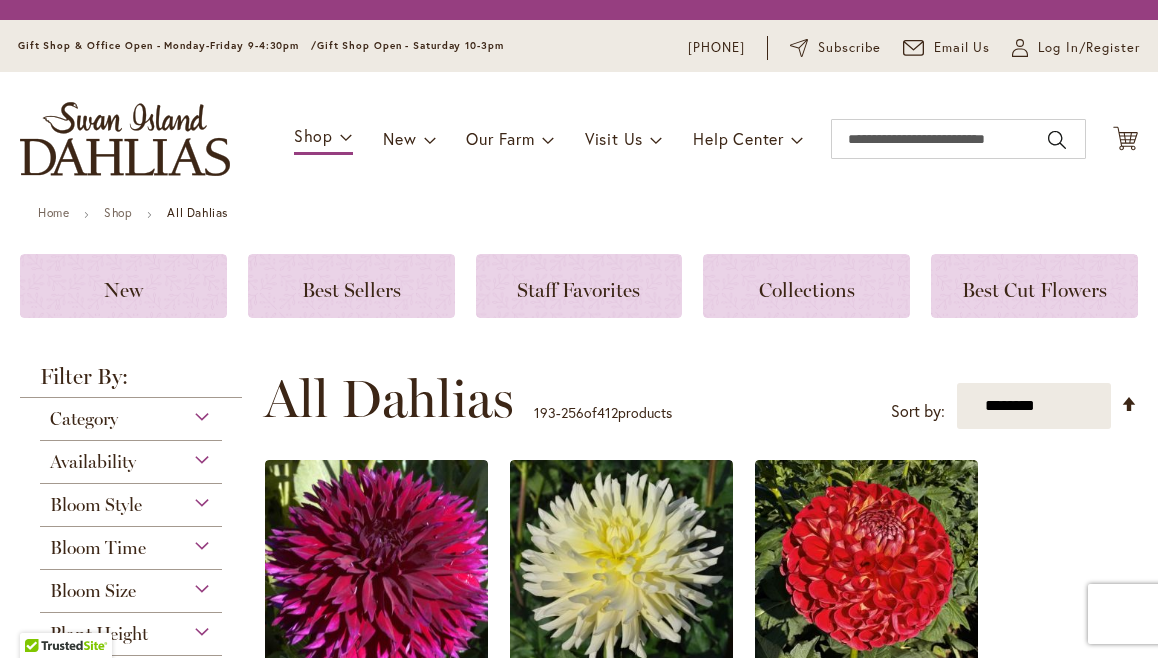 scroll, scrollTop: 0, scrollLeft: 0, axis: both 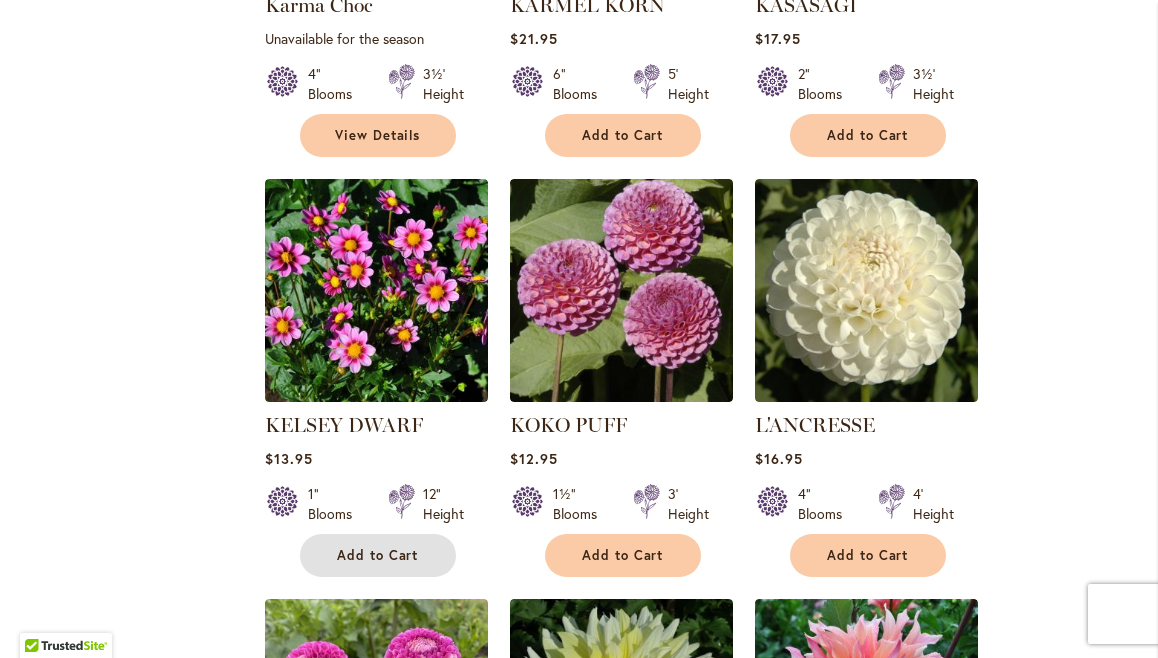 drag, startPoint x: 330, startPoint y: 541, endPoint x: 344, endPoint y: 539, distance: 14.142136 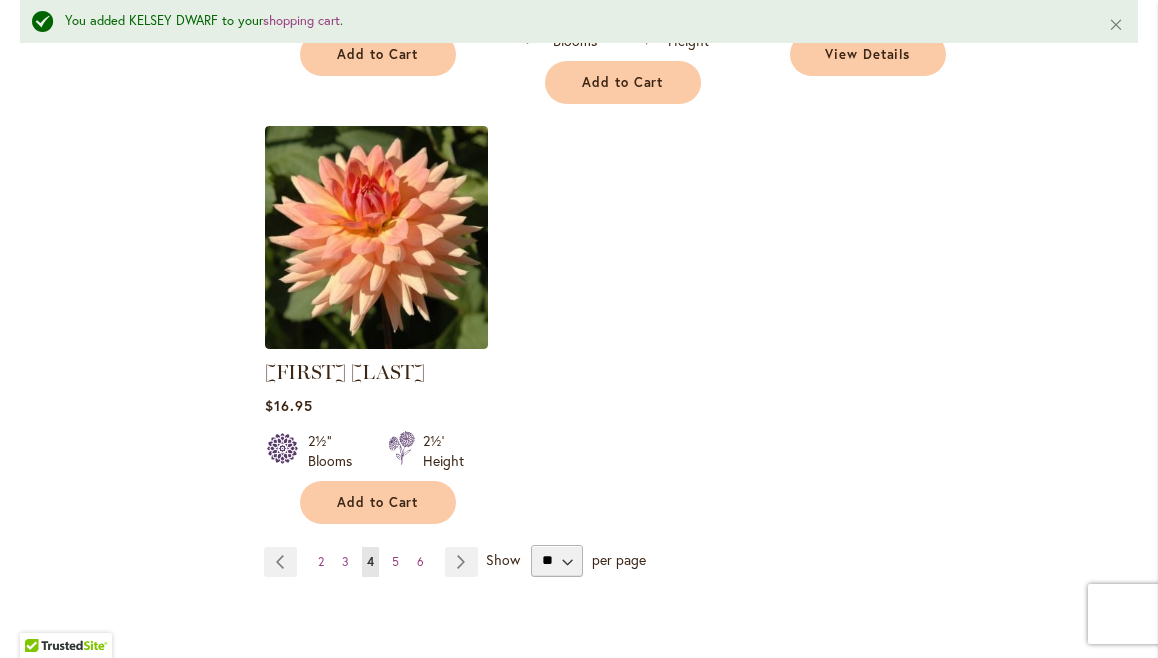scroll, scrollTop: 9356, scrollLeft: 0, axis: vertical 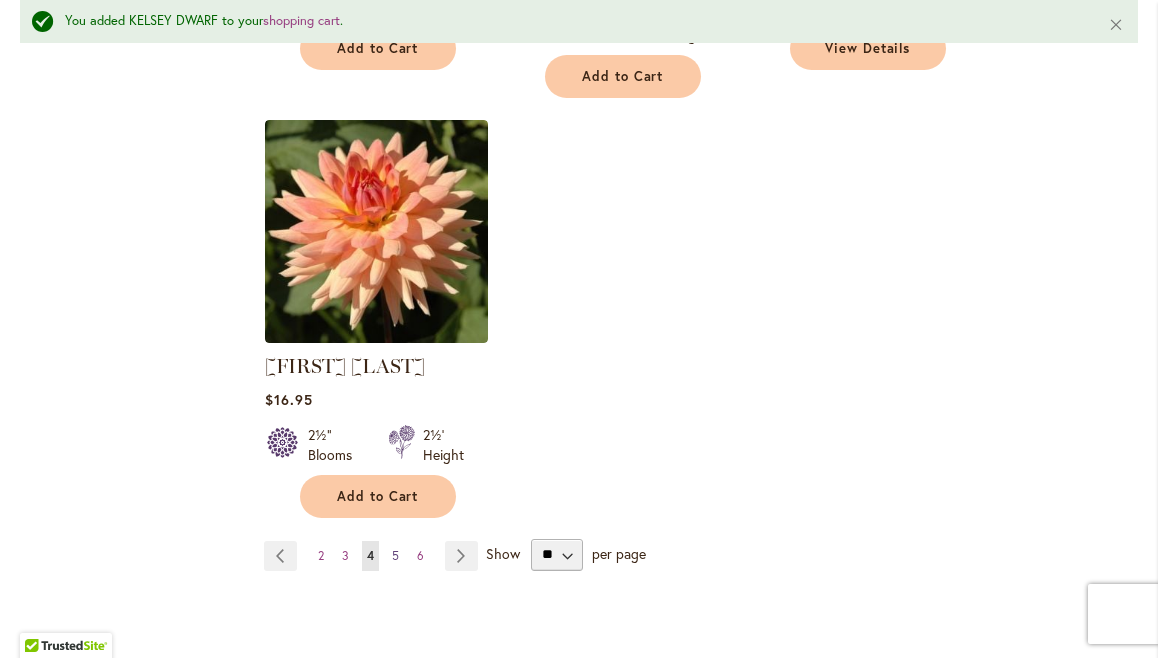 click on "Page
5" at bounding box center (395, 556) 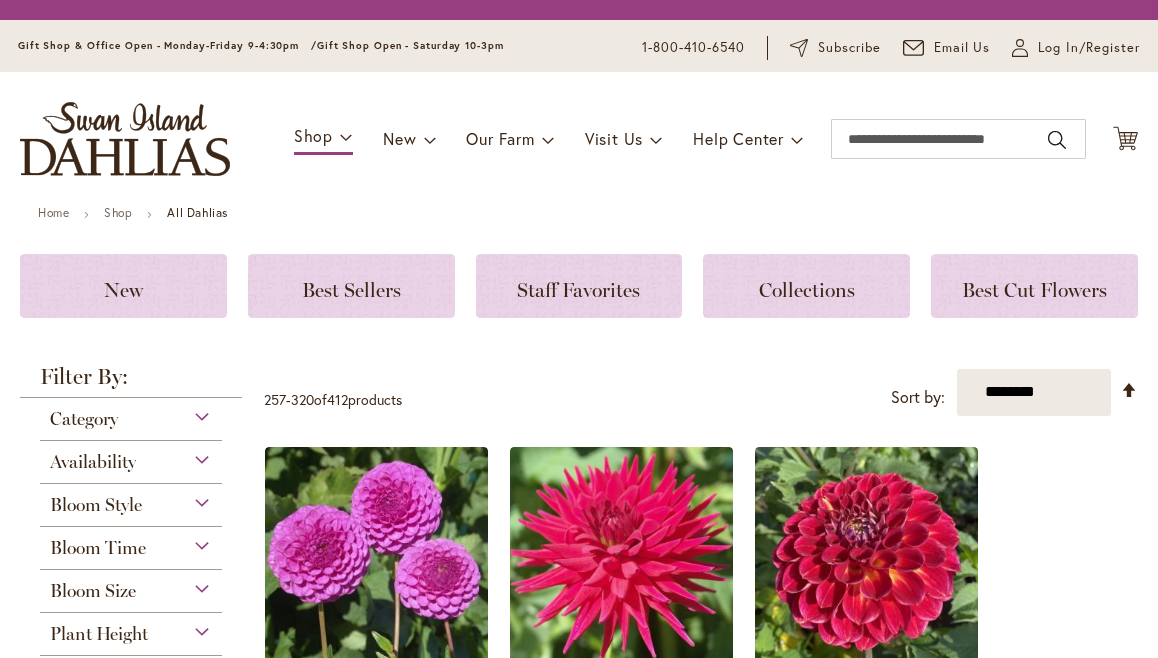 scroll, scrollTop: 0, scrollLeft: 0, axis: both 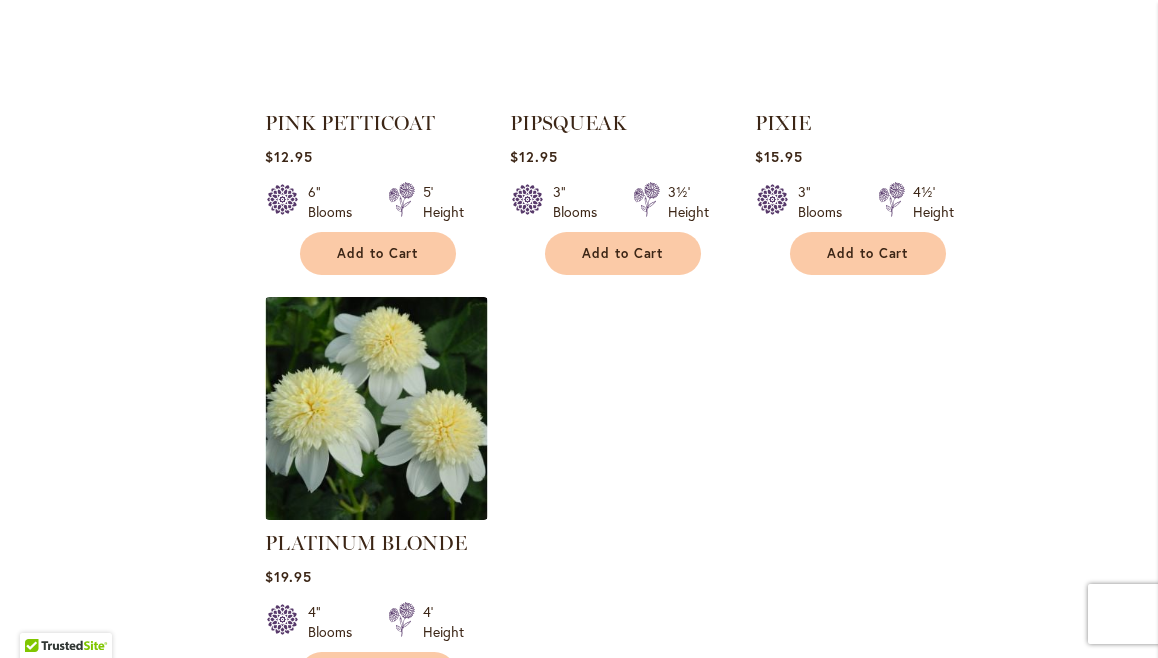 click on "6" at bounding box center (396, 732) 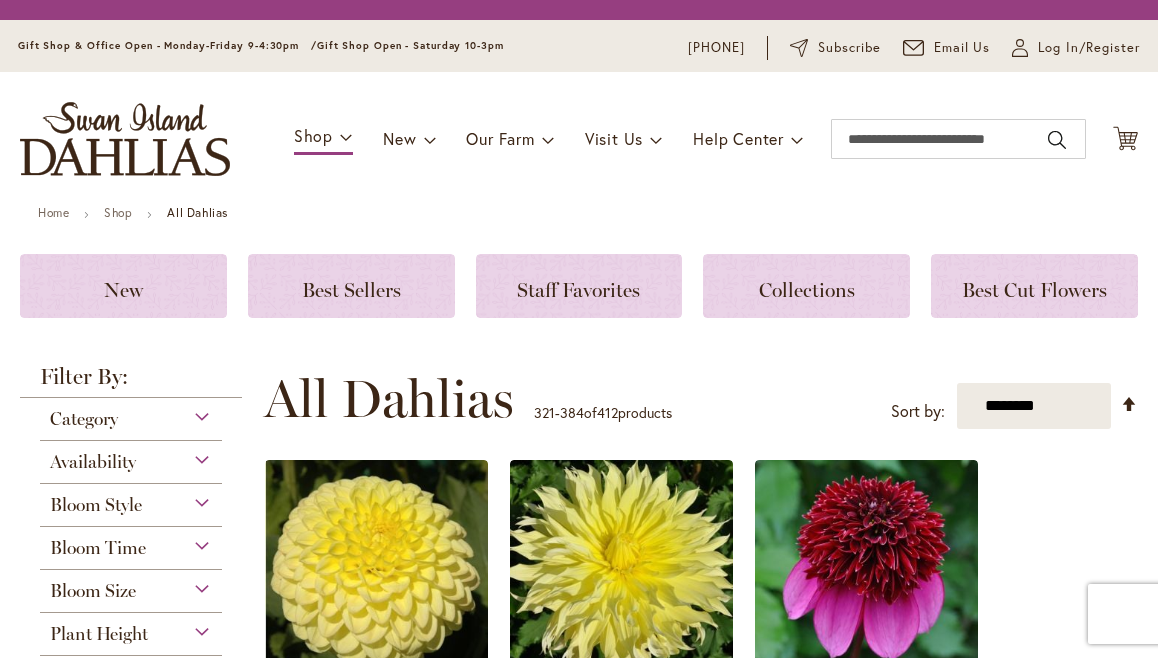 scroll, scrollTop: 0, scrollLeft: 0, axis: both 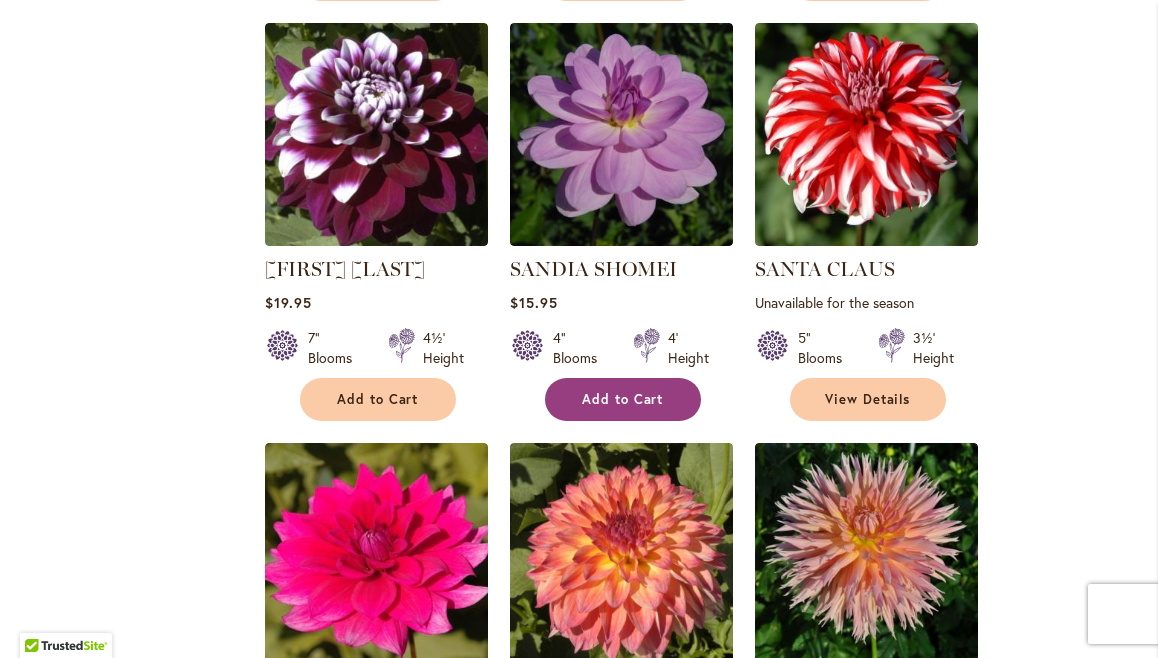 click on "Add to Cart" at bounding box center (623, 399) 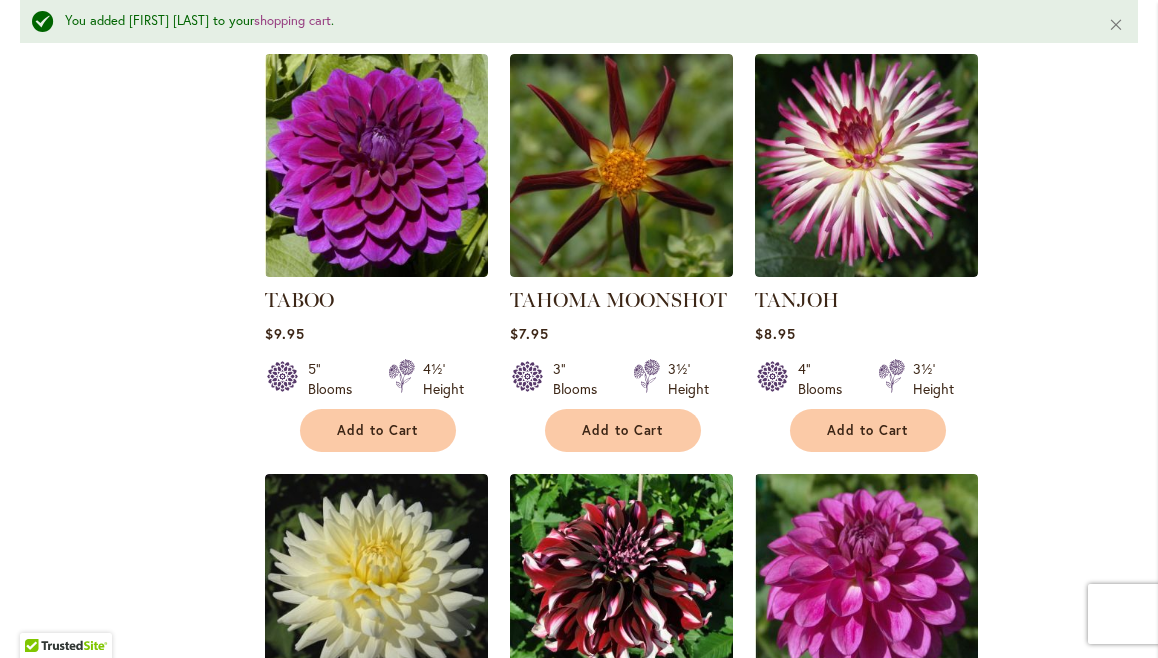 scroll, scrollTop: 7282, scrollLeft: 0, axis: vertical 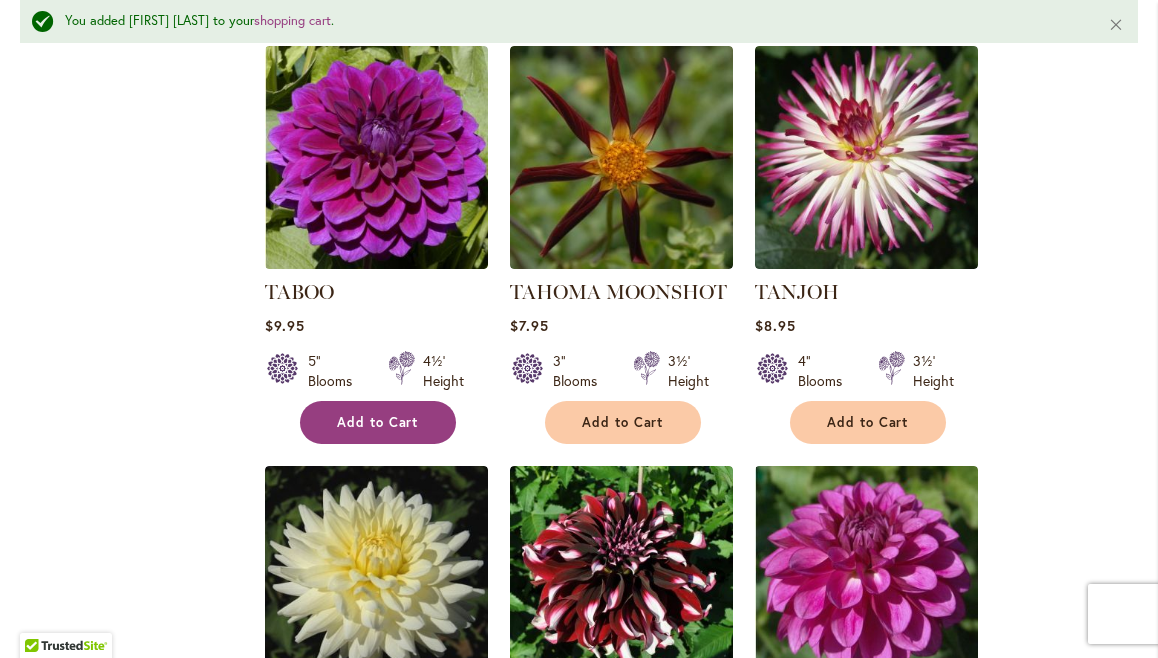 click on "Add to Cart" at bounding box center (378, 422) 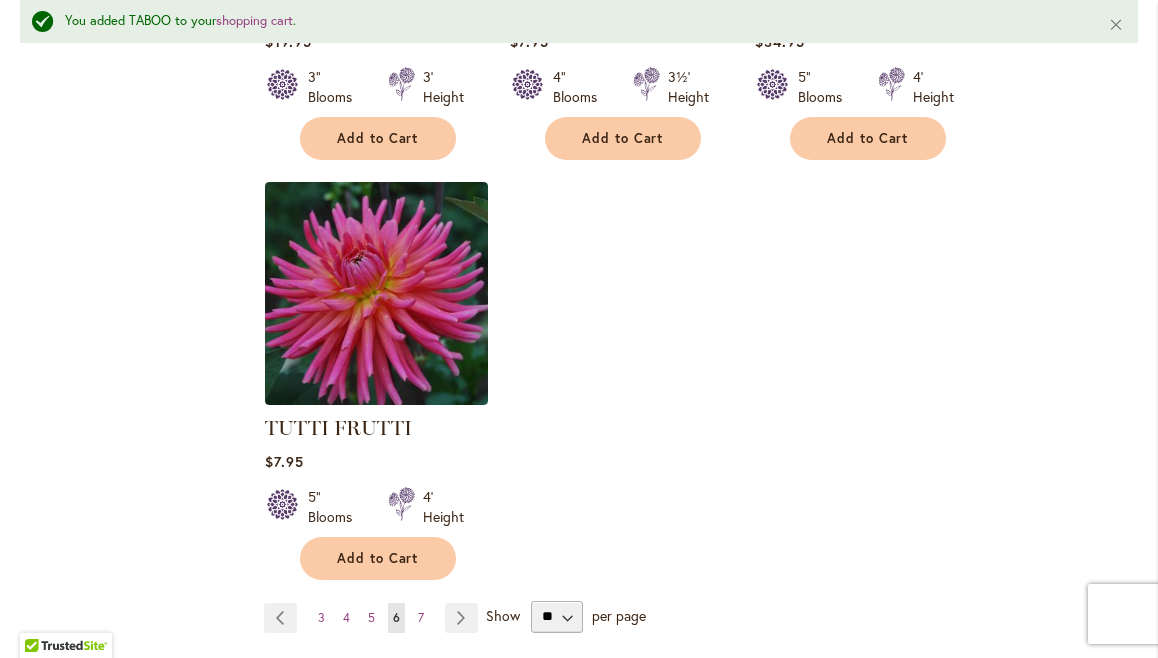 scroll, scrollTop: 9248, scrollLeft: 0, axis: vertical 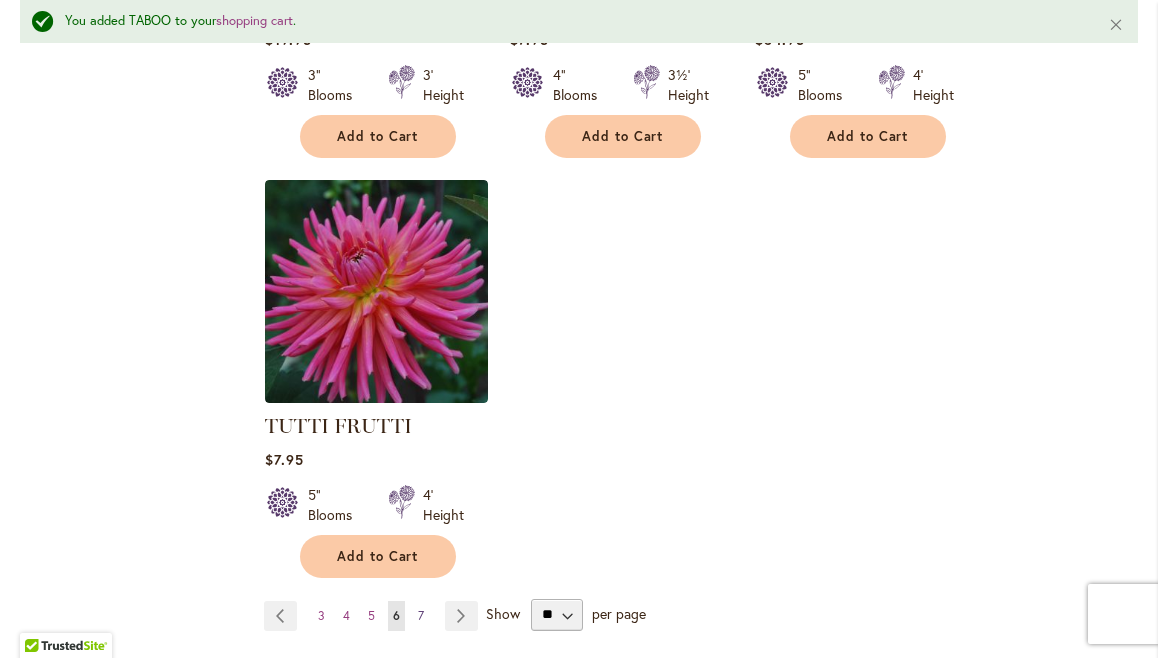 click on "7" at bounding box center [421, 615] 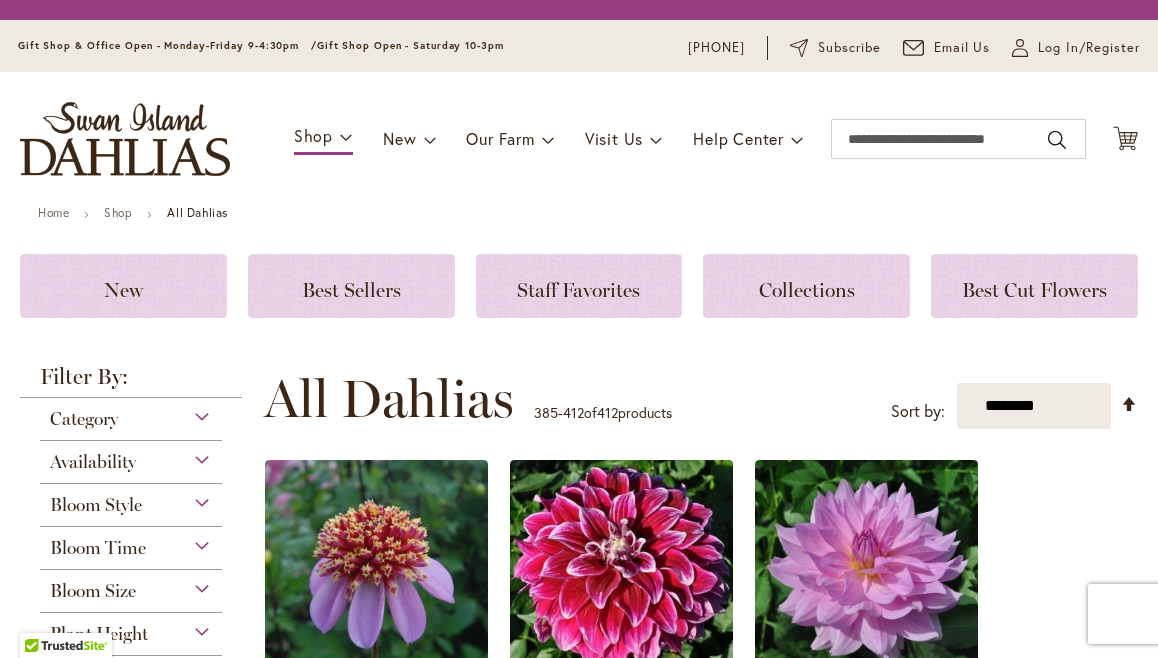 scroll, scrollTop: 0, scrollLeft: 0, axis: both 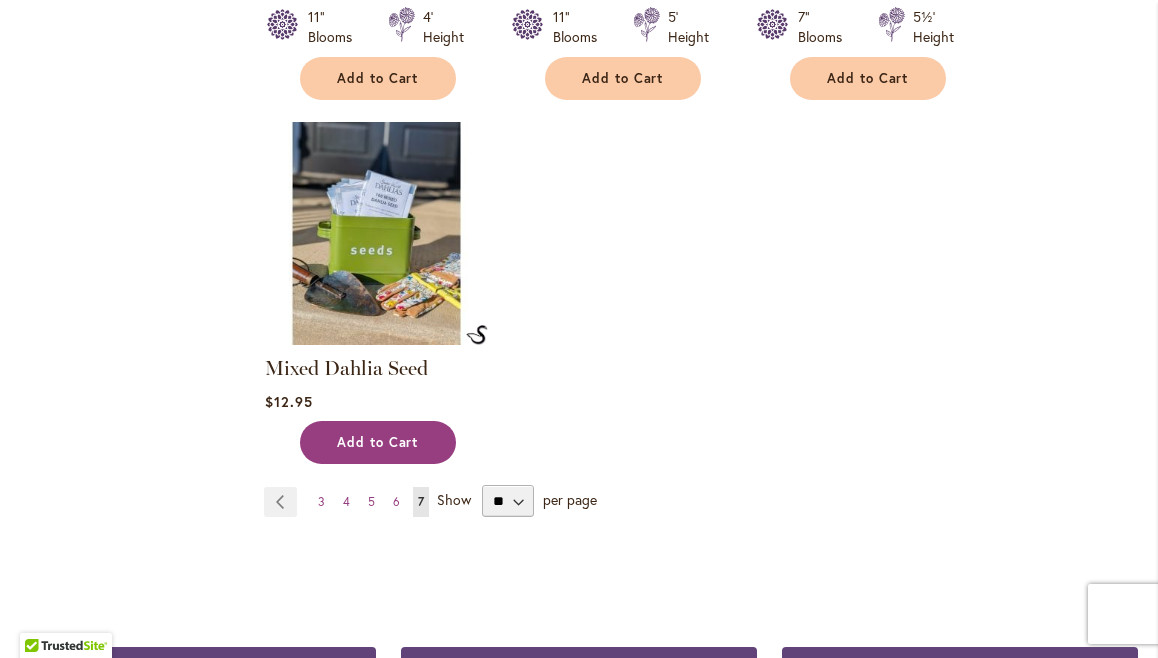 click on "Add to Cart" at bounding box center (378, 442) 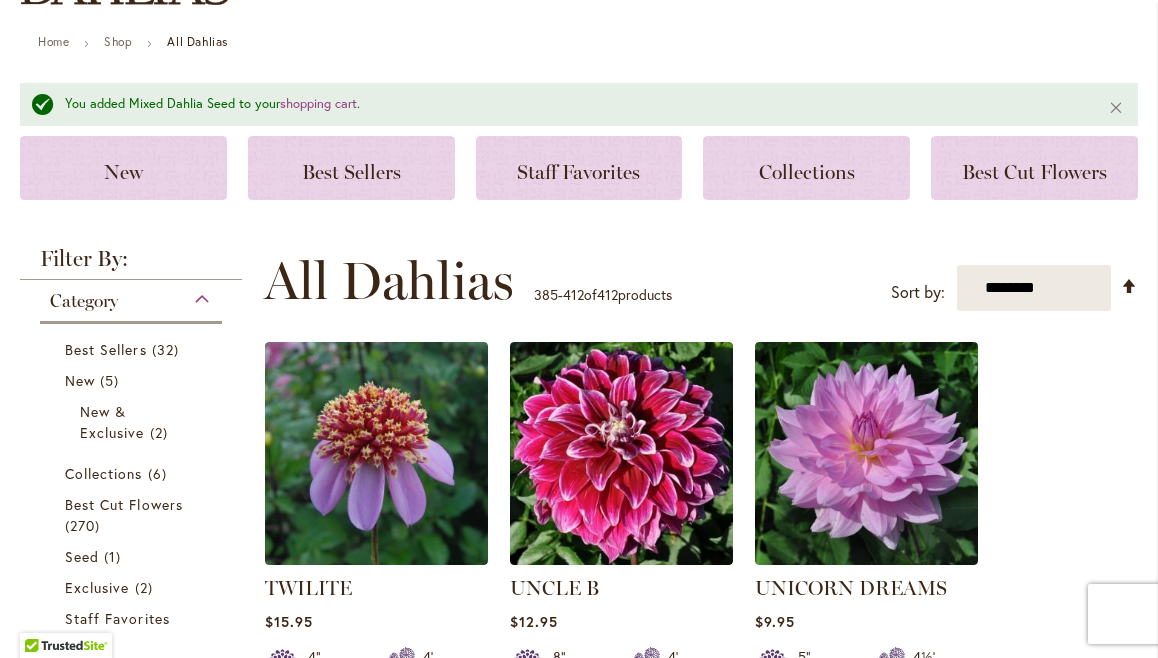 scroll, scrollTop: 0, scrollLeft: 0, axis: both 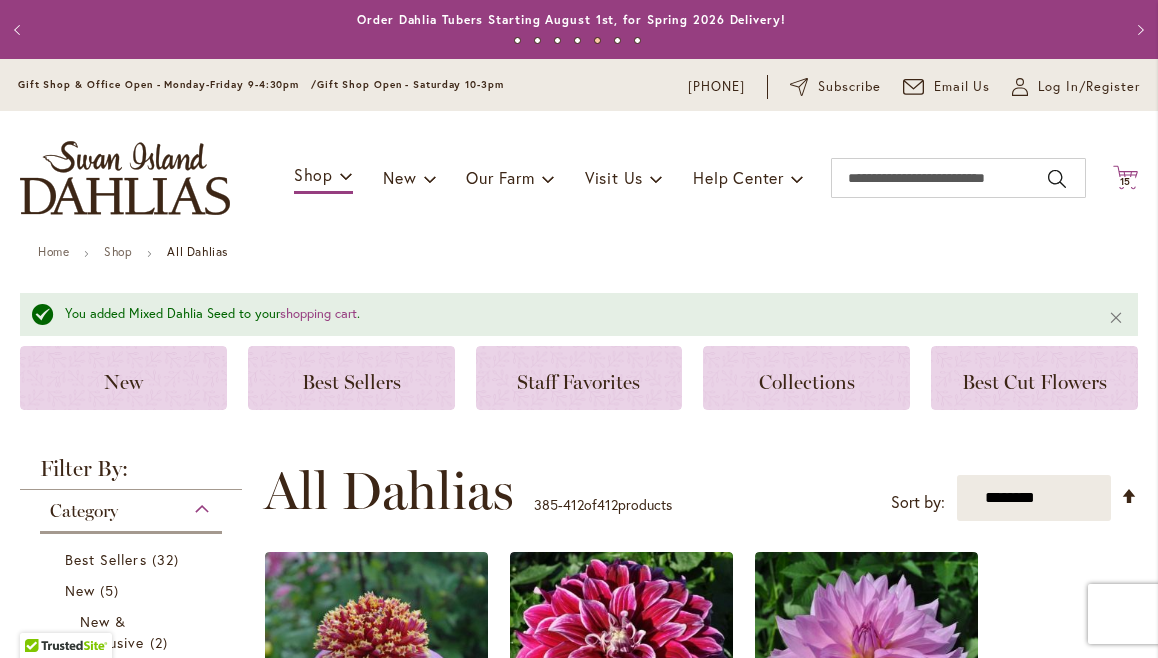 click on "15
15
items" at bounding box center (1126, 182) 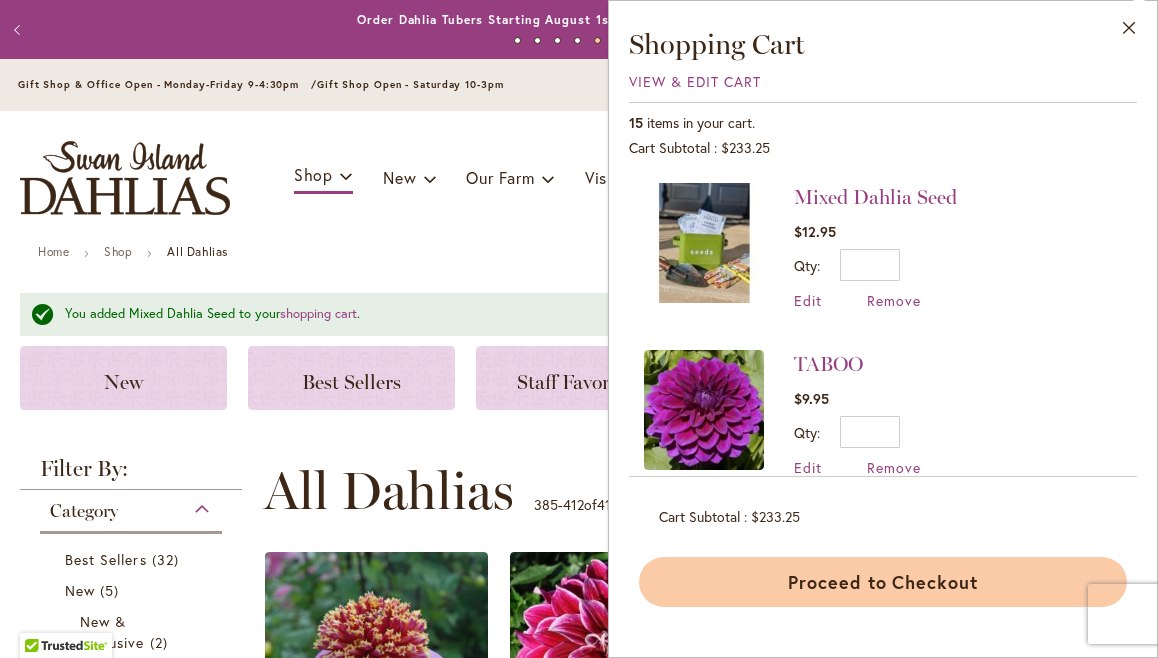 click on "Proceed to Checkout" at bounding box center [883, 582] 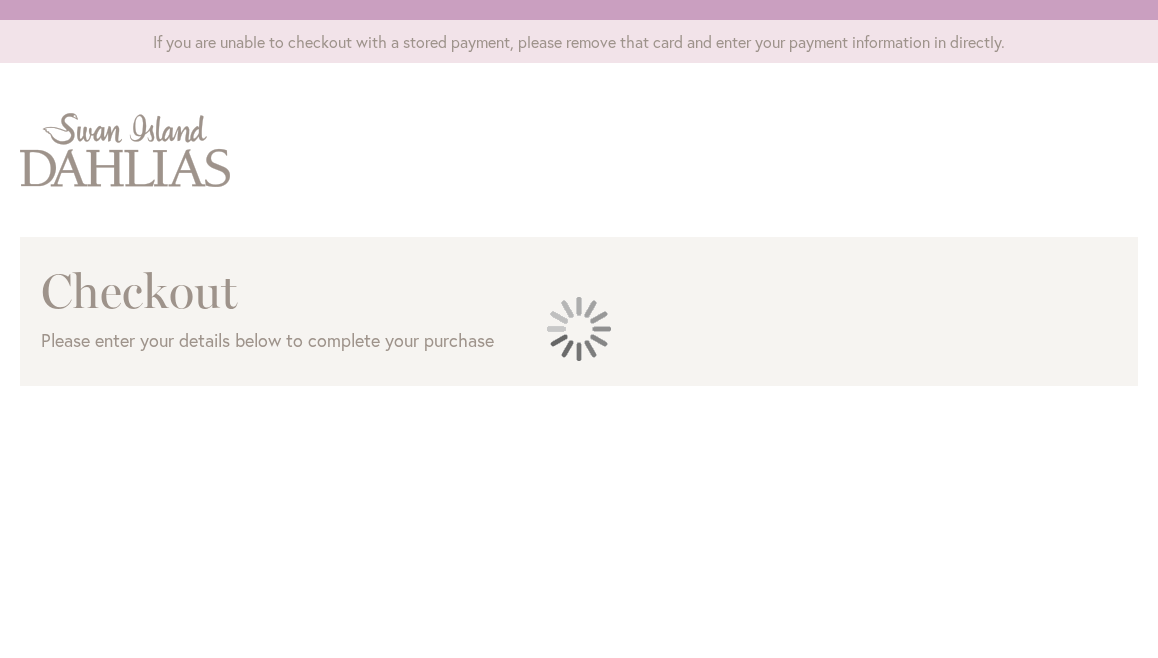 scroll, scrollTop: 0, scrollLeft: 0, axis: both 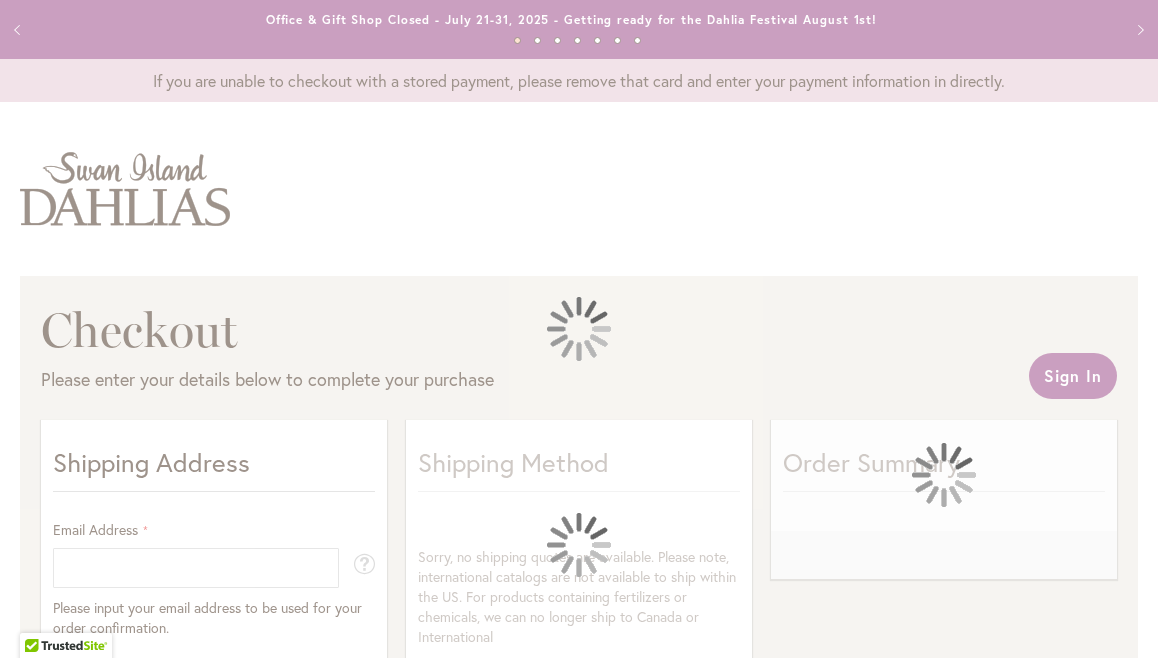 select on "**" 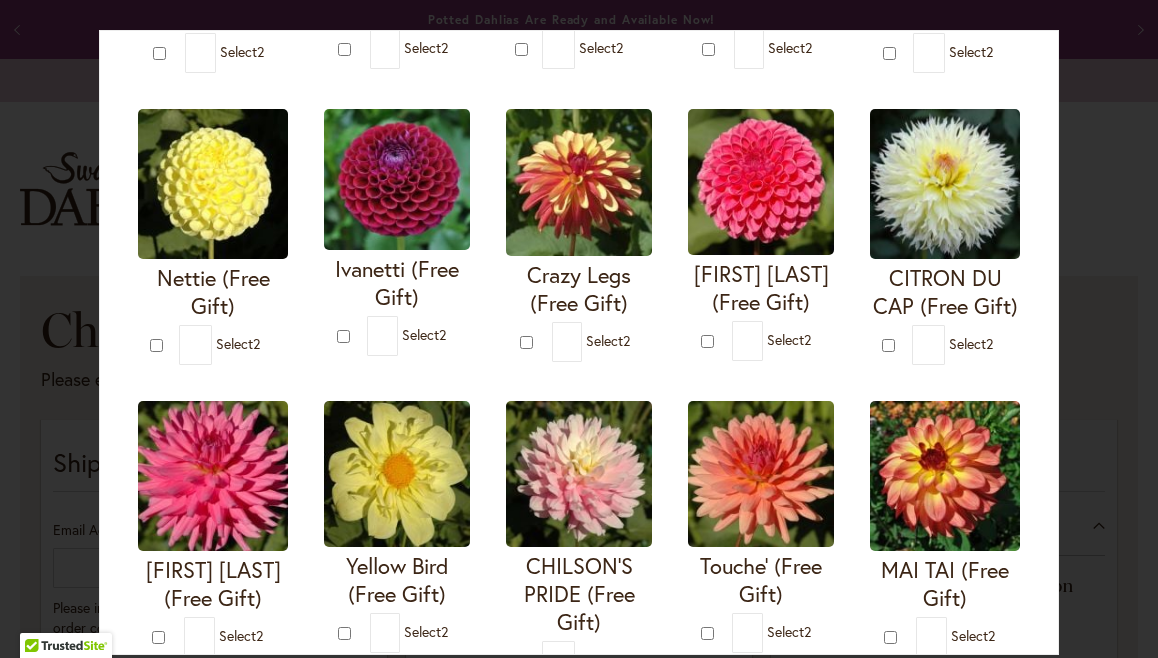 scroll, scrollTop: 384, scrollLeft: 0, axis: vertical 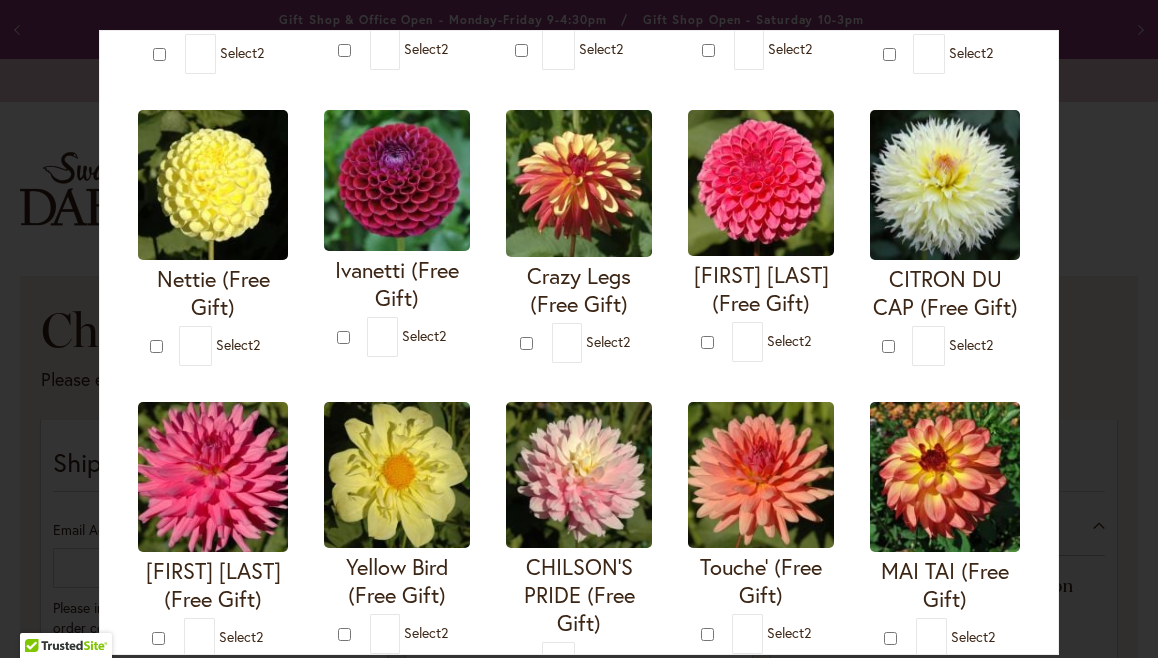 click at bounding box center (761, 183) 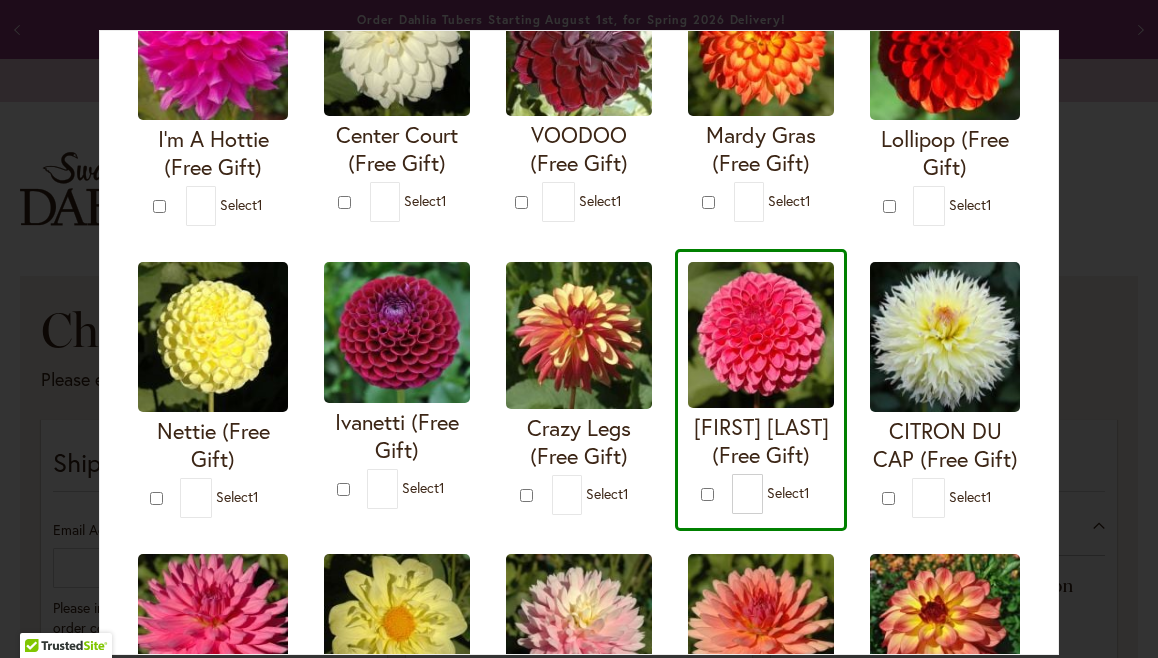 scroll, scrollTop: 168, scrollLeft: 0, axis: vertical 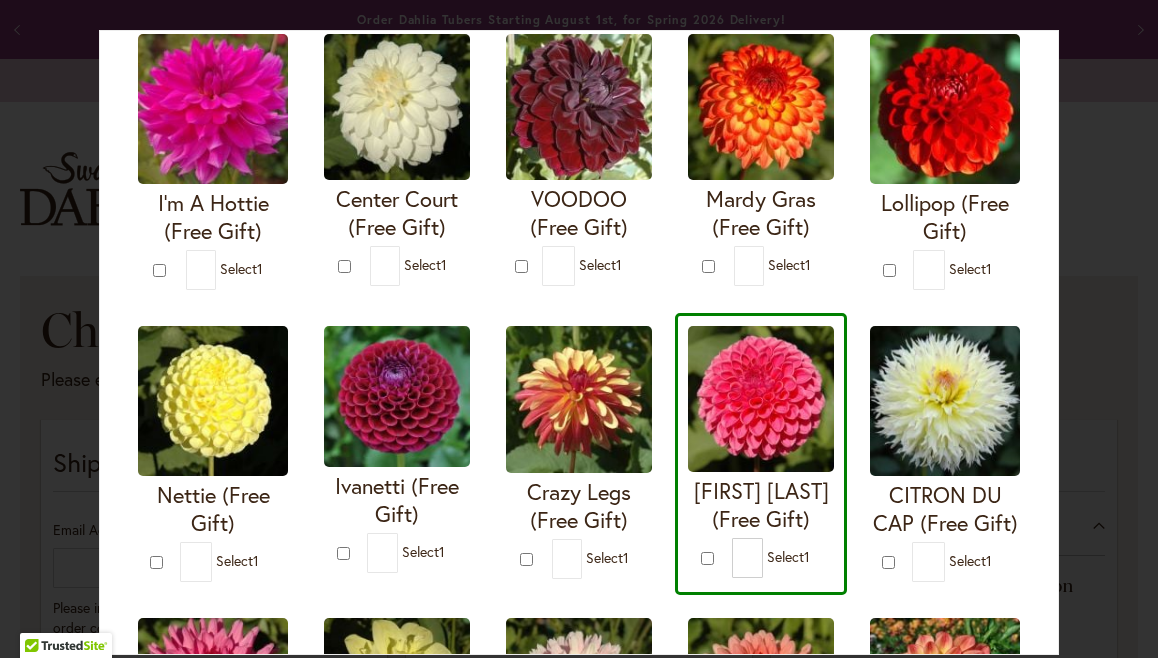 type on "*" 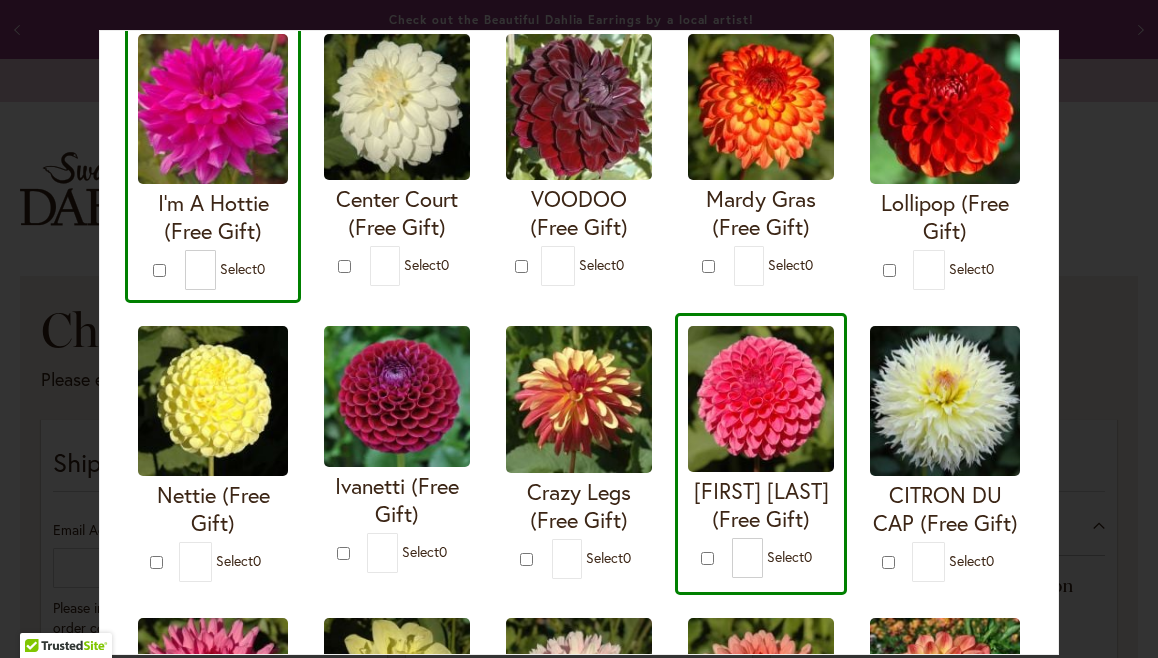 drag, startPoint x: 191, startPoint y: 284, endPoint x: 130, endPoint y: 279, distance: 61.204575 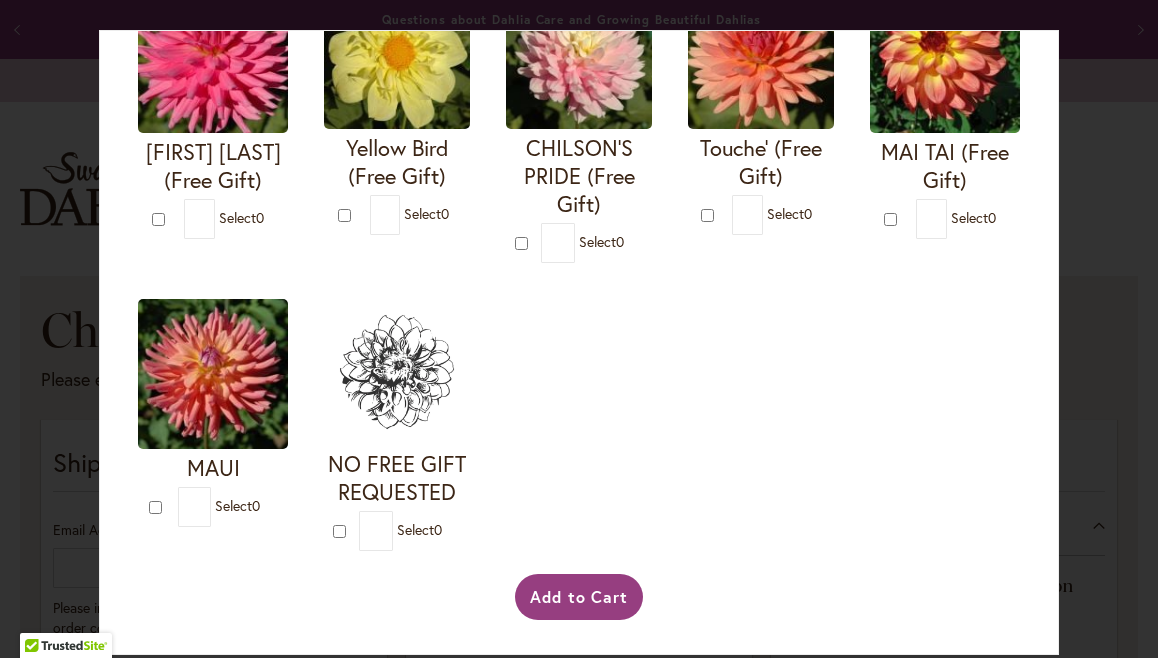 scroll, scrollTop: 674, scrollLeft: 0, axis: vertical 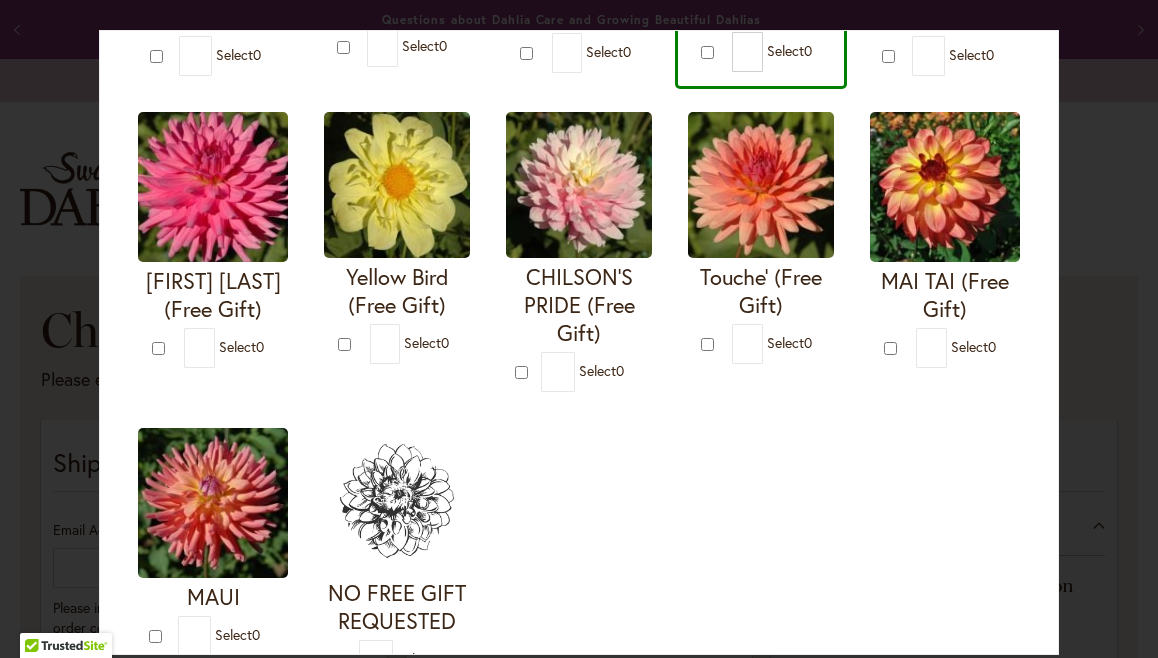click on "Rebecca Lynn (Free Gift)
* 0" at bounding box center [761, -54] 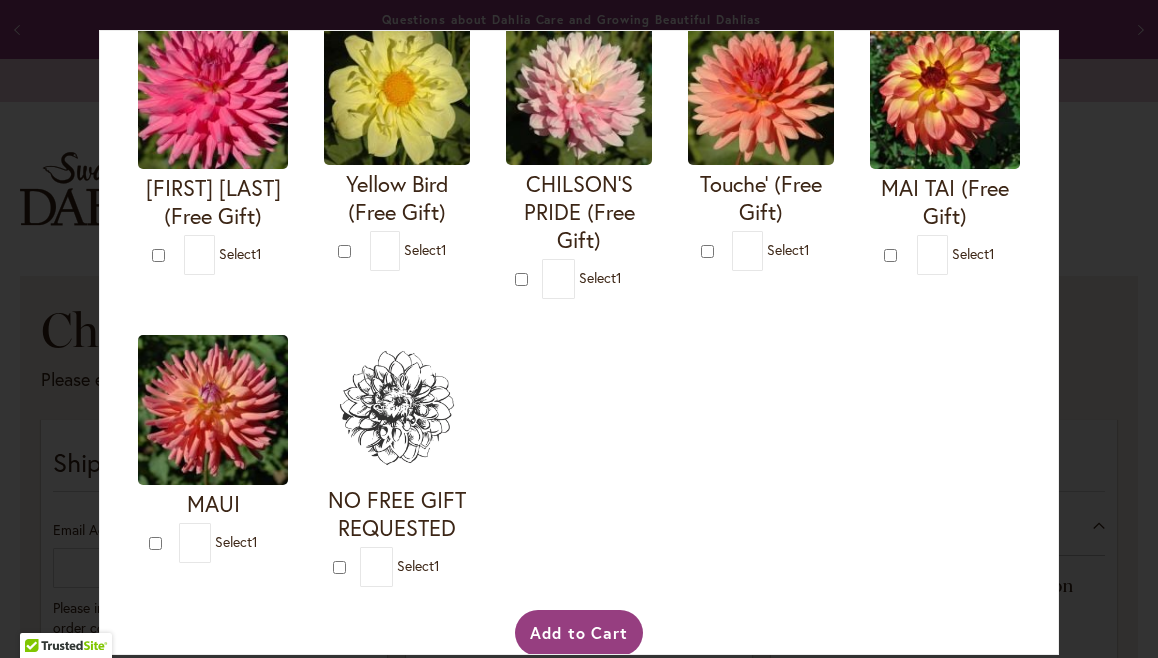 scroll, scrollTop: 829, scrollLeft: 0, axis: vertical 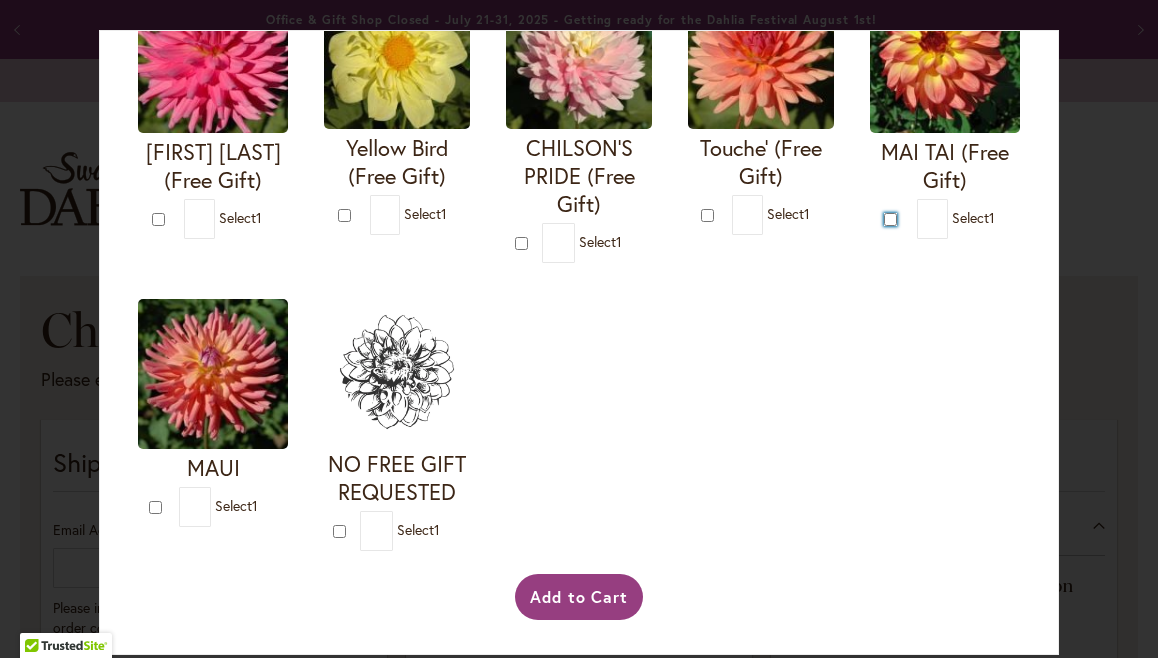 type on "*" 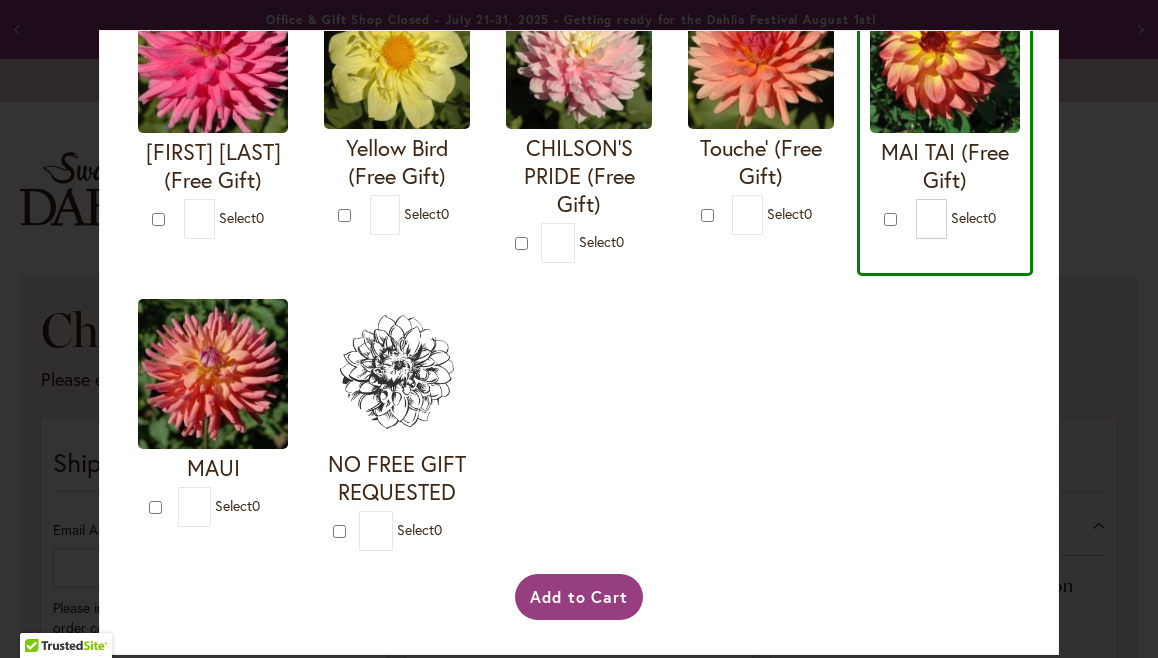 drag, startPoint x: 608, startPoint y: 483, endPoint x: 504, endPoint y: 527, distance: 112.92475 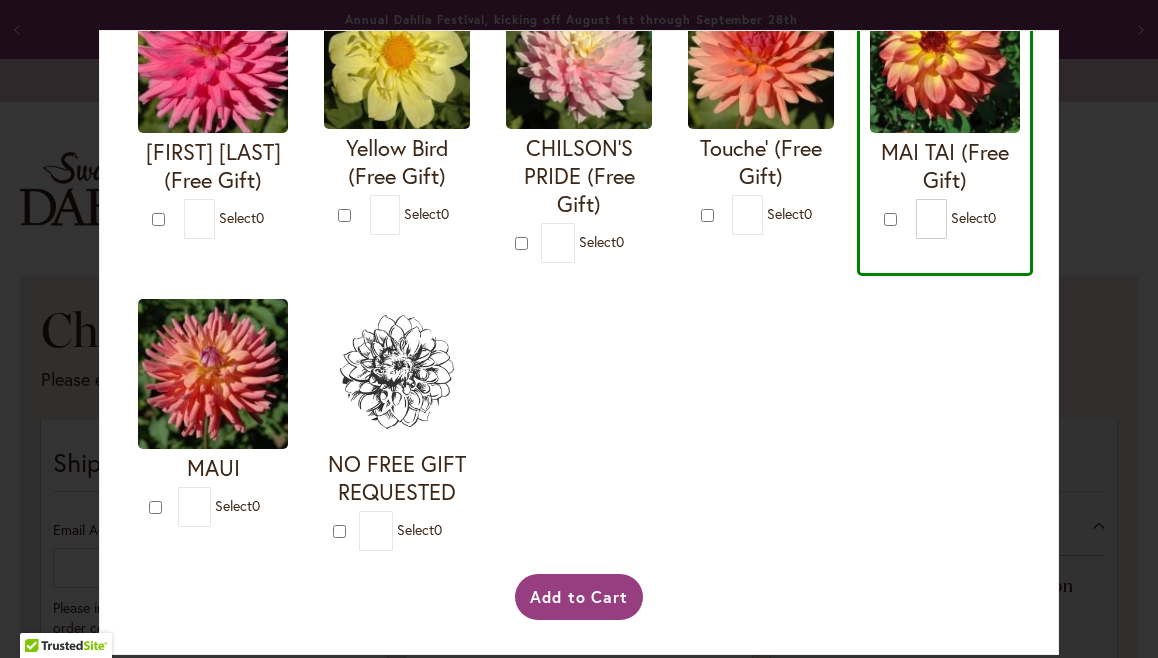 scroll, scrollTop: 813, scrollLeft: 0, axis: vertical 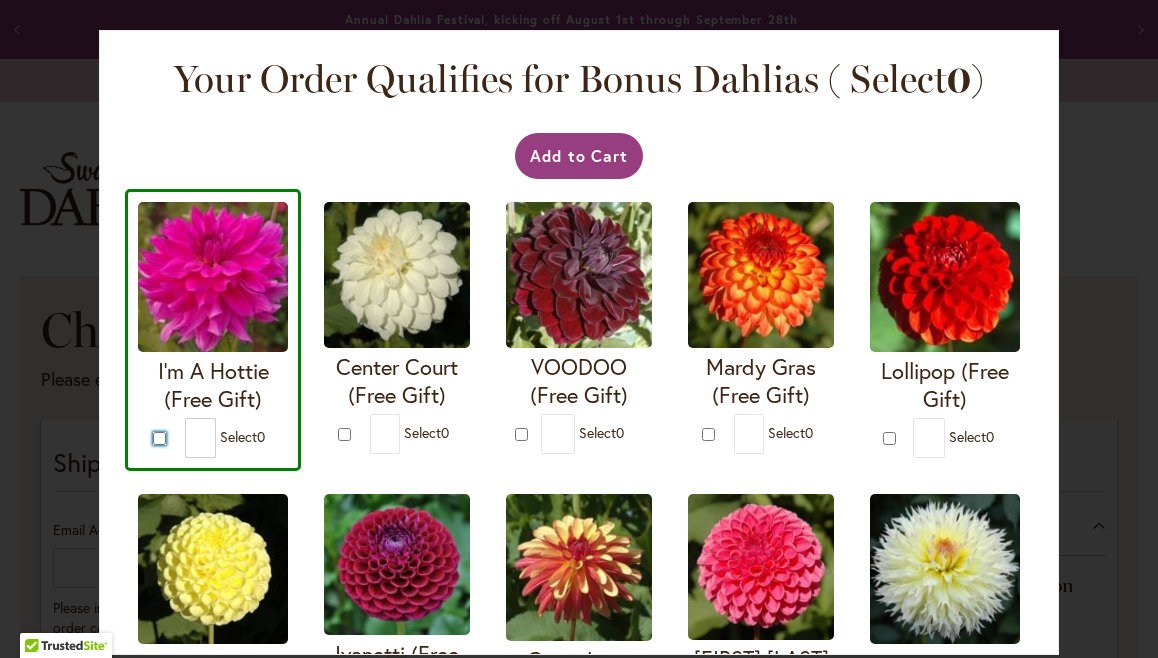type on "*" 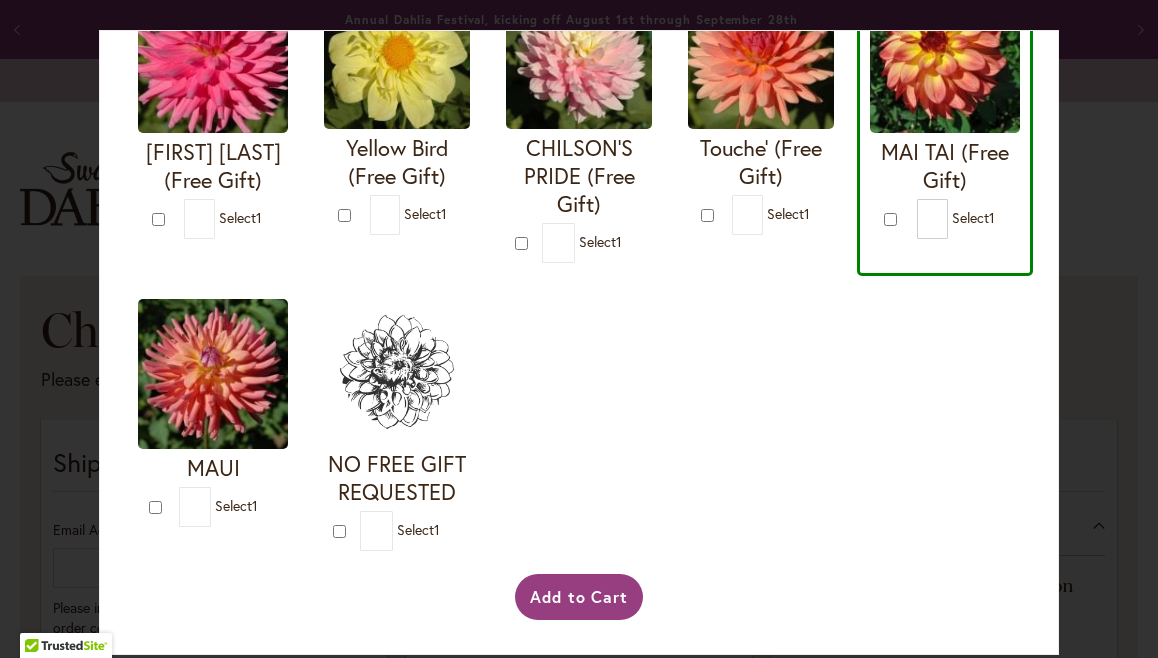 scroll, scrollTop: 883, scrollLeft: 0, axis: vertical 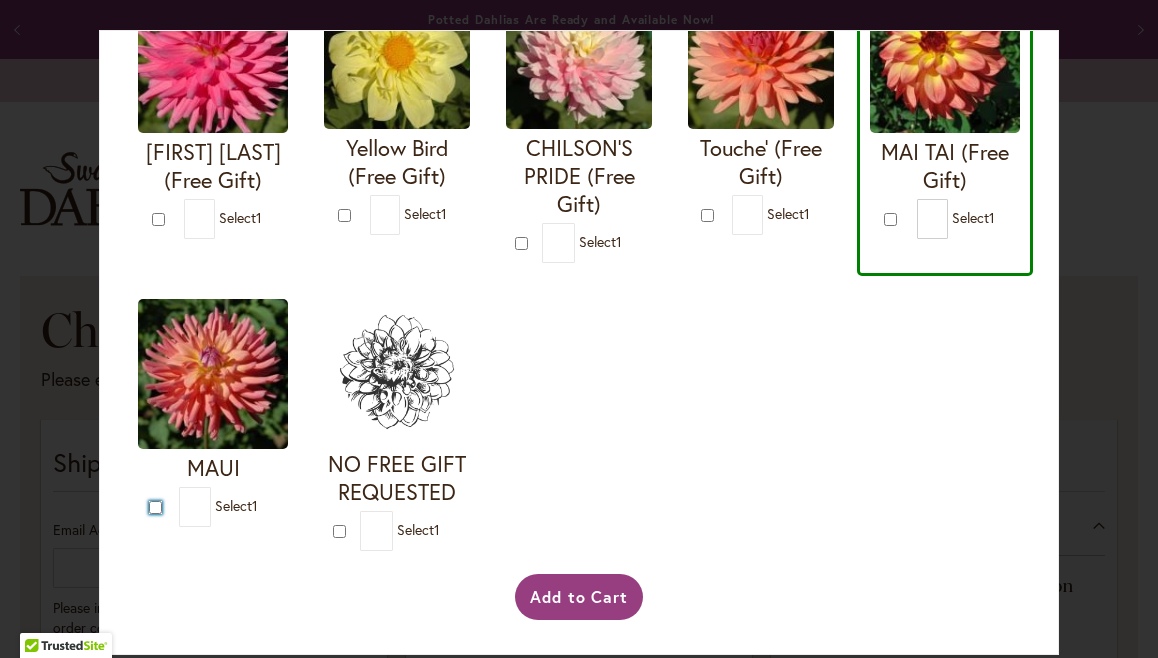 type on "*" 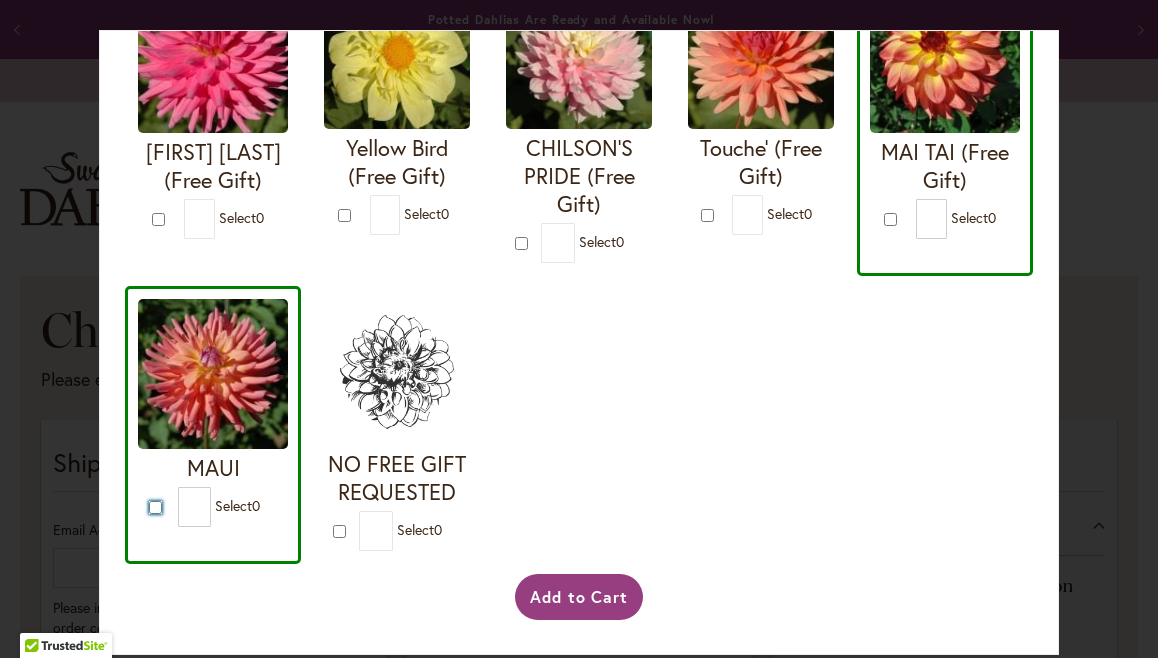 scroll, scrollTop: 1115, scrollLeft: 0, axis: vertical 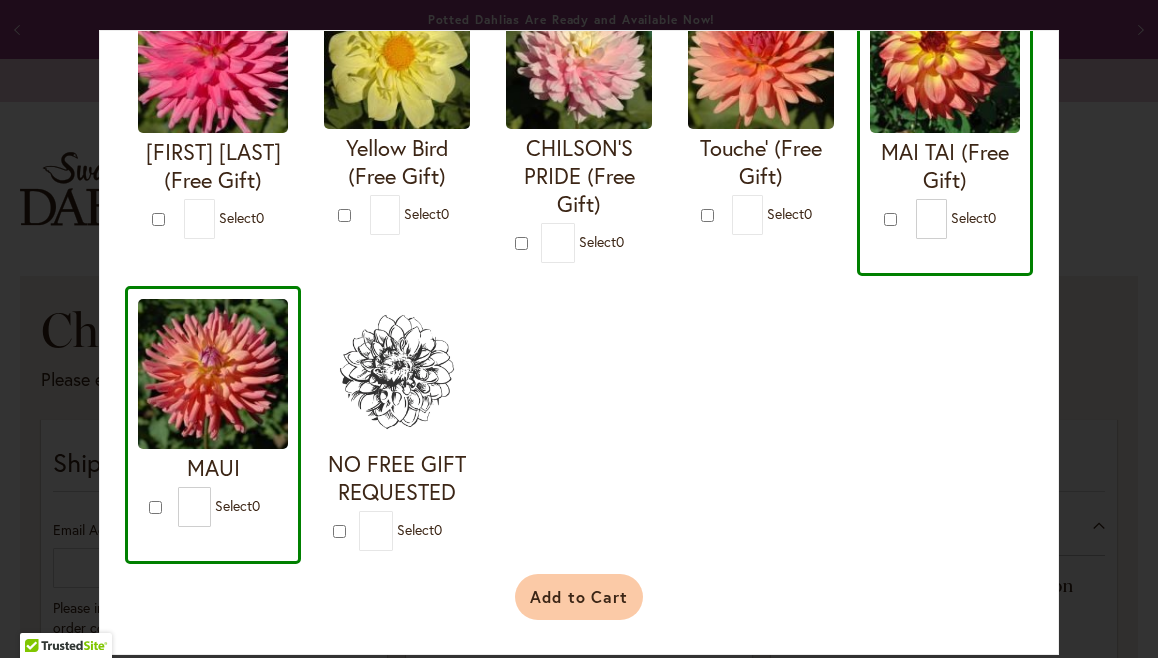 click on "Add to Cart" at bounding box center [579, 597] 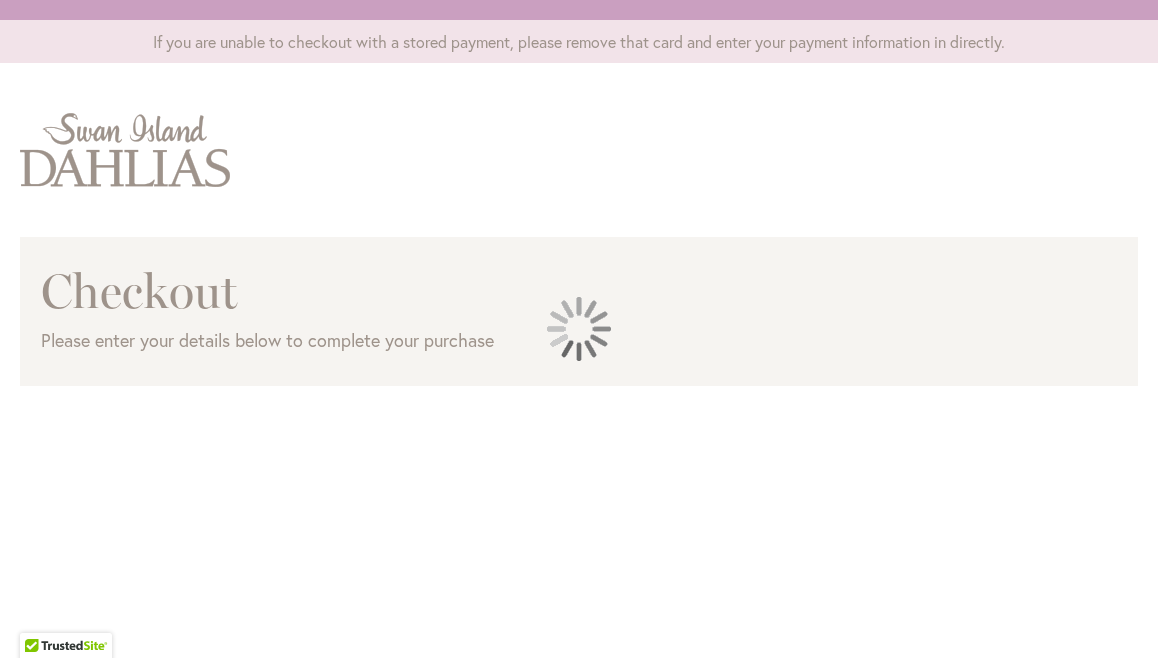scroll, scrollTop: 0, scrollLeft: 0, axis: both 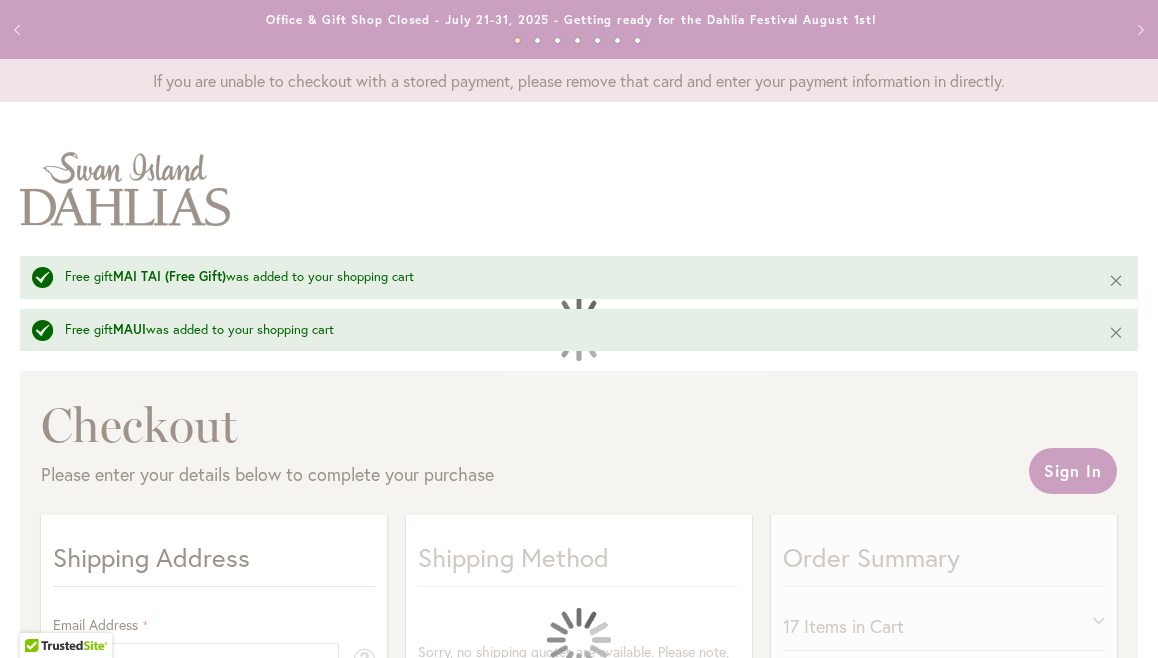 select on "**" 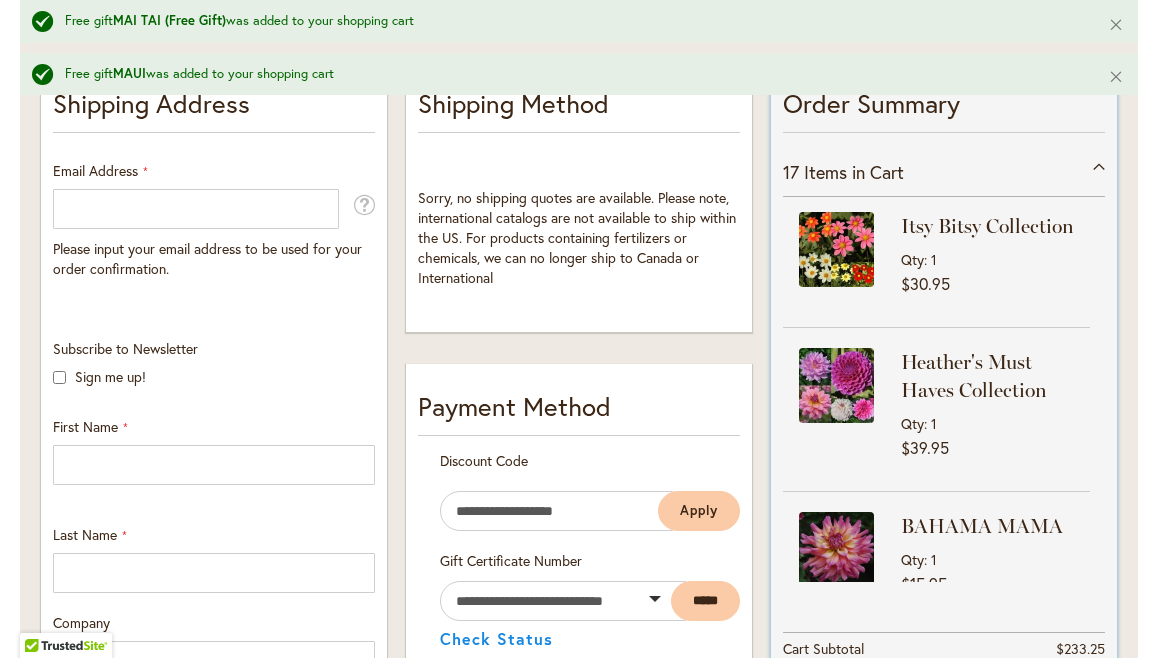 scroll, scrollTop: 601, scrollLeft: 0, axis: vertical 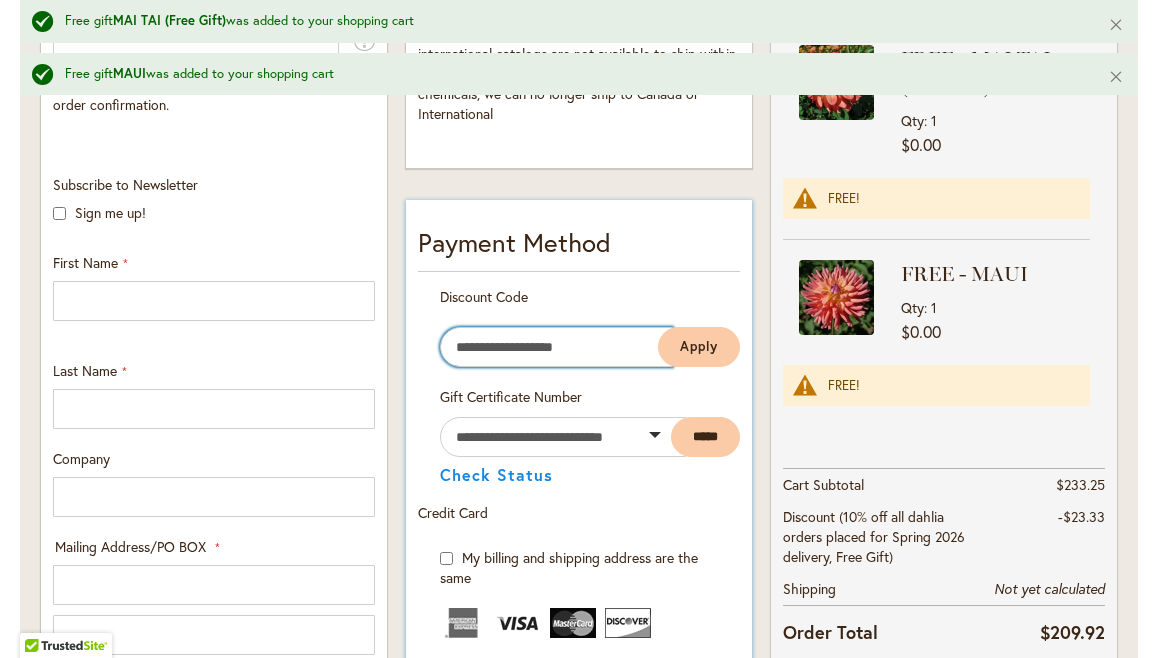 click on "Enter discount code" at bounding box center (556, 347) 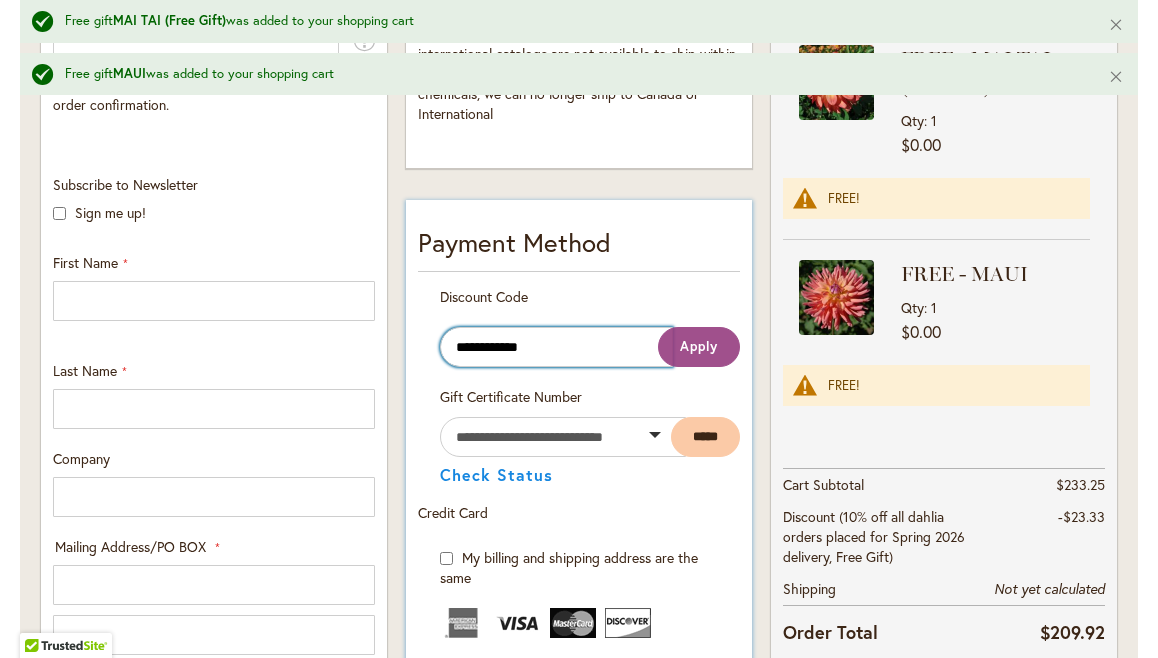 type on "**********" 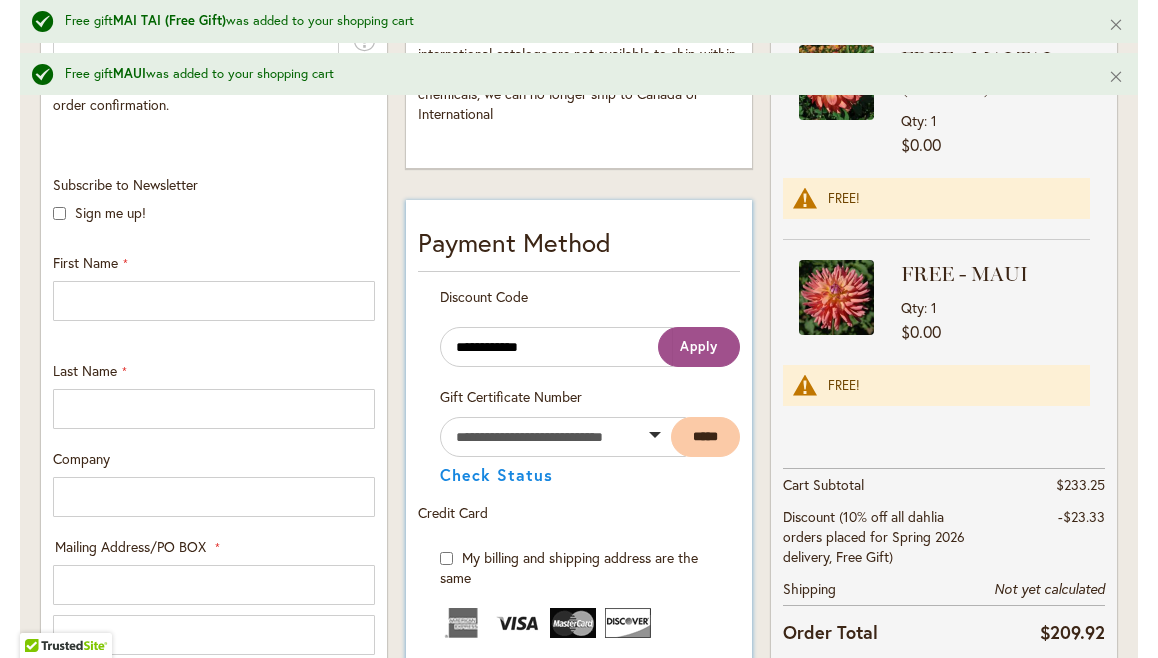 click on "Apply" at bounding box center [699, 347] 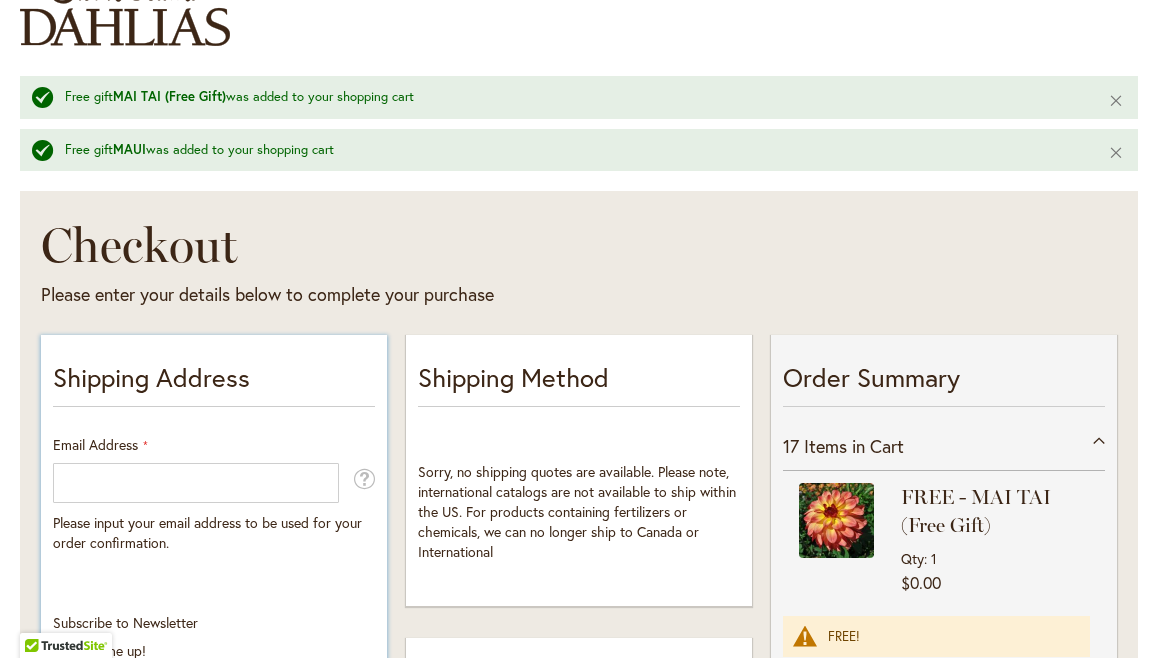 scroll, scrollTop: 290, scrollLeft: 0, axis: vertical 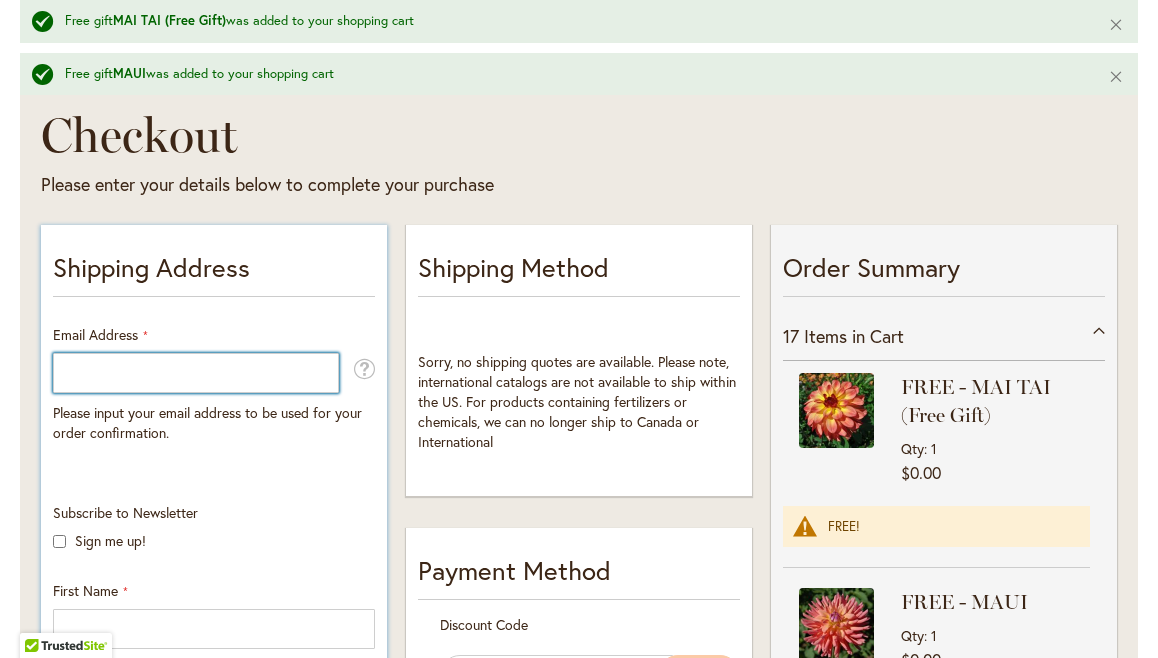 click on "Email Address" at bounding box center (196, 373) 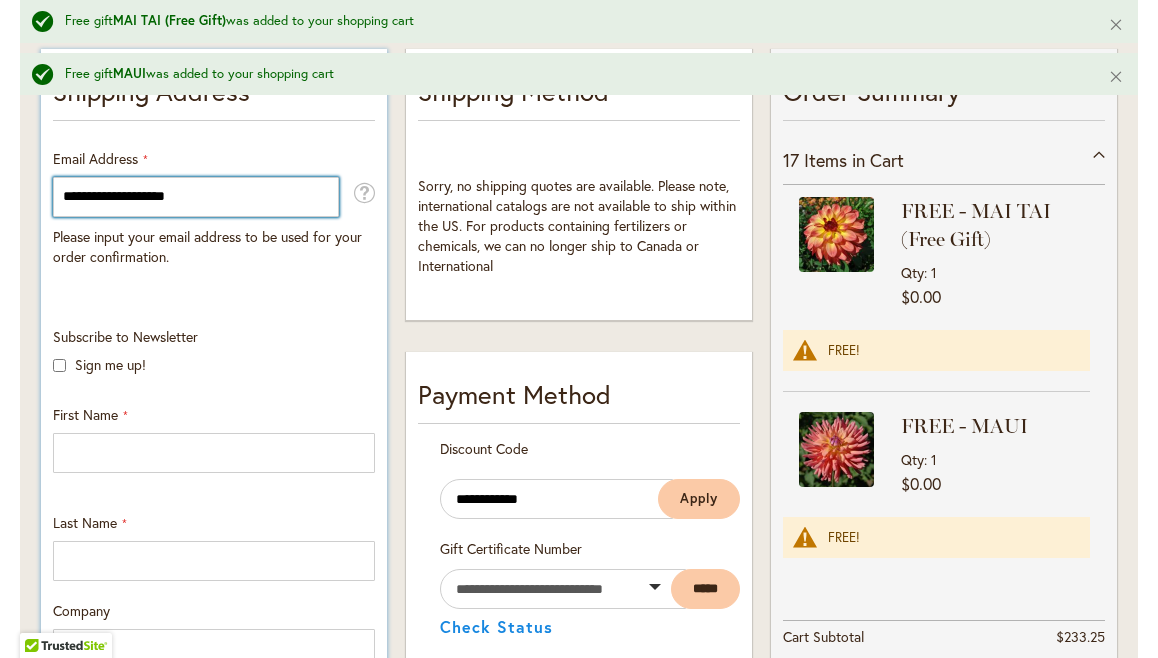 scroll, scrollTop: 474, scrollLeft: 0, axis: vertical 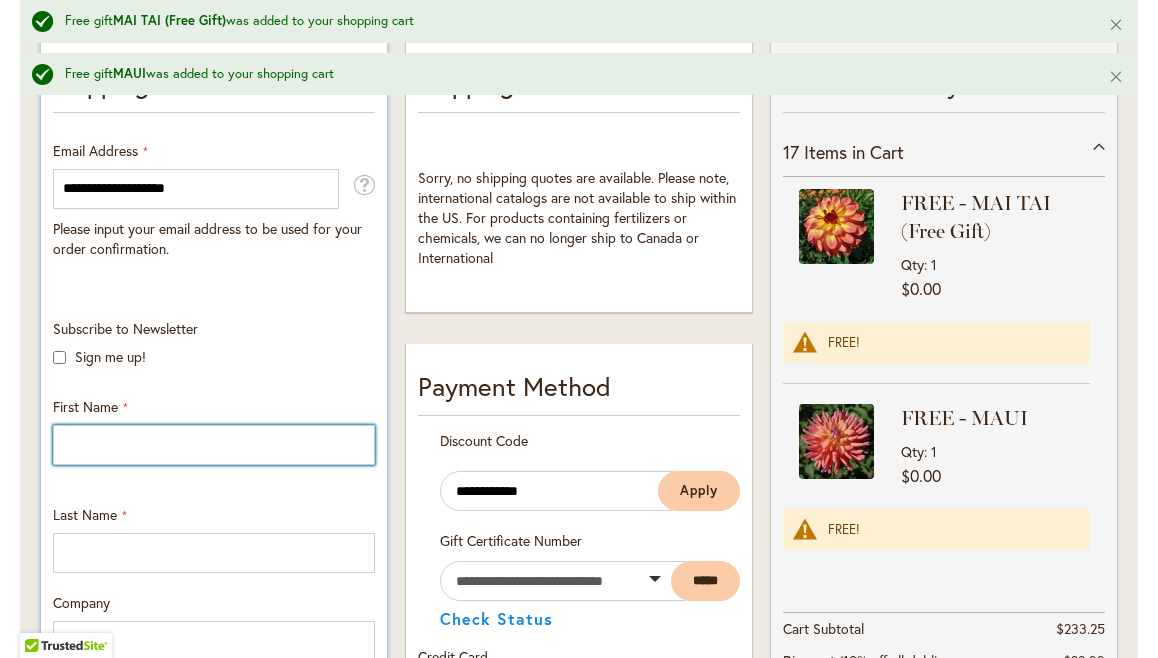 click on "First Name" at bounding box center [214, 445] 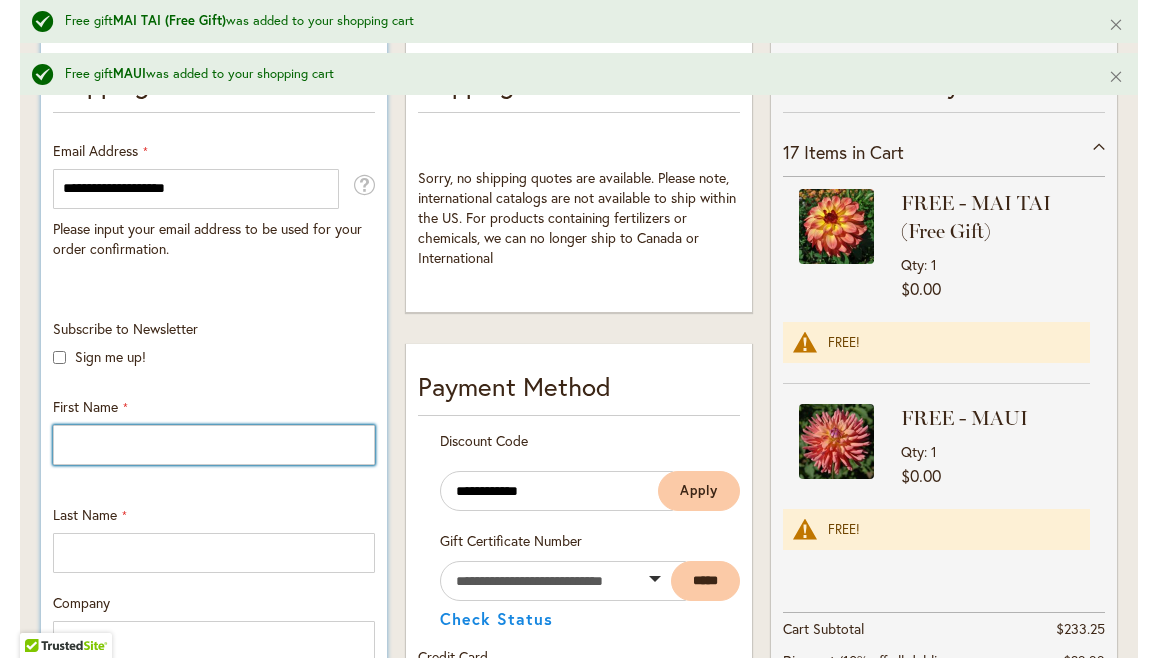 type on "****" 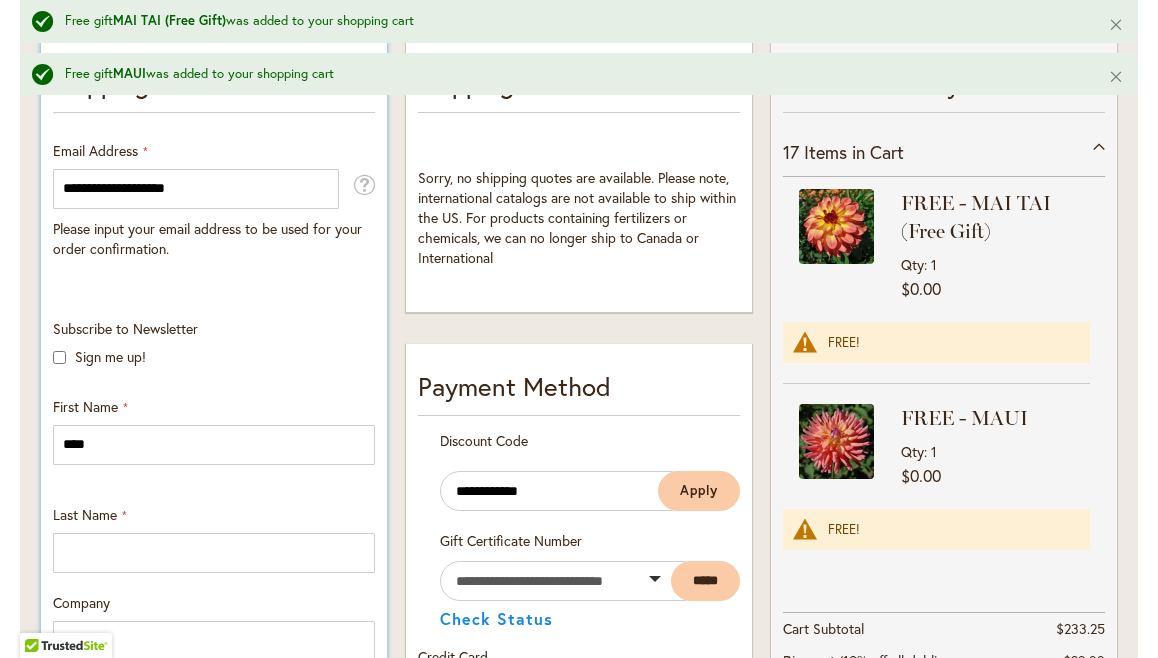 type on "******" 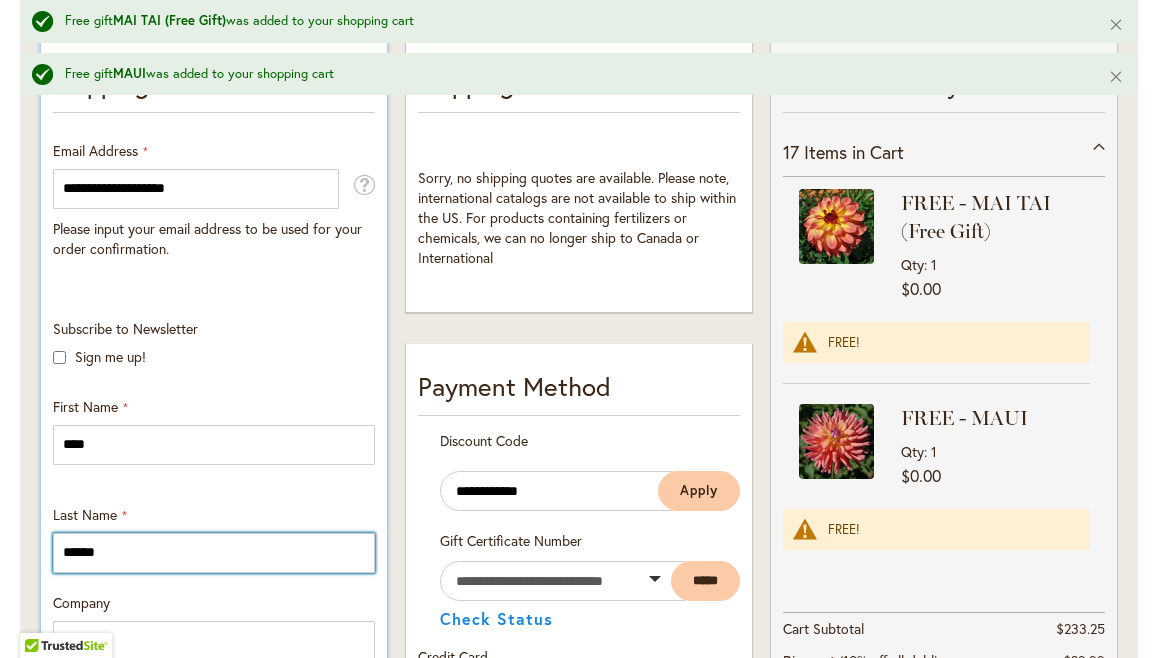 type on "**********" 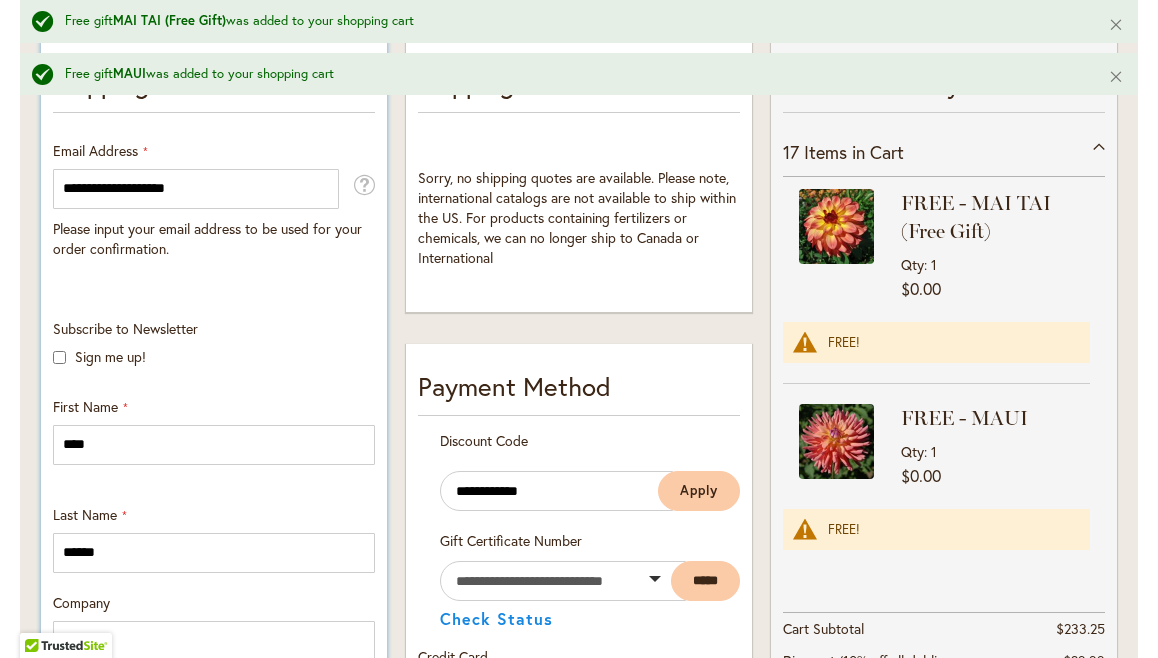 select on "**" 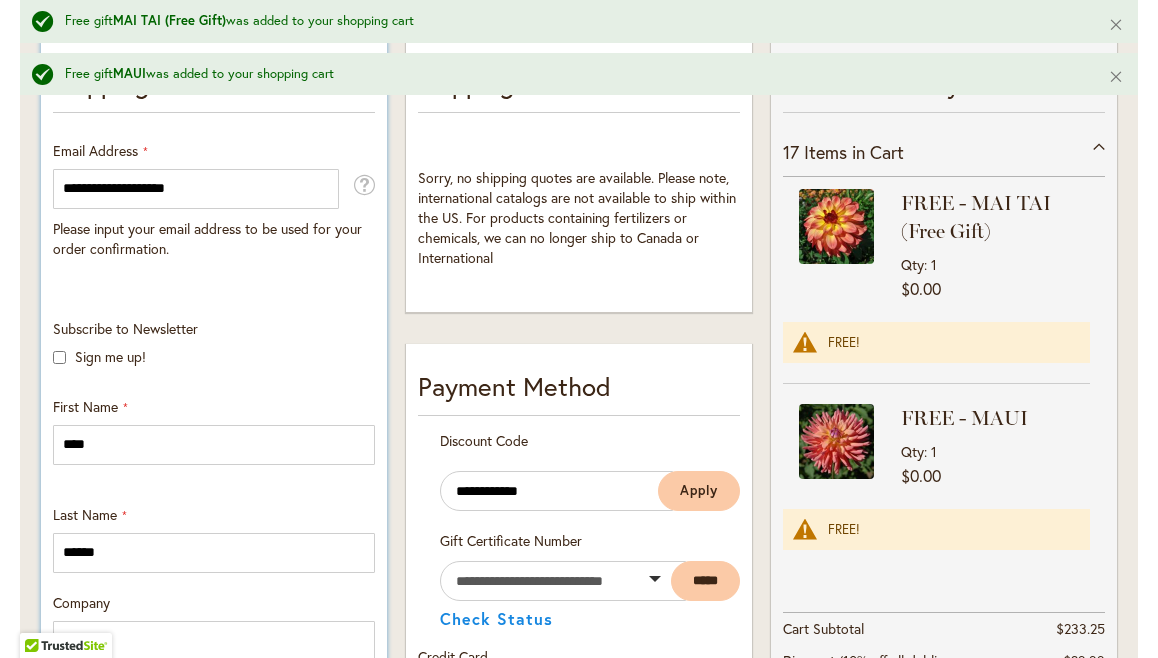 type on "**********" 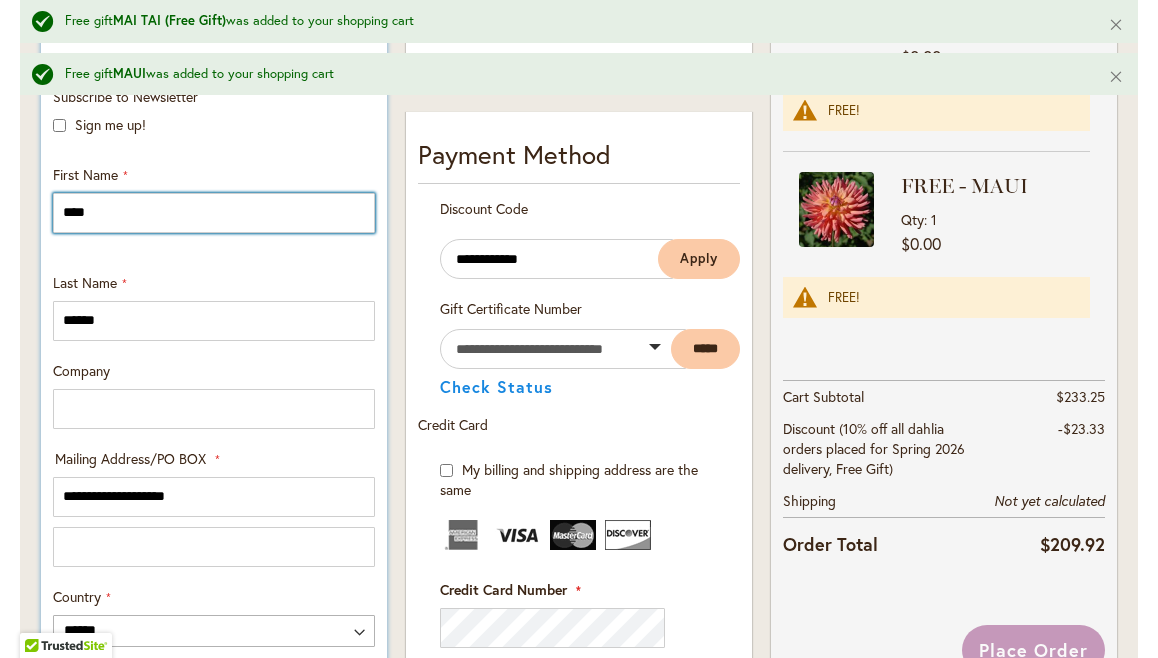 scroll, scrollTop: 772, scrollLeft: 0, axis: vertical 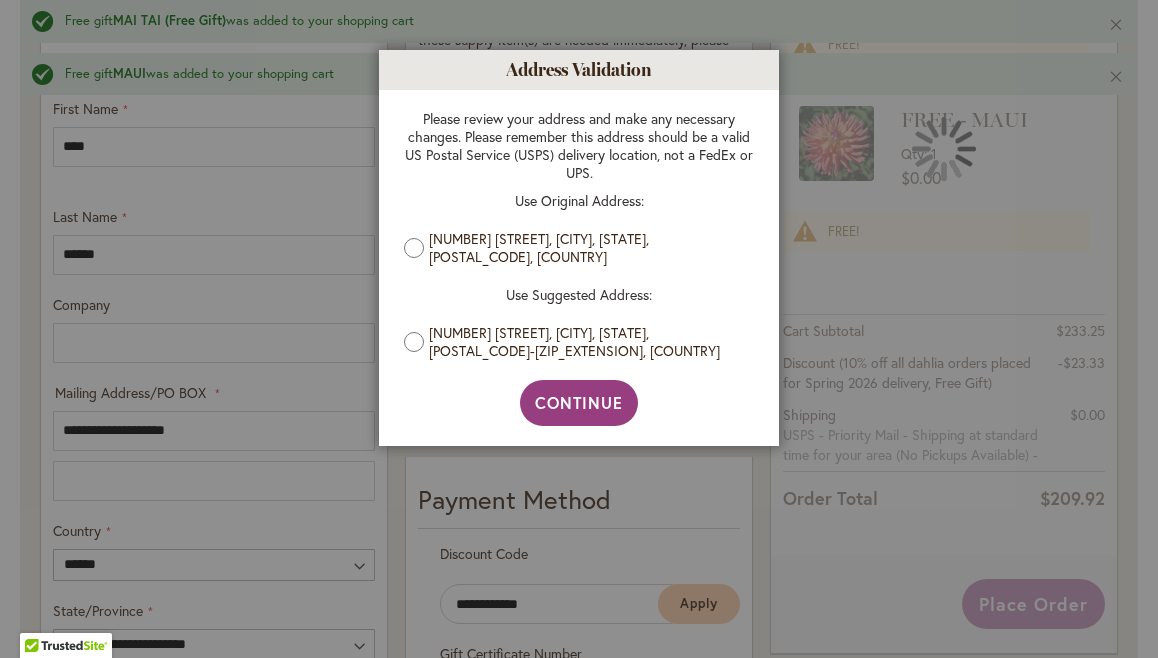 click on "219 BLACKS CABIN WAY, DALLAS, Georgia, 30132-1881, United States" at bounding box center [579, 342] 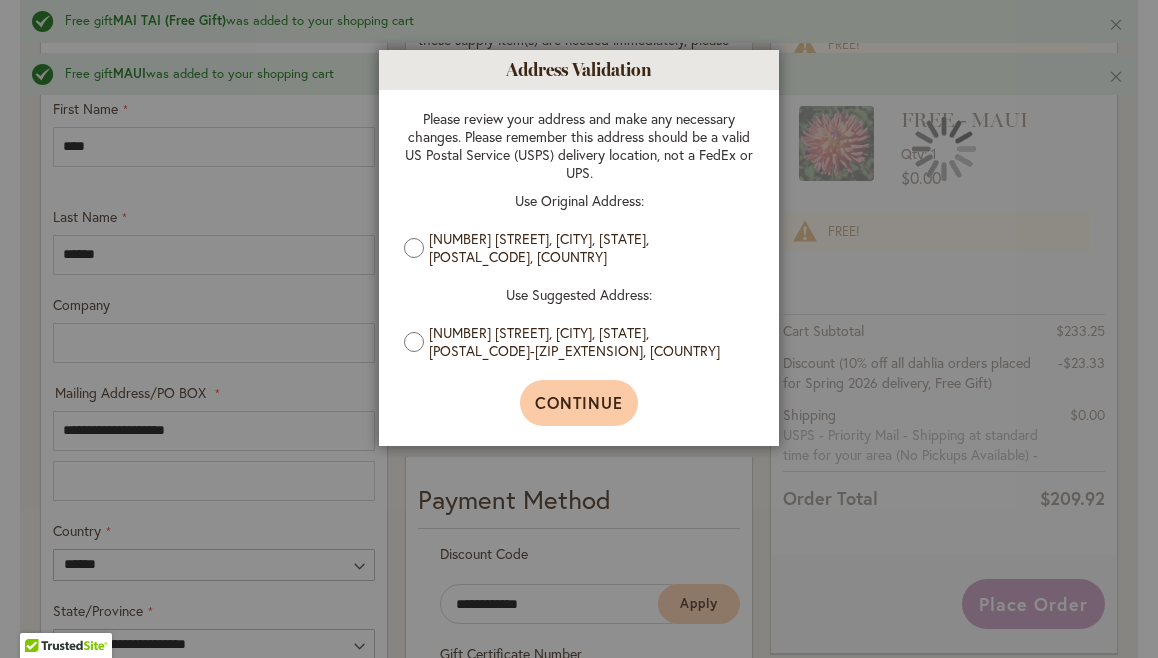 click on "Continue" at bounding box center (579, 402) 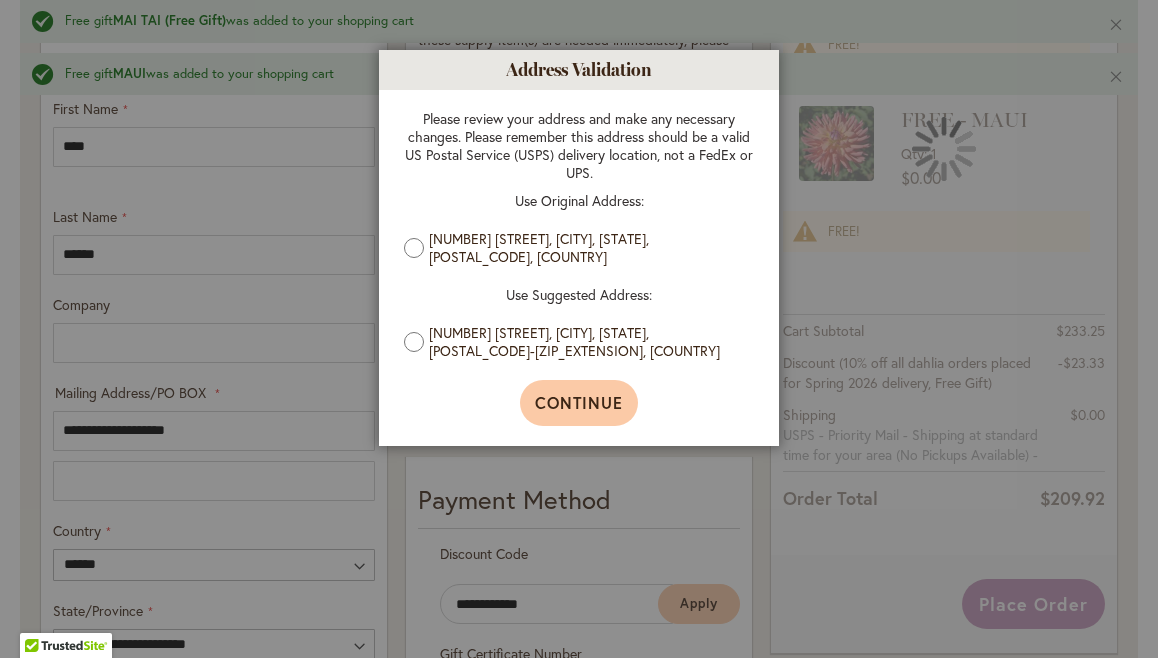 type on "**********" 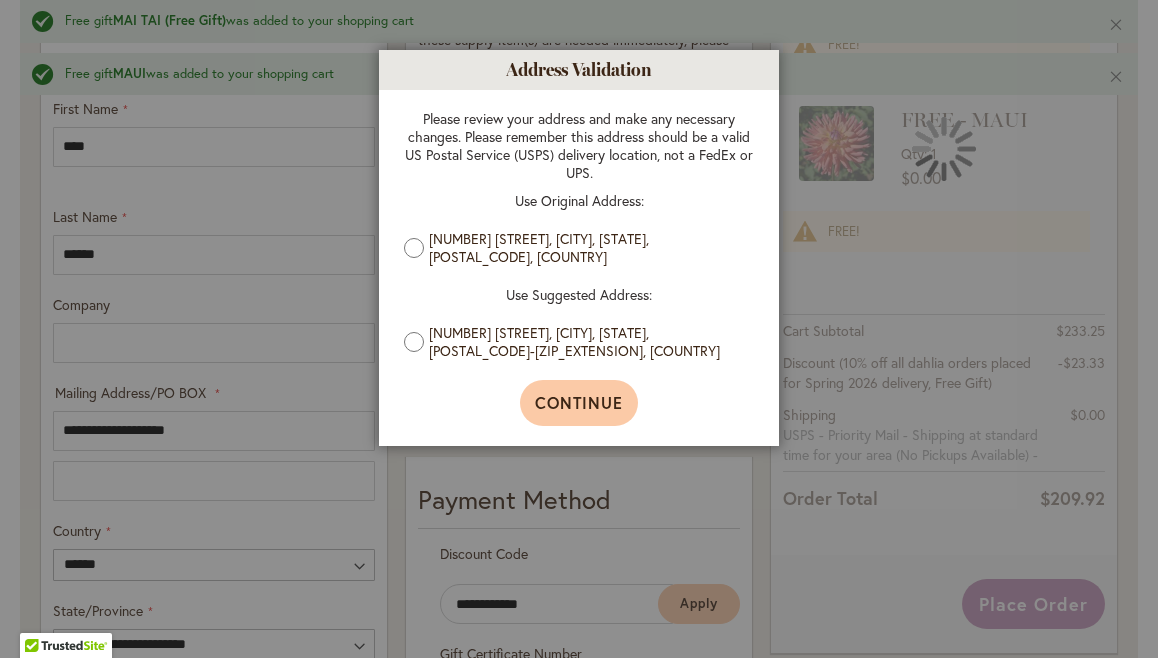 type on "******" 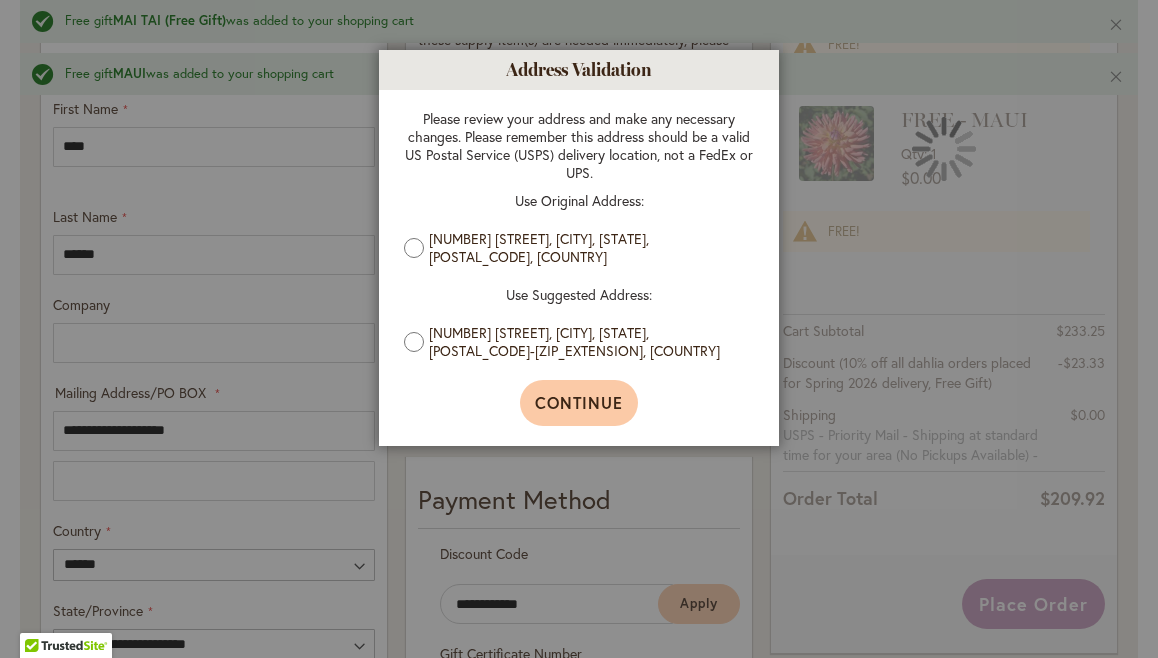 type on "**********" 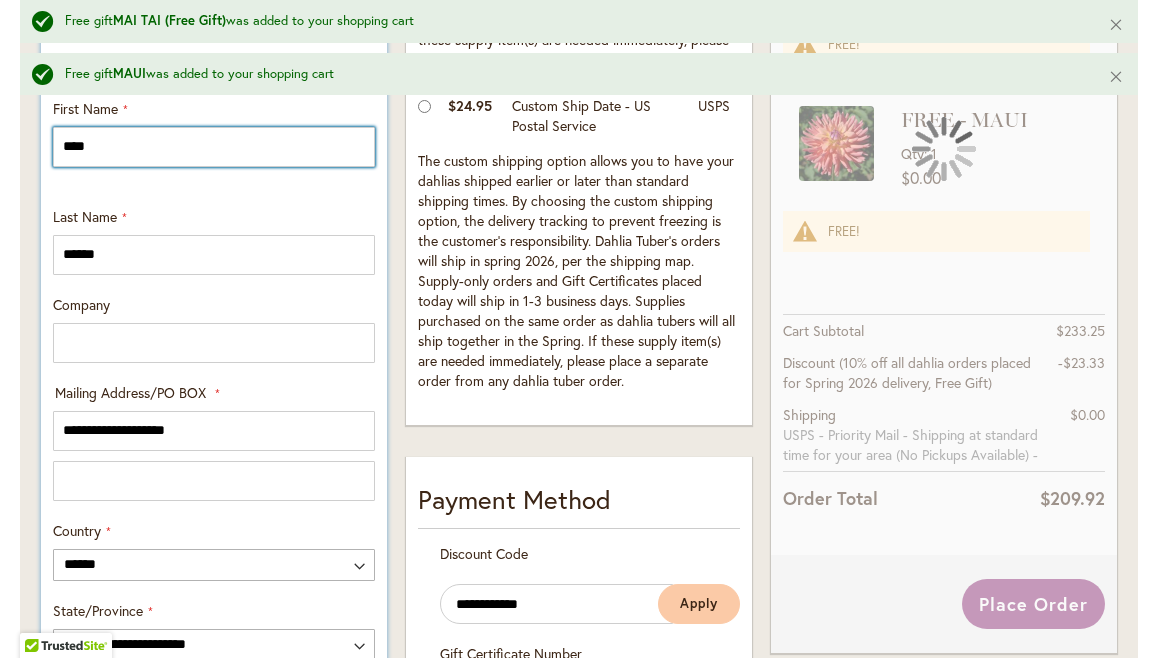 type 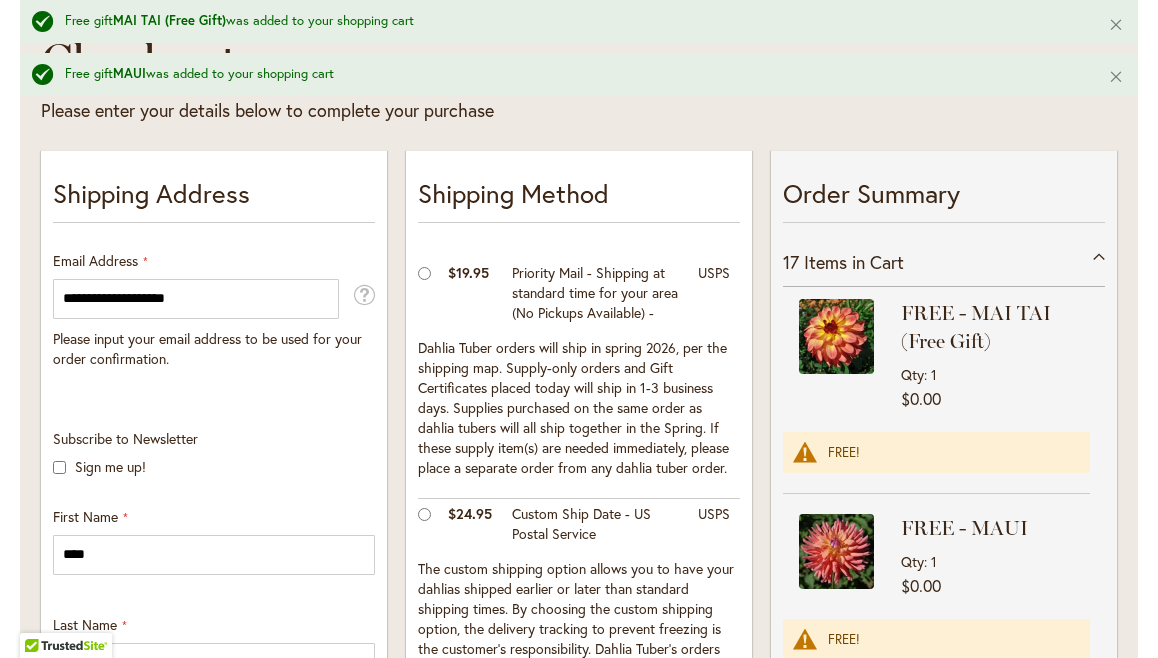 scroll, scrollTop: 234, scrollLeft: 0, axis: vertical 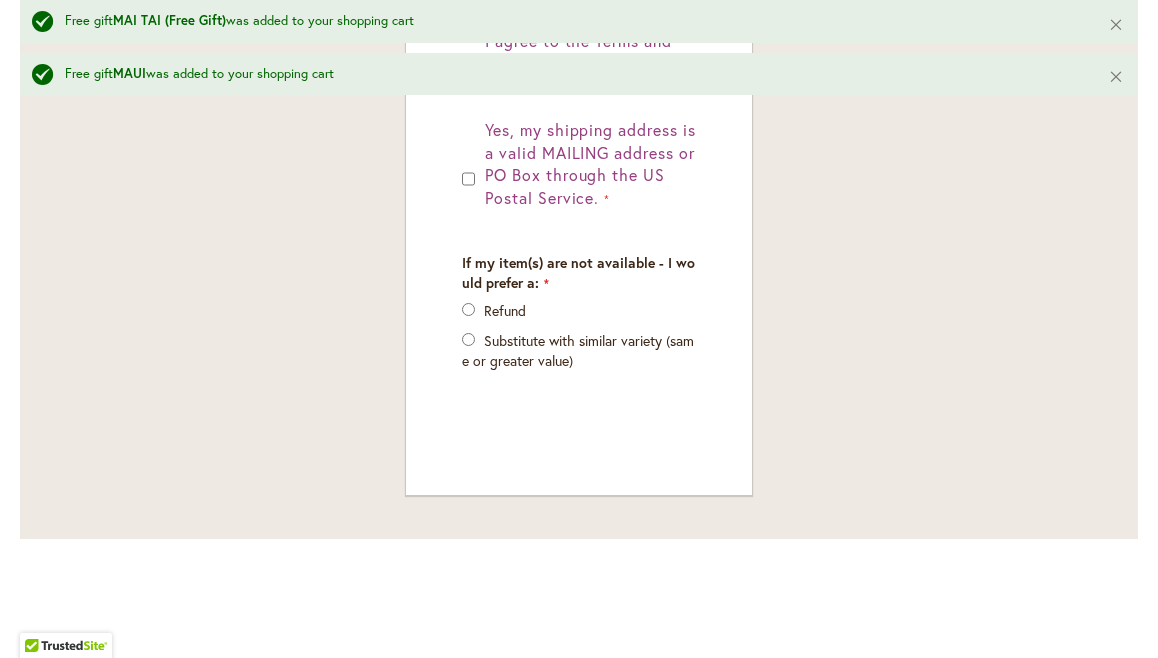 click on "Order Summary
17
Items in Cart
Itsy Bitsy Collection
Qty
1
$30.95
Qty 1" at bounding box center [944, -444] 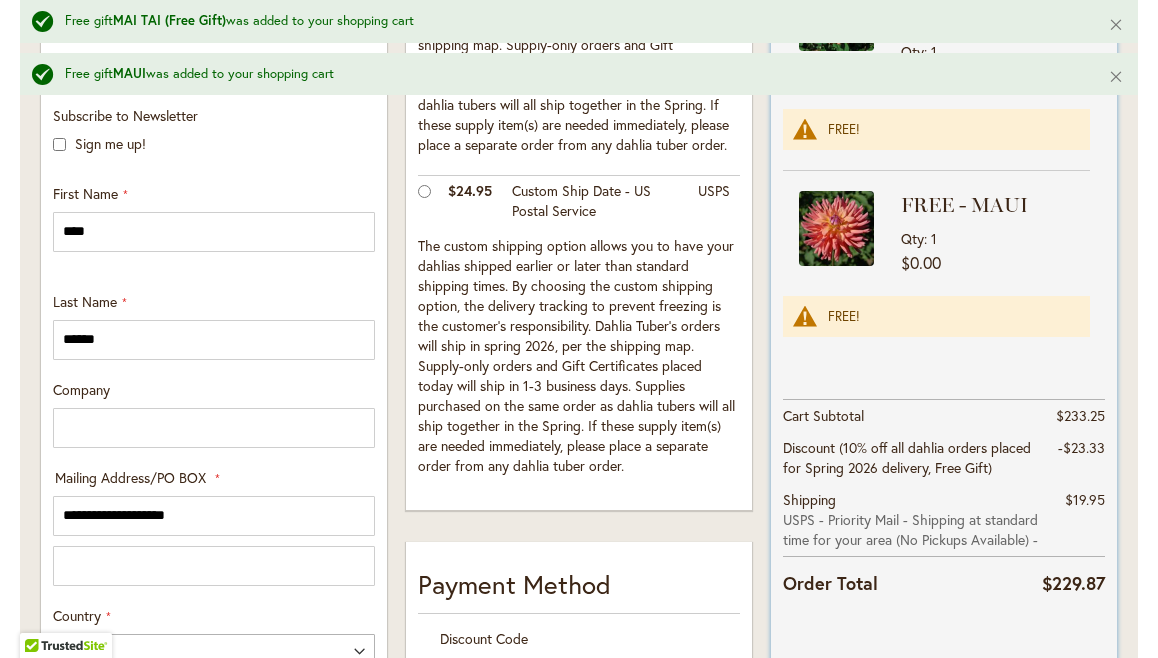 scroll, scrollTop: 812, scrollLeft: 0, axis: vertical 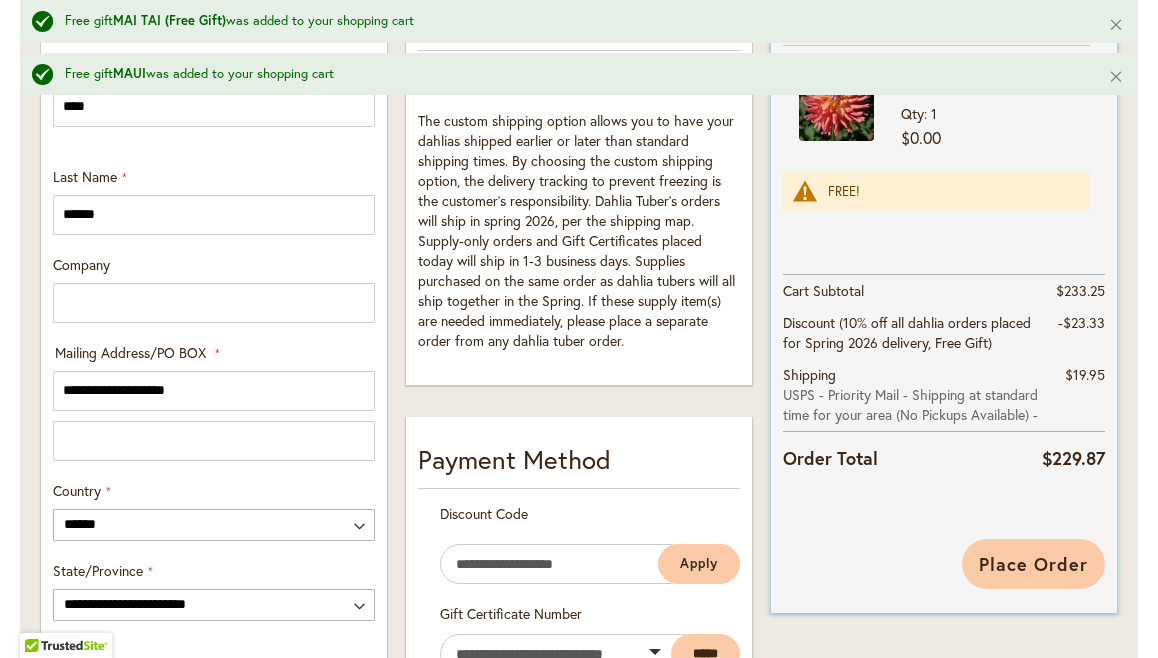 click on "Place Order" at bounding box center (1033, 564) 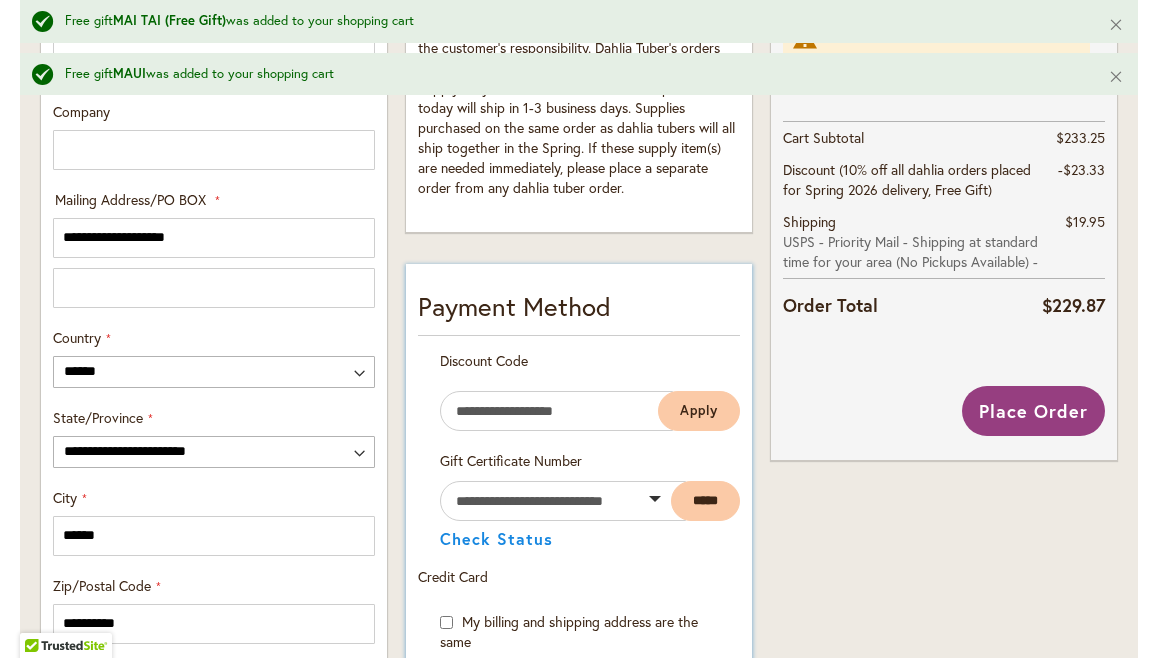 scroll, scrollTop: 967, scrollLeft: 0, axis: vertical 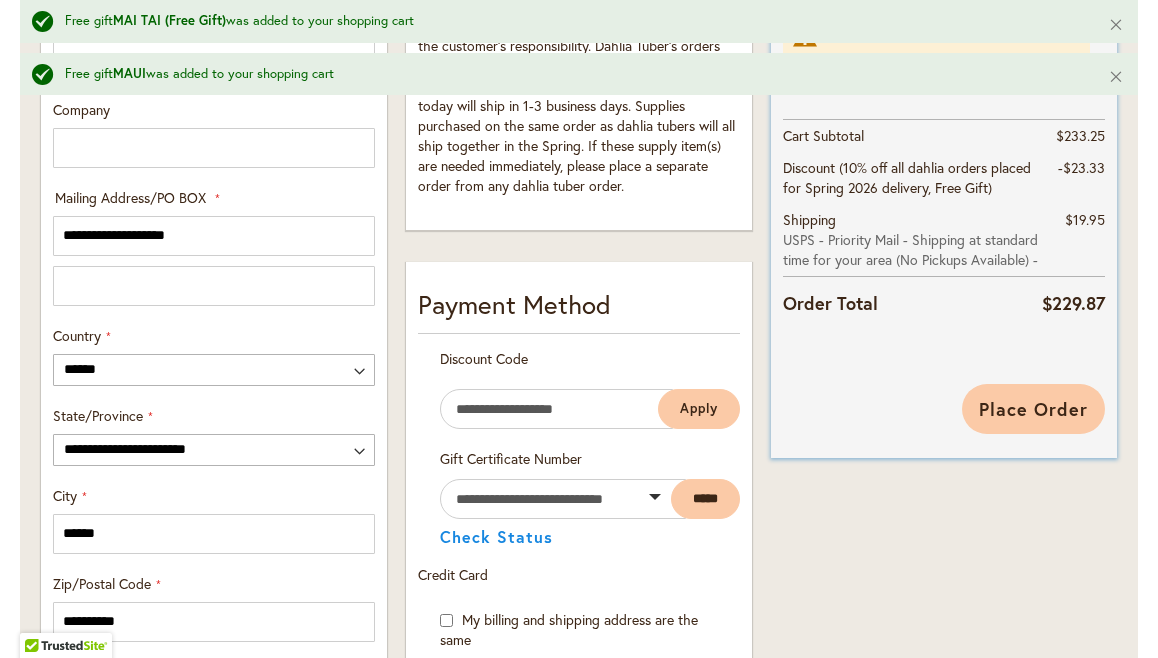 click on "Place Order" at bounding box center (1033, 409) 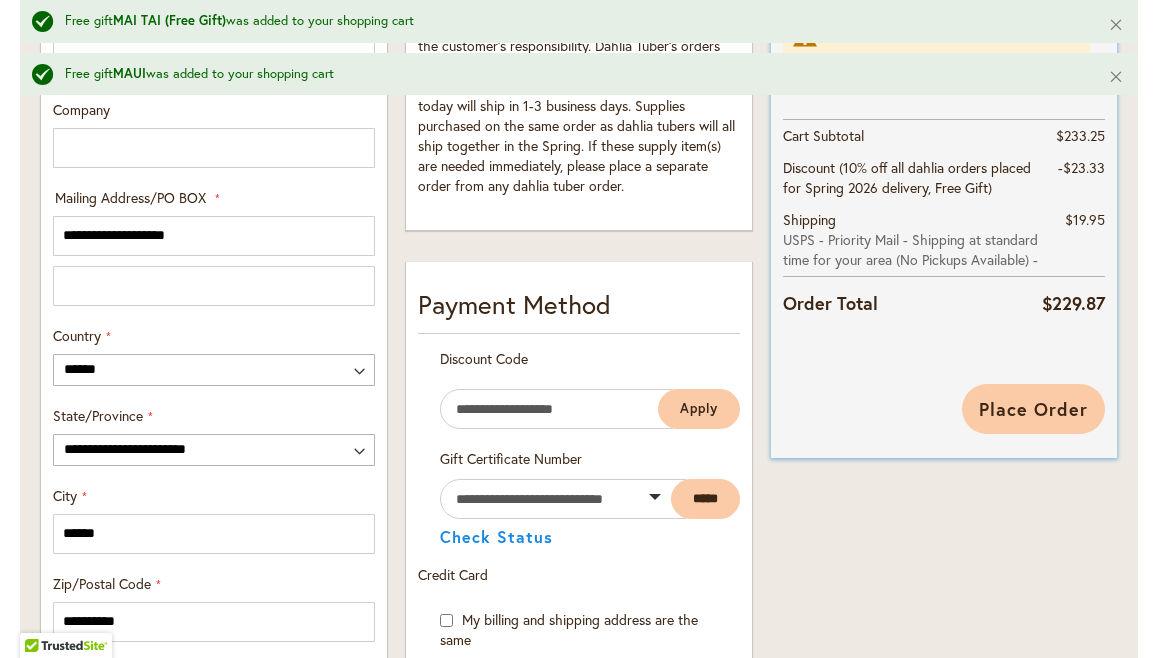 scroll, scrollTop: 1772, scrollLeft: 0, axis: vertical 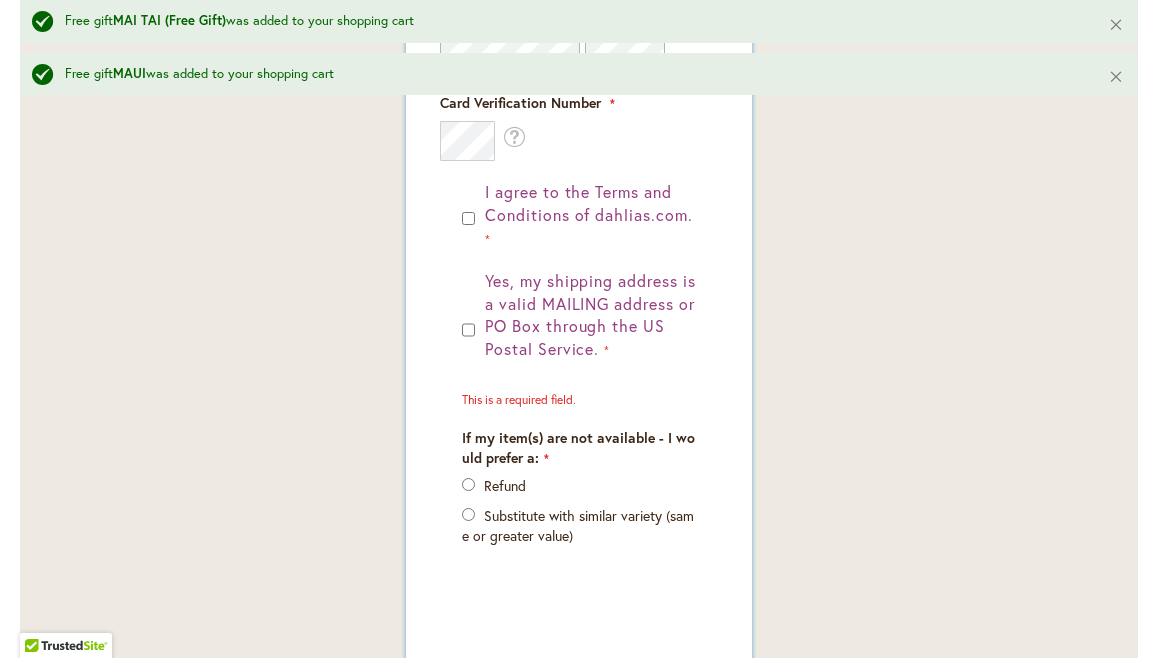click on "I agree to the Terms and Conditions of dahlias.com.
Yes, my shipping address is a valid MAILING address or PO Box through the US Postal Service.
This is a required field.
If my item(s) are not available - I would prefer a:
Refund
Substitute with similar variety (same or greater value)" at bounding box center [579, 393] 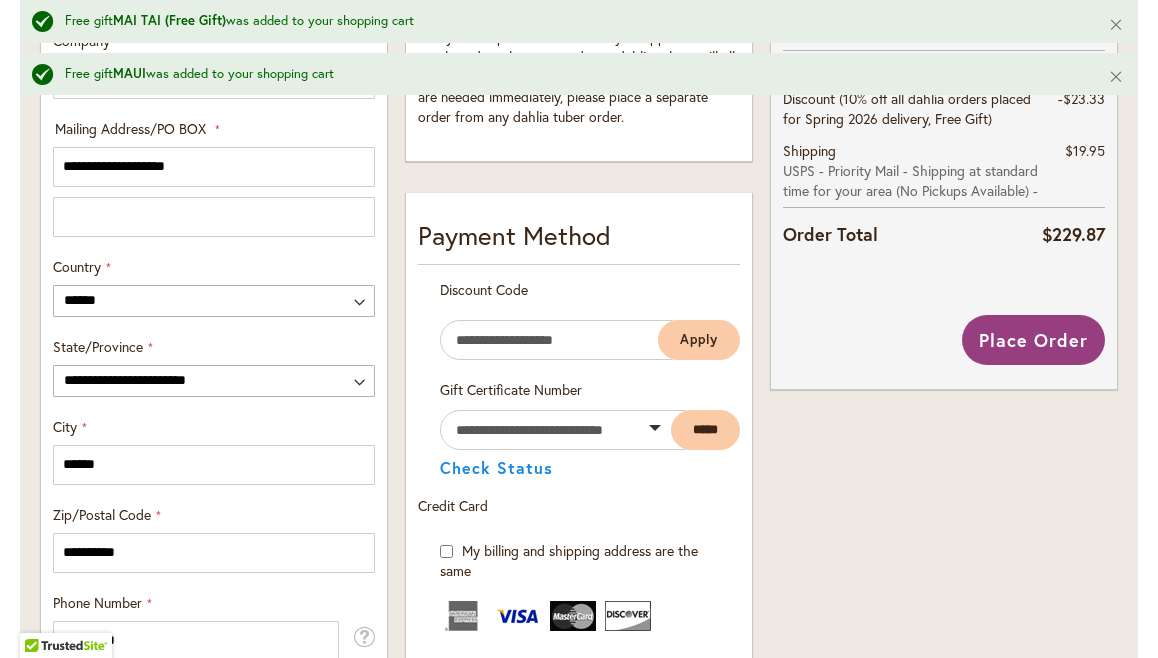 scroll, scrollTop: 973, scrollLeft: 0, axis: vertical 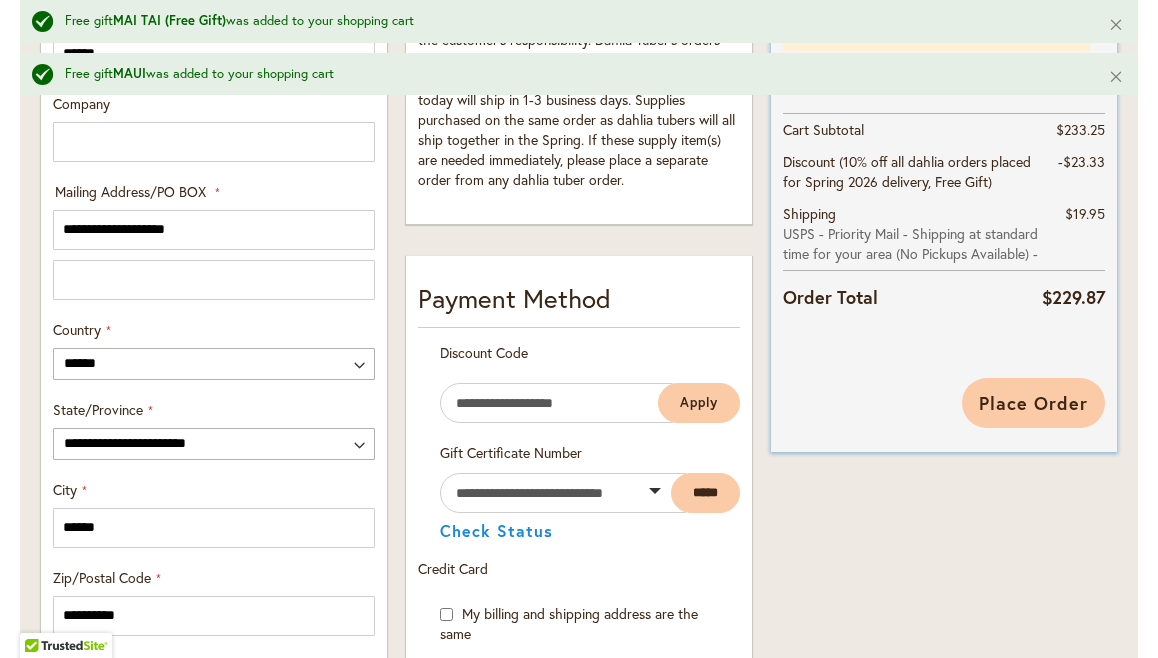 click on "Place Order" at bounding box center [1033, 403] 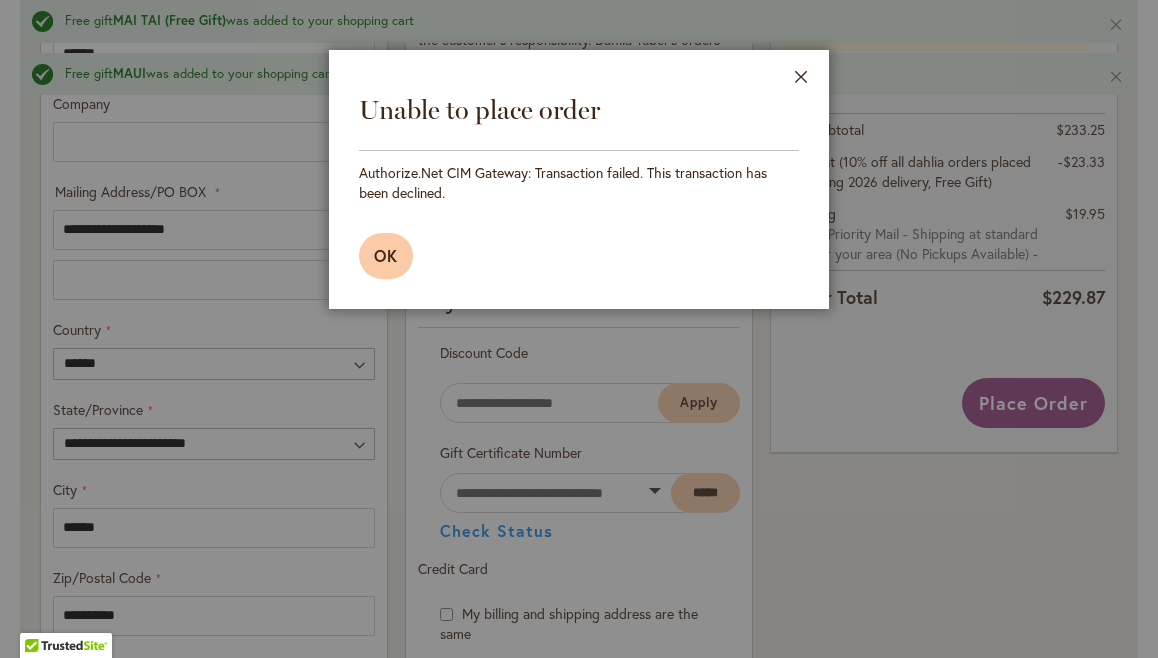 click on "OK" at bounding box center (386, 255) 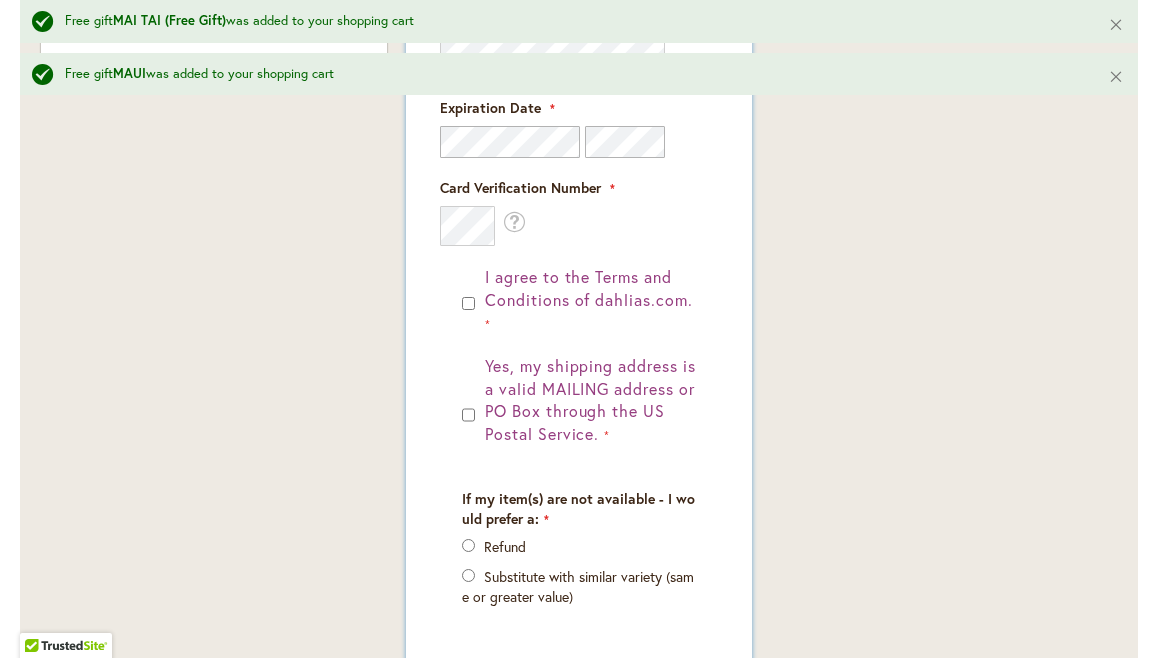 scroll, scrollTop: 1688, scrollLeft: 0, axis: vertical 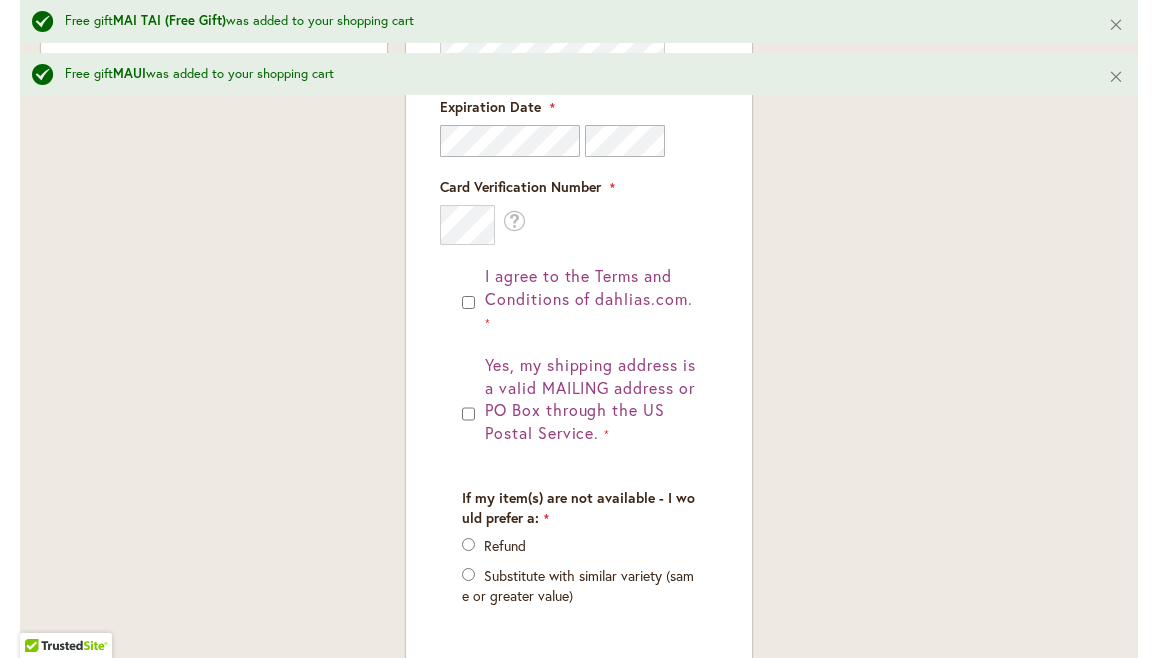 click on "Order Summary
17
Items in Cart
Itsy Bitsy Collection
Qty
1
$30.95
Qty 1" at bounding box center [944, -209] 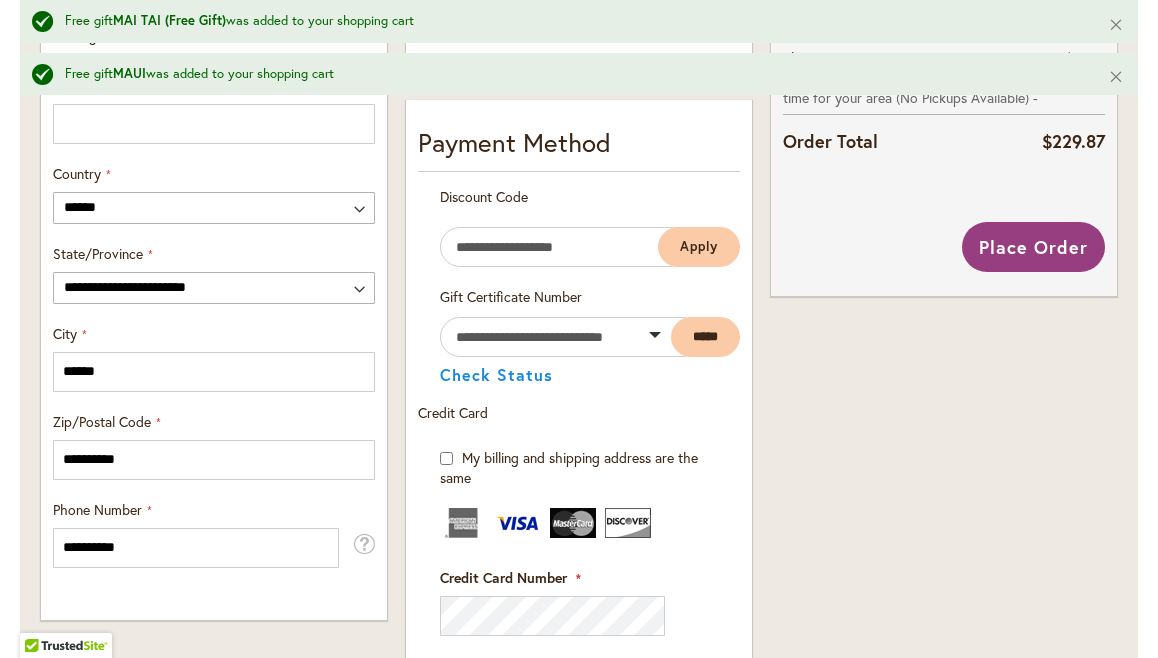 scroll, scrollTop: 1128, scrollLeft: 0, axis: vertical 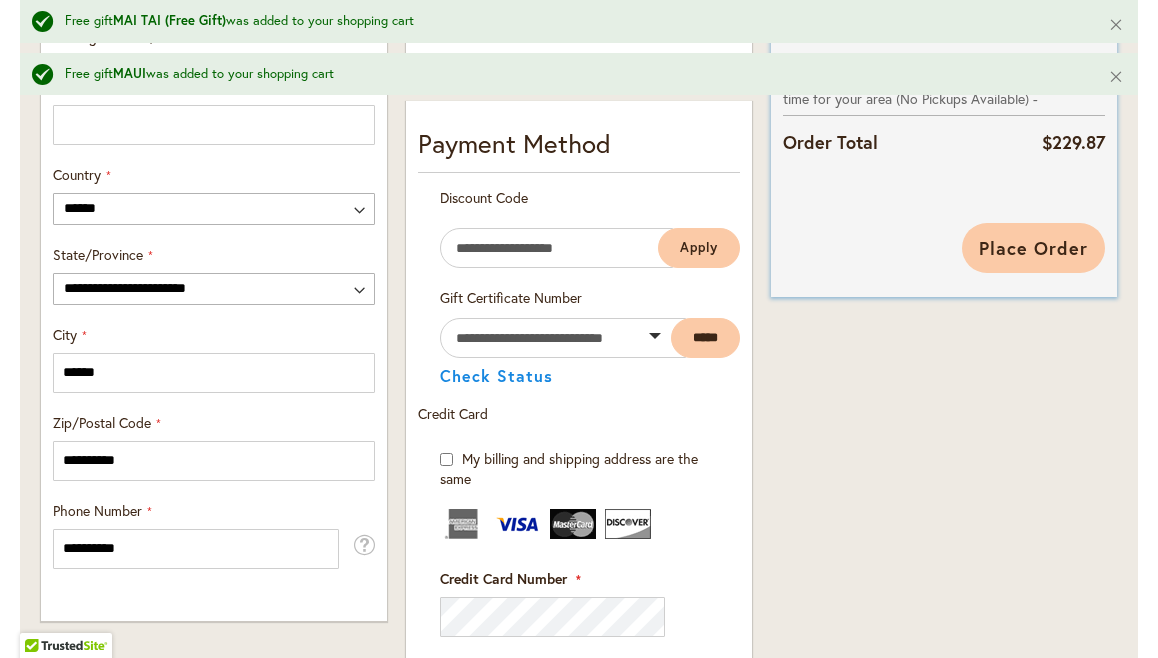 click on "Place Order" at bounding box center (1033, 248) 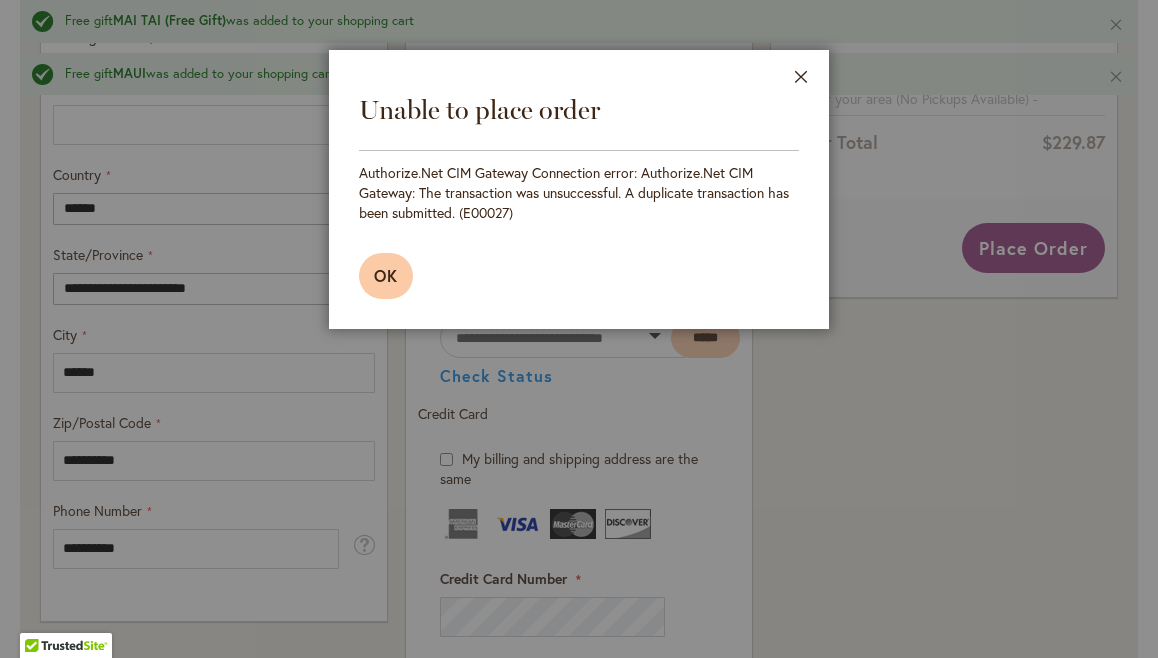 click on "OK" at bounding box center [386, 275] 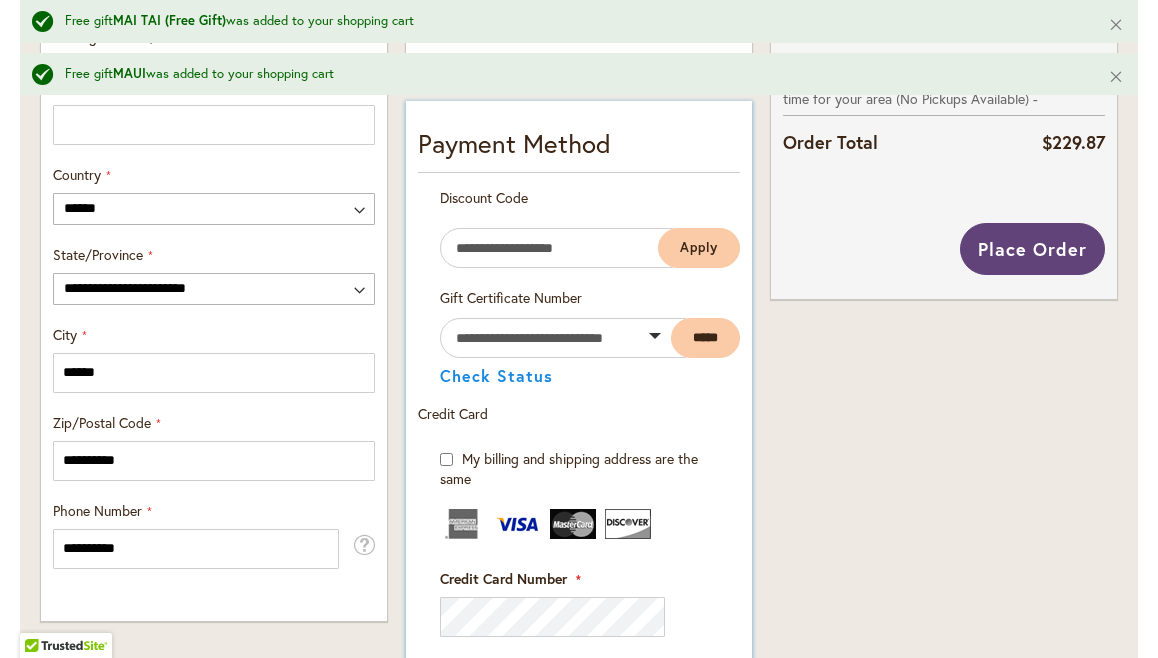 scroll, scrollTop: 1454, scrollLeft: 0, axis: vertical 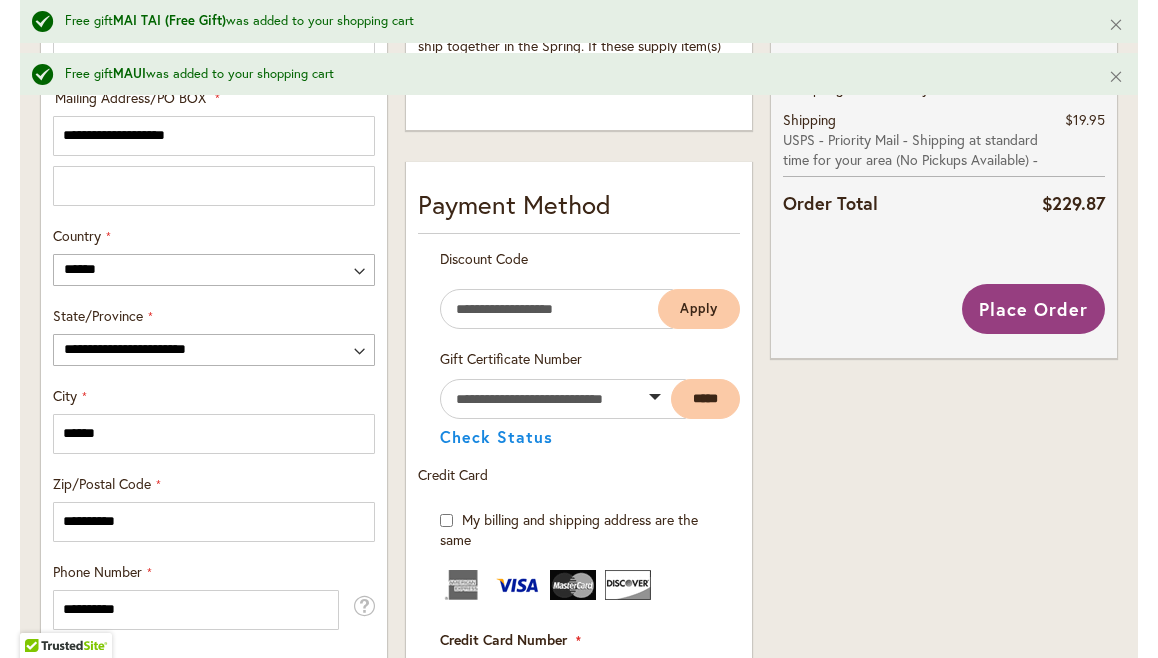 drag, startPoint x: 793, startPoint y: 251, endPoint x: 768, endPoint y: 331, distance: 83.81527 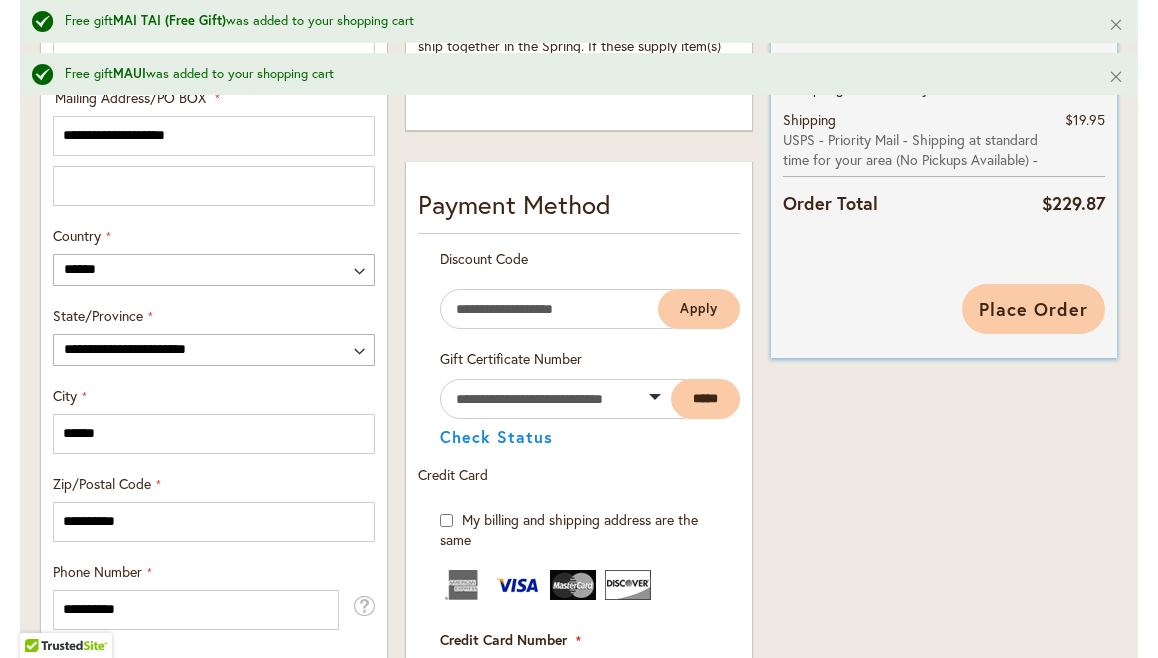 click on "Place Order" at bounding box center [1033, 309] 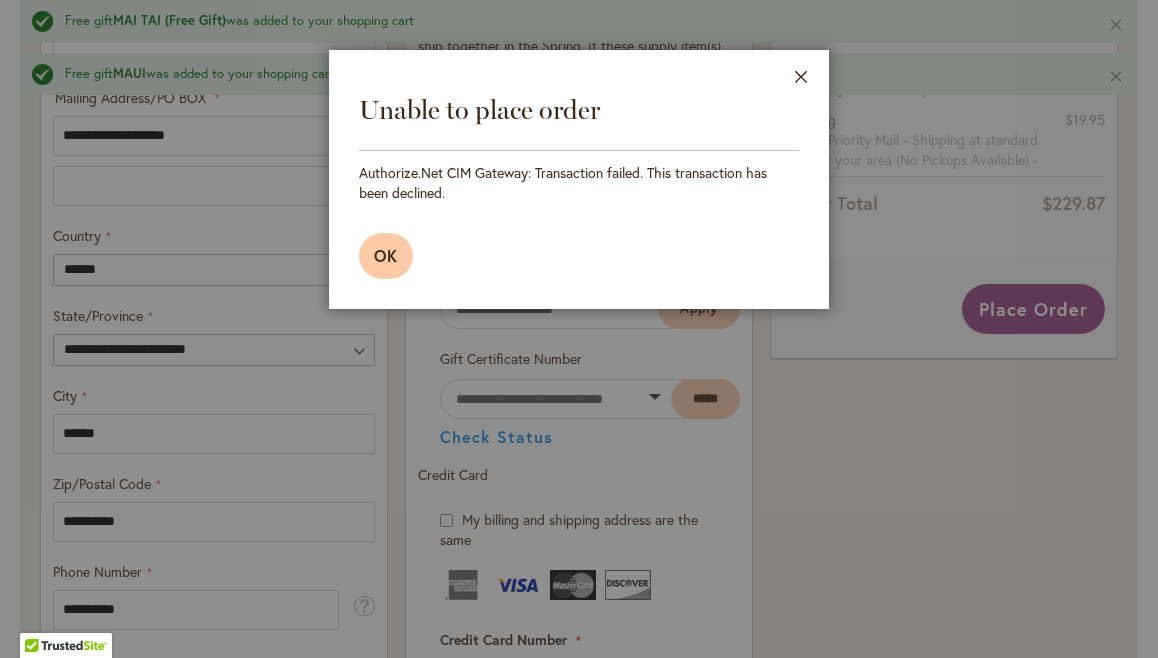 click on "OK" at bounding box center (386, 255) 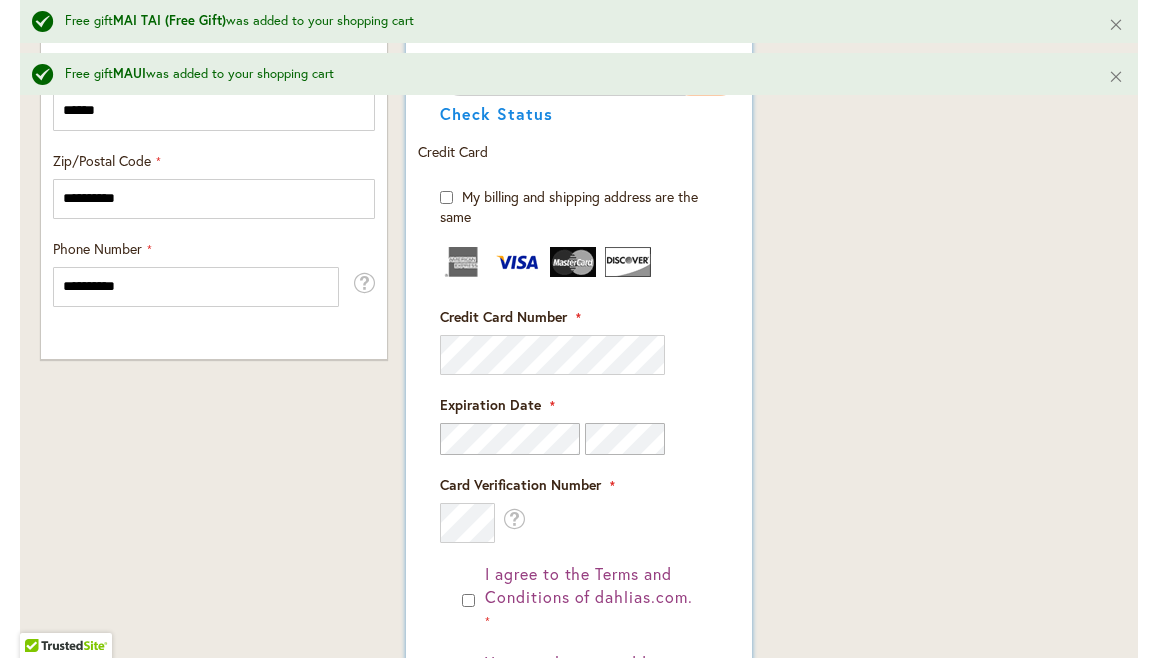 scroll, scrollTop: 1391, scrollLeft: 0, axis: vertical 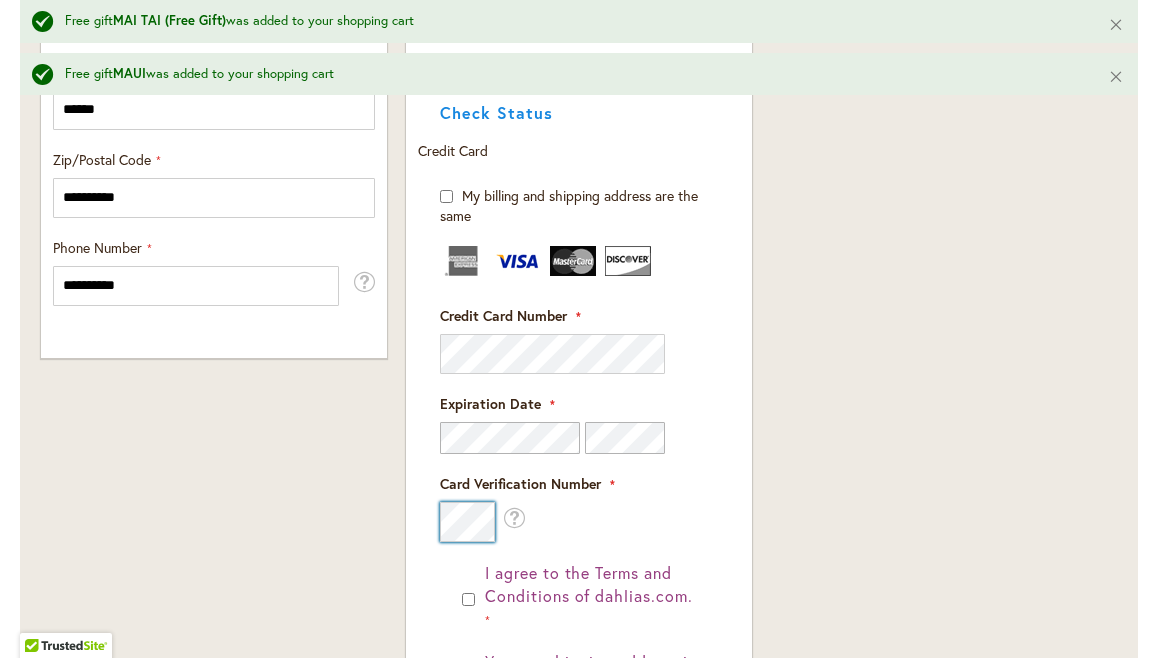 click on "**********" at bounding box center (579, 88) 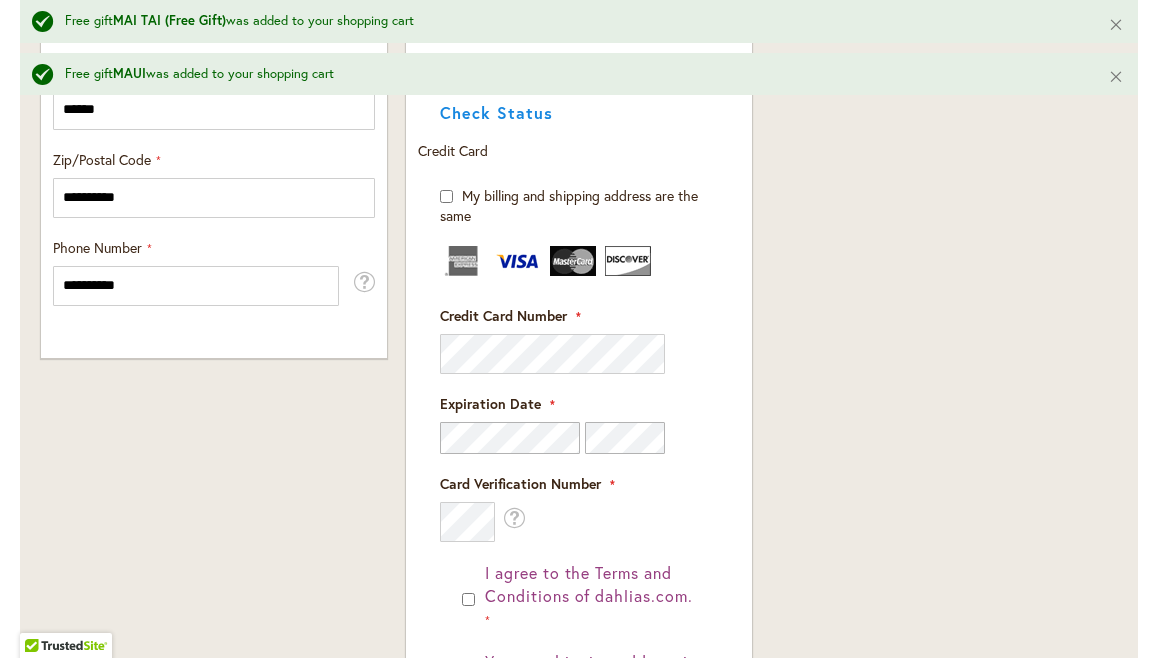 click on "Order Summary
17
Items in Cart
Itsy Bitsy Collection
Qty
1
$30.95
Qty 1" at bounding box center [944, 88] 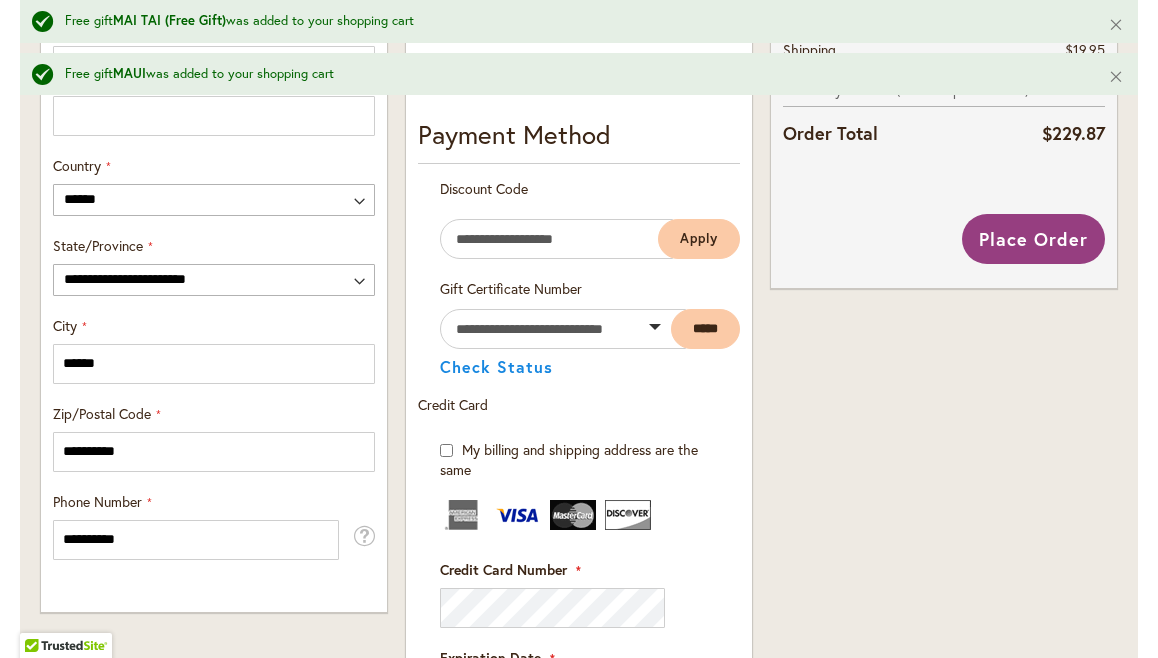 scroll, scrollTop: 1136, scrollLeft: 0, axis: vertical 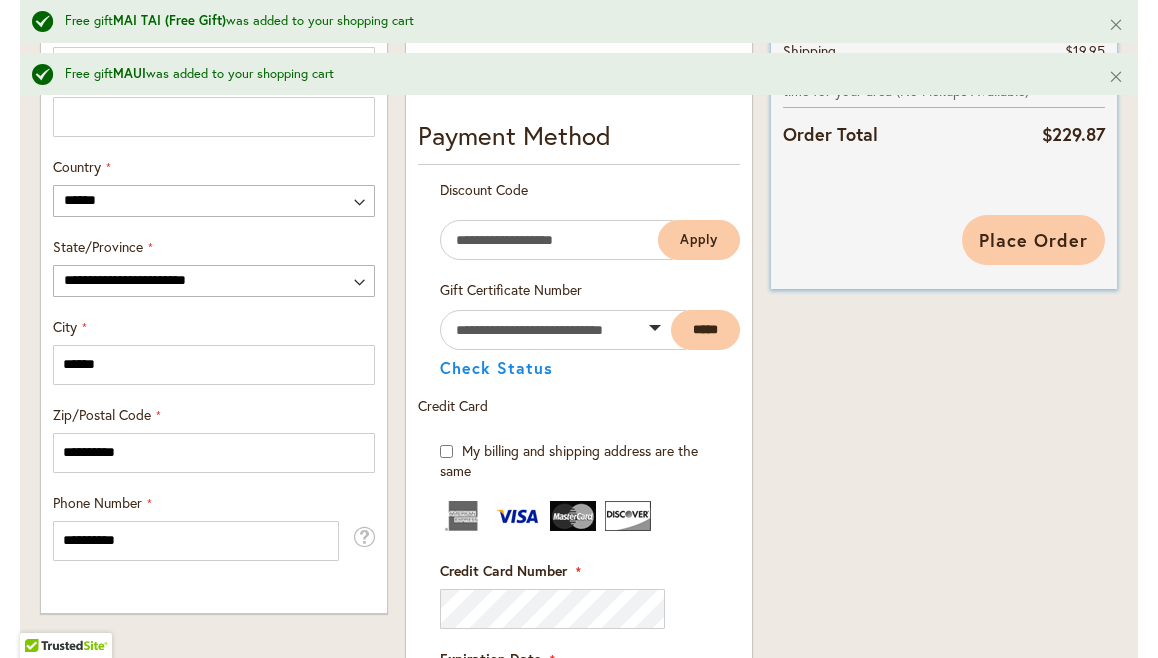 click on "Place Order" at bounding box center (1033, 240) 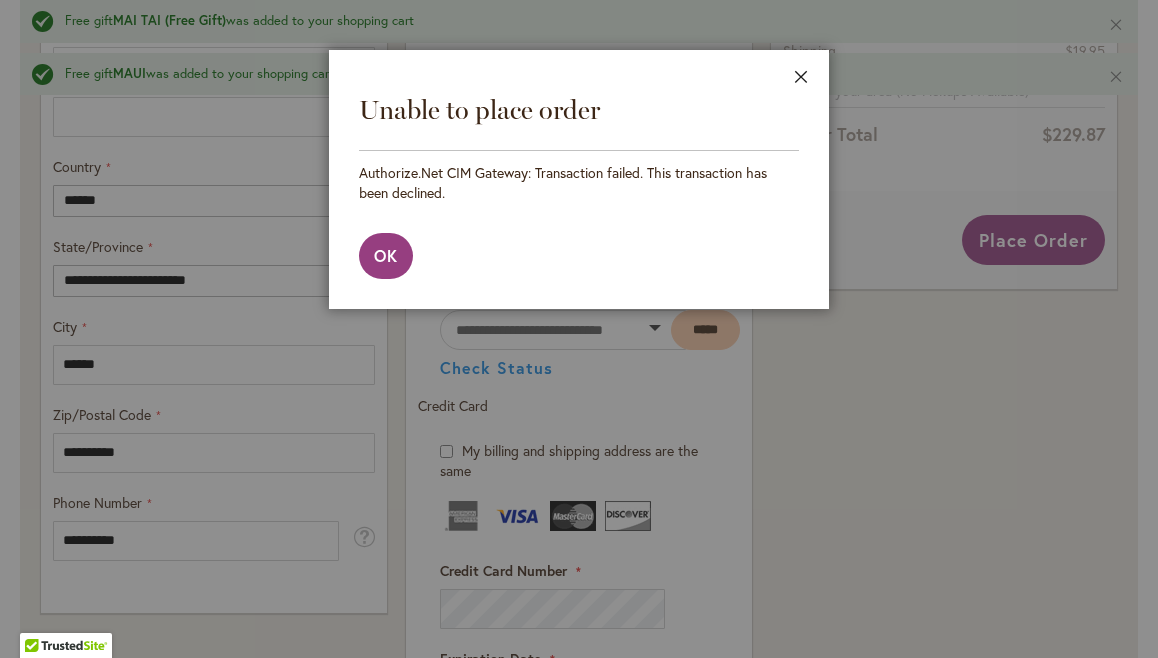 click on "Close" at bounding box center (801, 81) 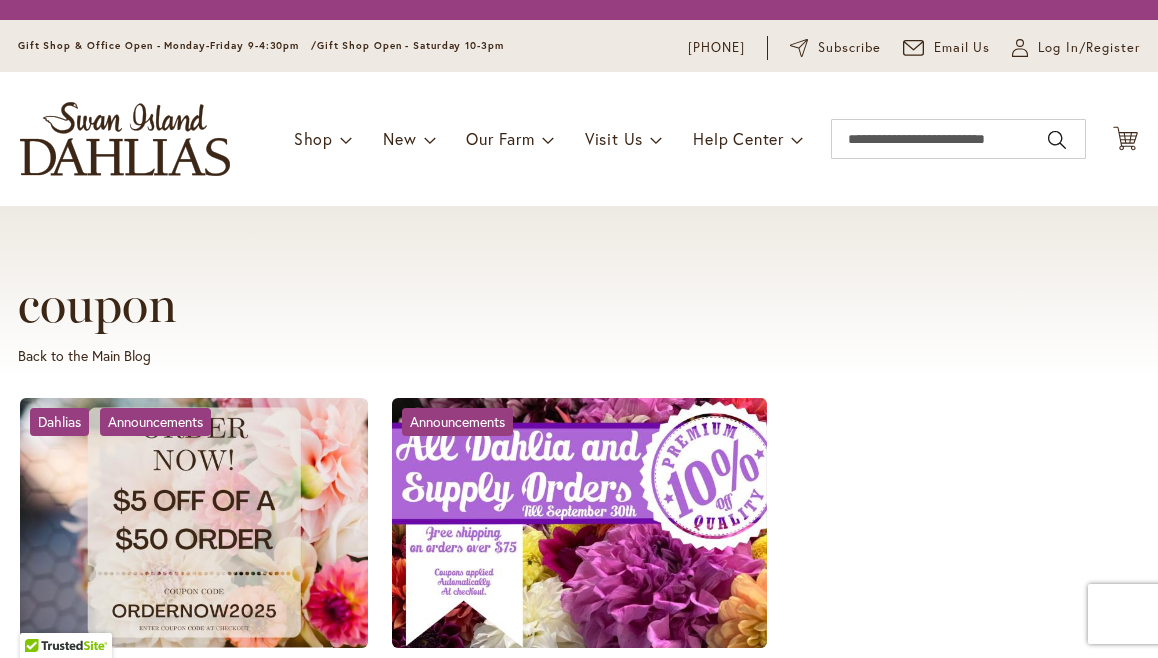scroll, scrollTop: 0, scrollLeft: 0, axis: both 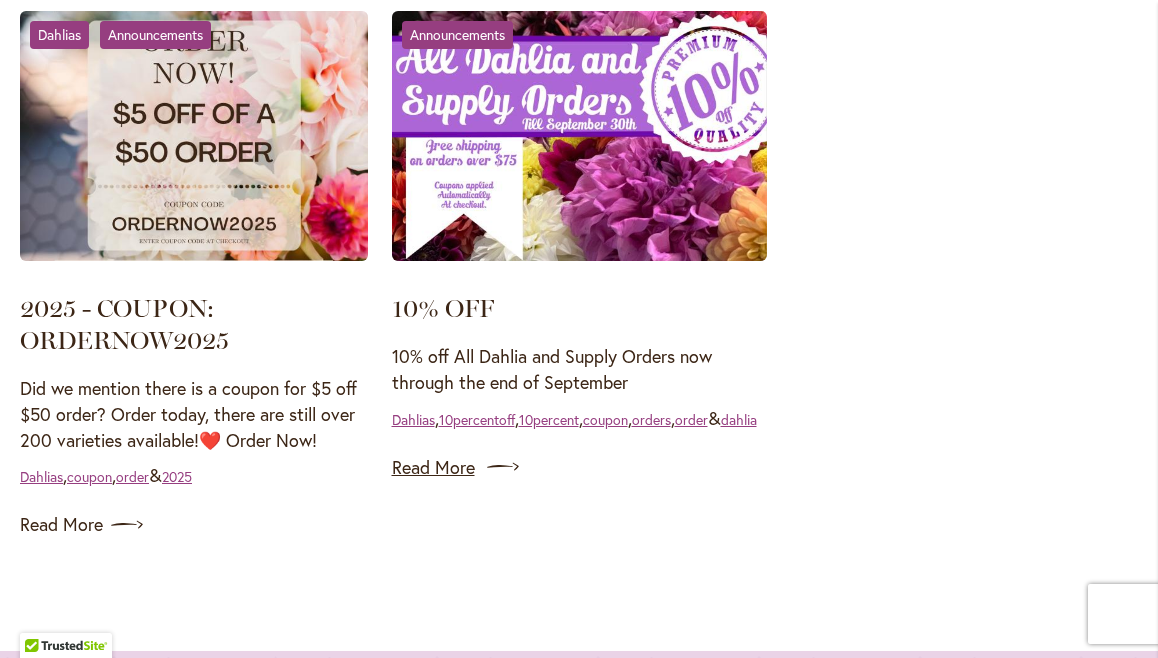 click on "Read More" at bounding box center [579, 467] 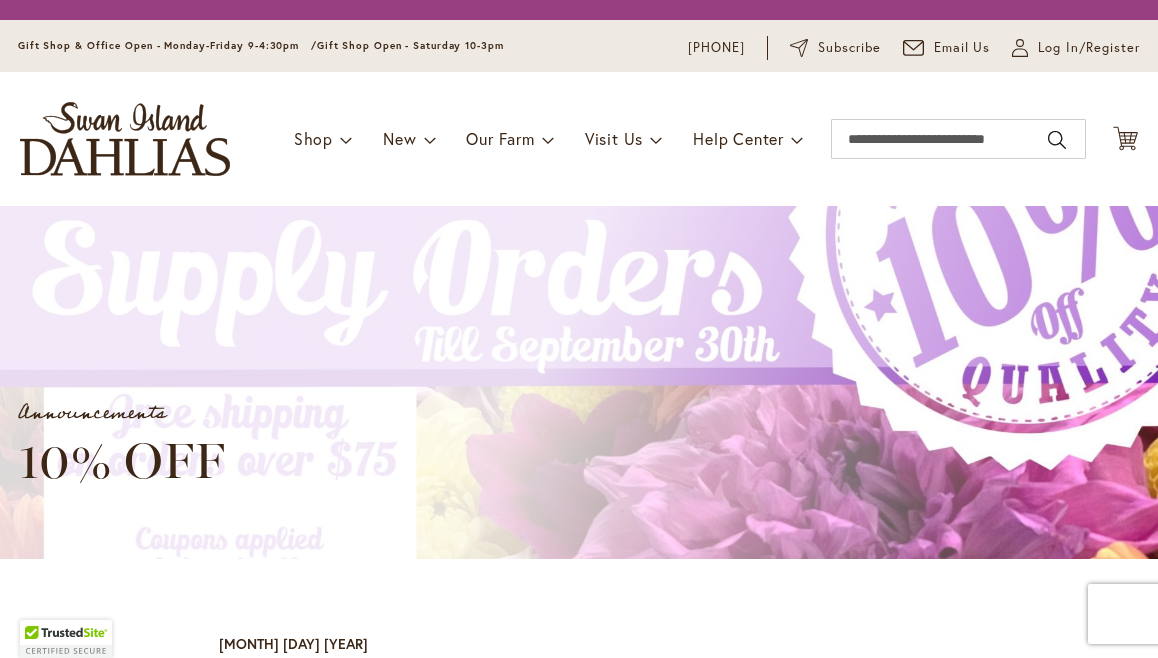 scroll, scrollTop: 0, scrollLeft: 0, axis: both 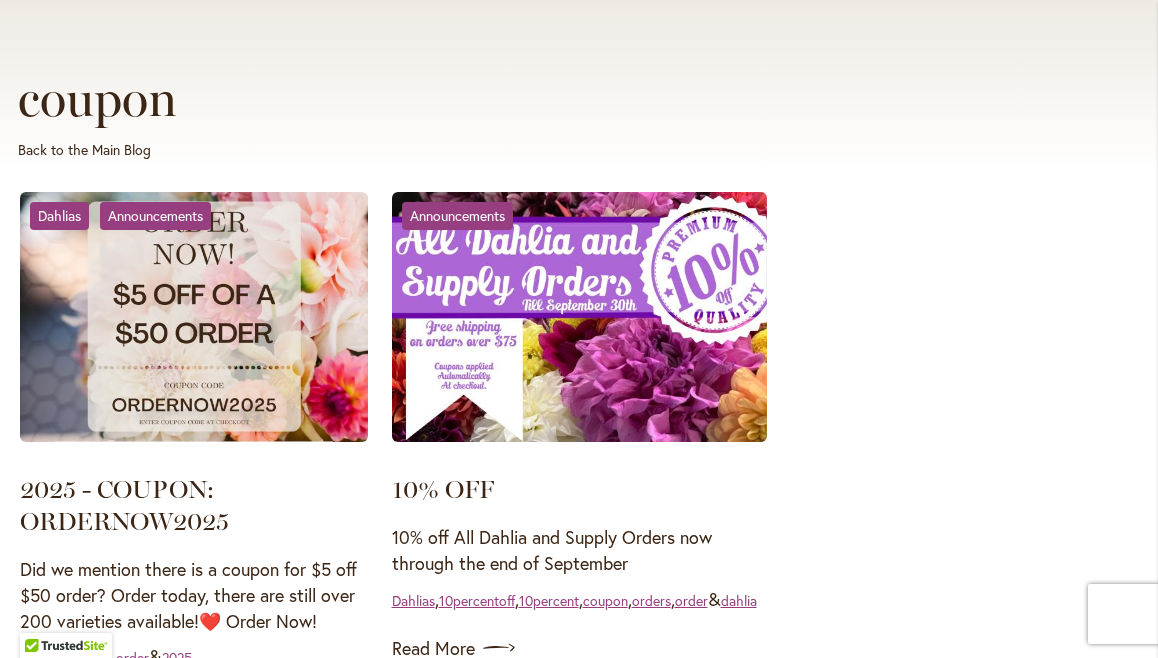 click at bounding box center [194, 317] 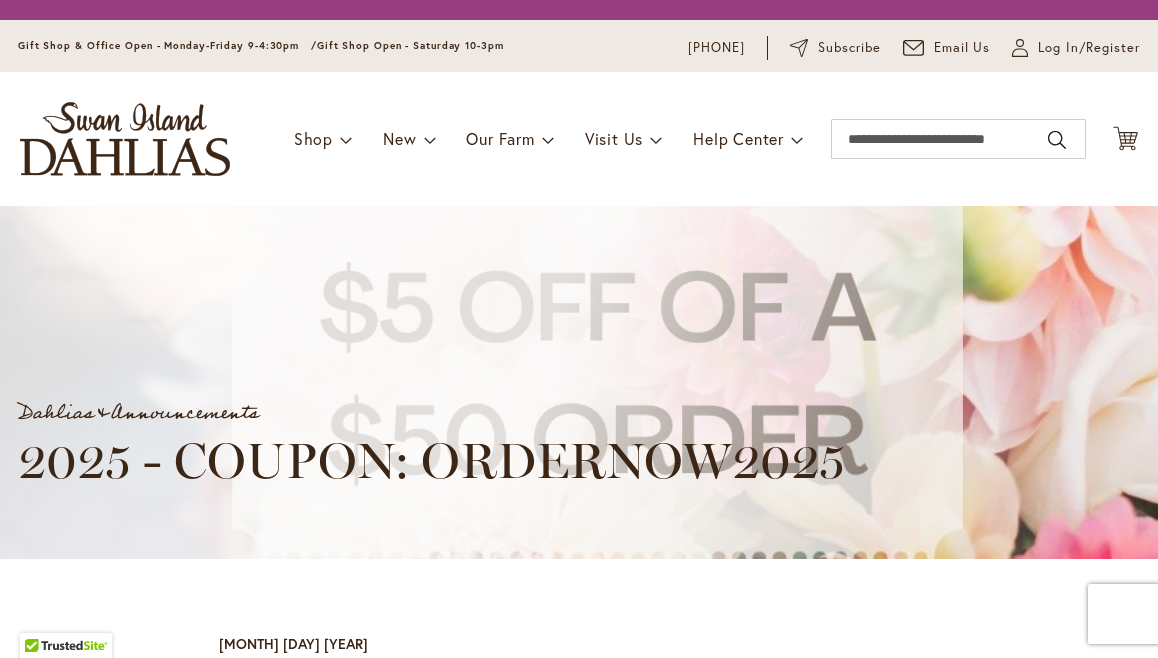 scroll, scrollTop: 0, scrollLeft: 0, axis: both 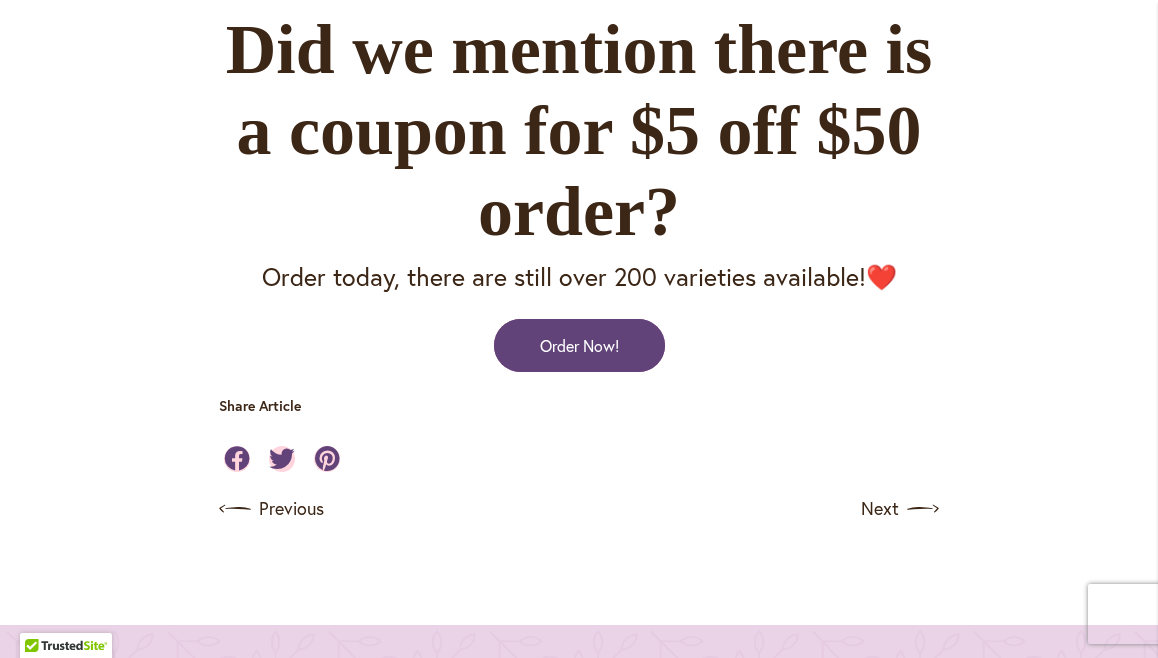 click on "Order Now!" at bounding box center [579, 345] 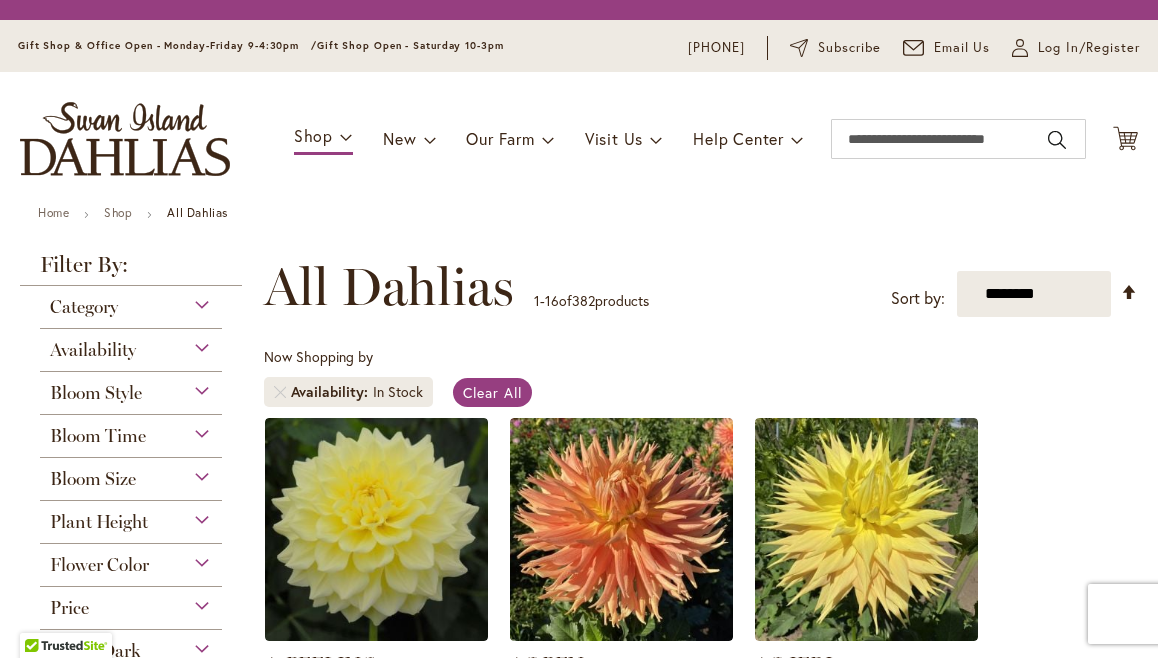scroll, scrollTop: 0, scrollLeft: 0, axis: both 